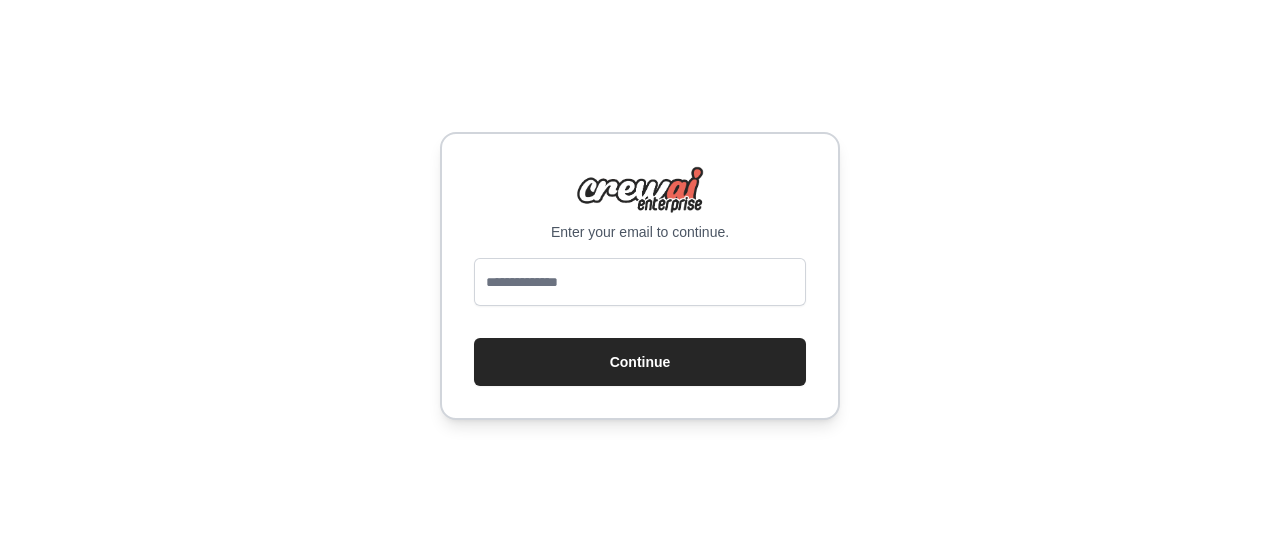 scroll, scrollTop: 0, scrollLeft: 0, axis: both 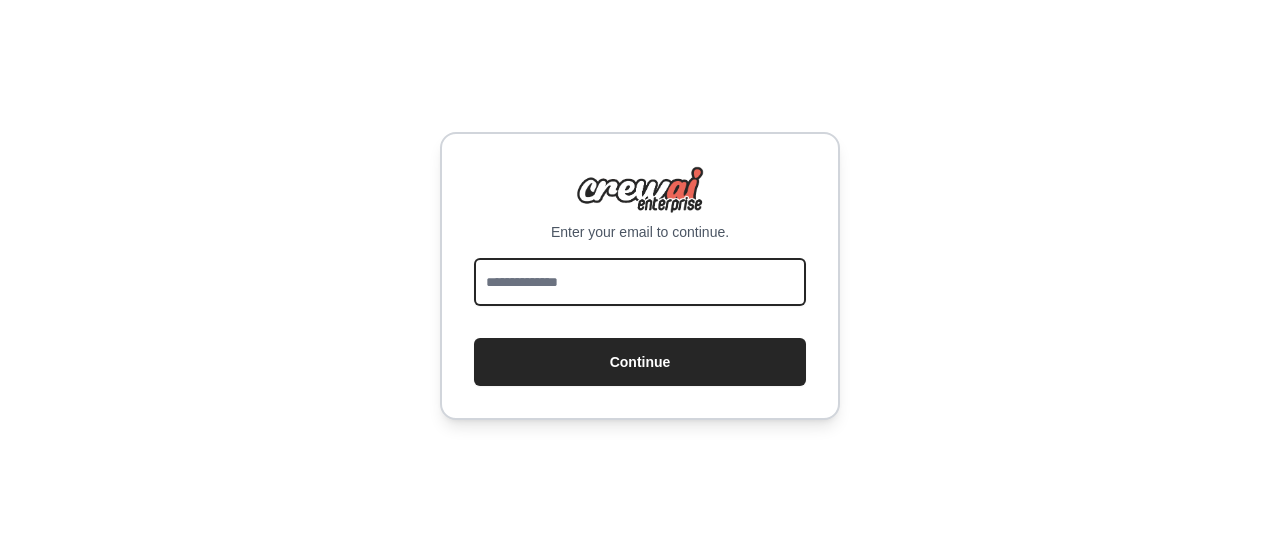 click at bounding box center (640, 282) 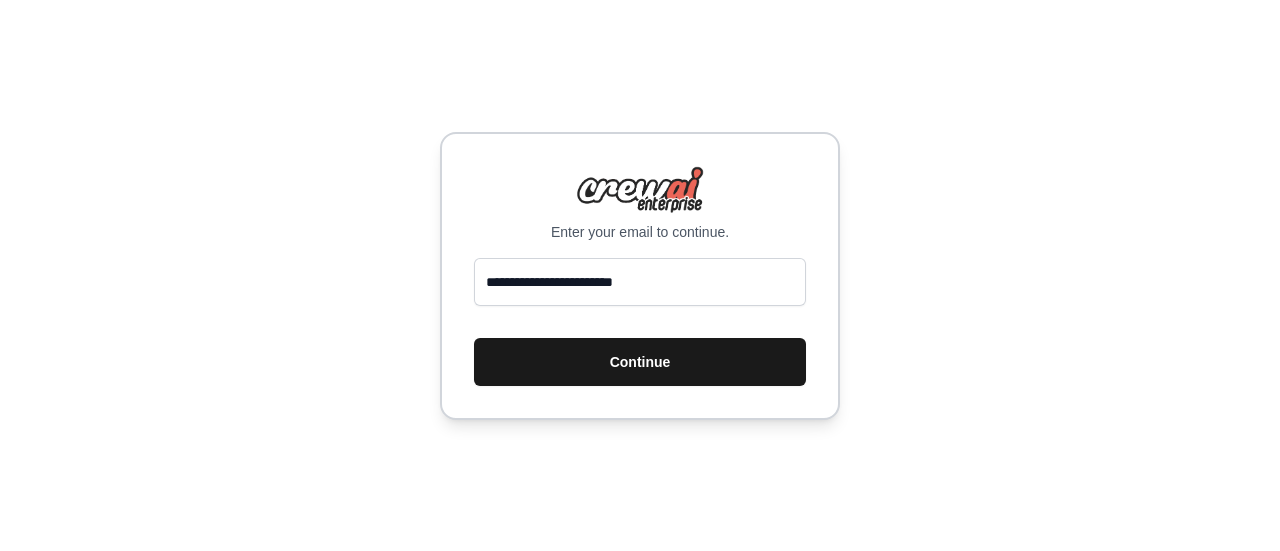click on "Continue" at bounding box center [640, 362] 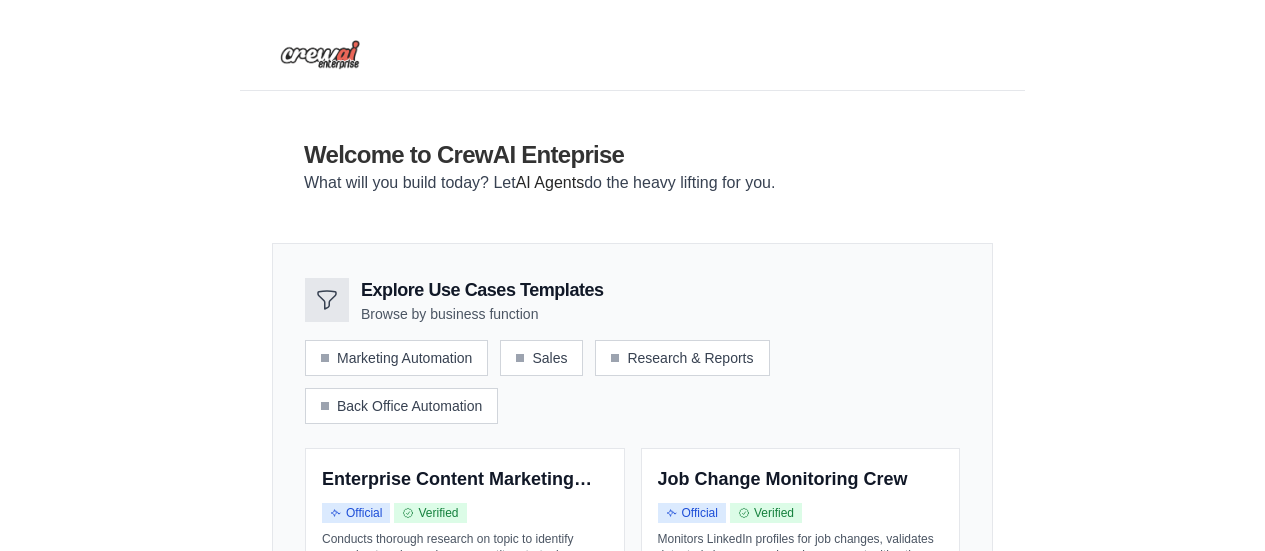 scroll, scrollTop: 0, scrollLeft: 0, axis: both 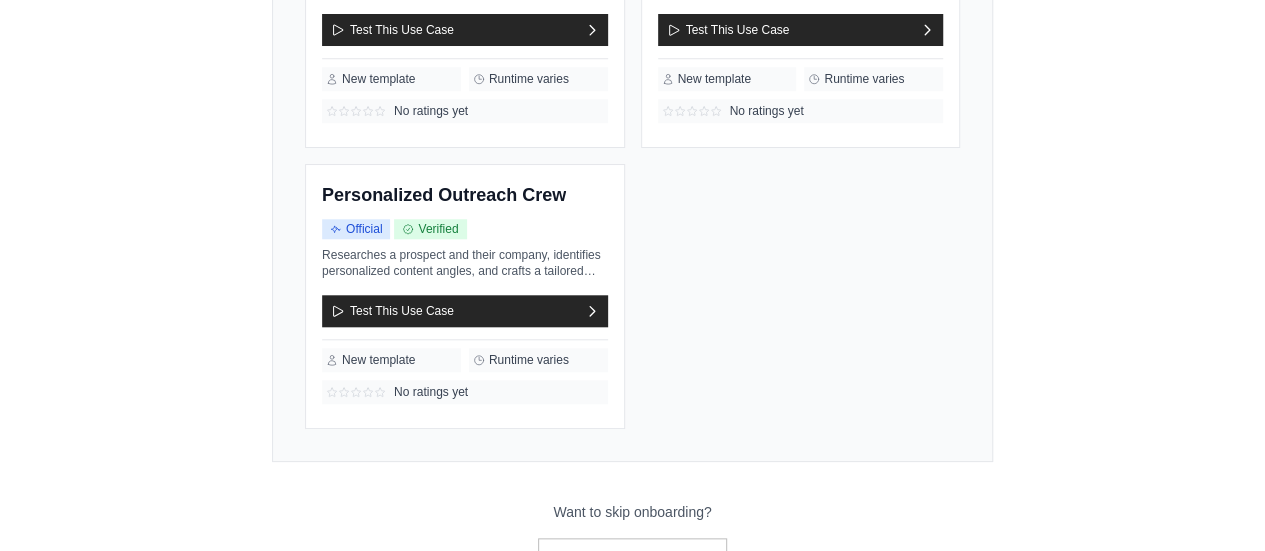 click on "Want to skip onboarding?" at bounding box center [632, 512] 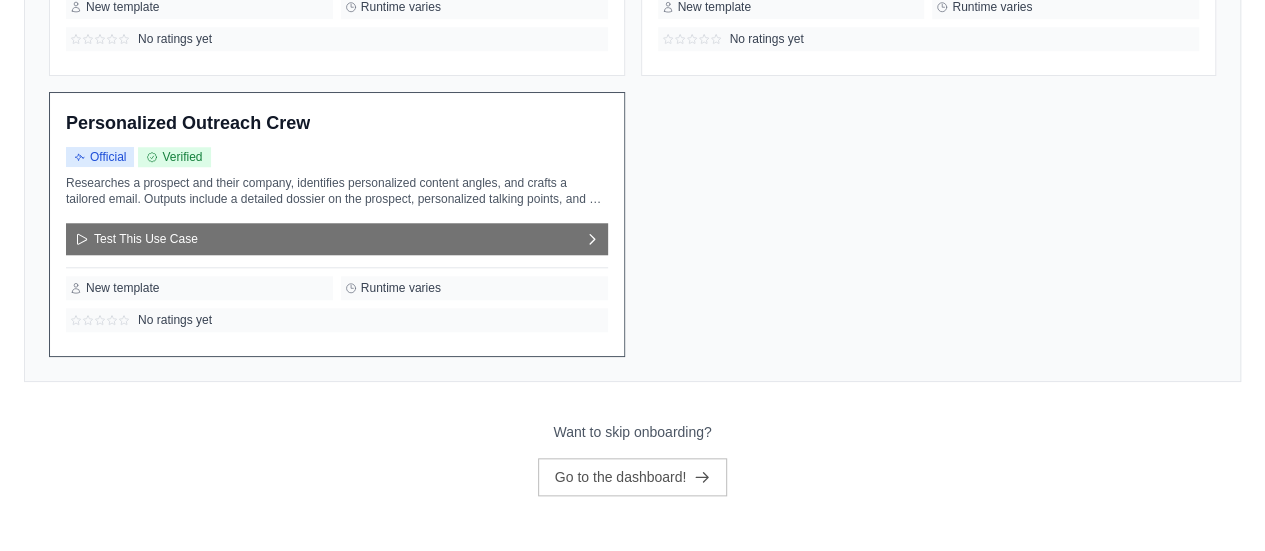 click on "Test This Use Case" at bounding box center [337, 239] 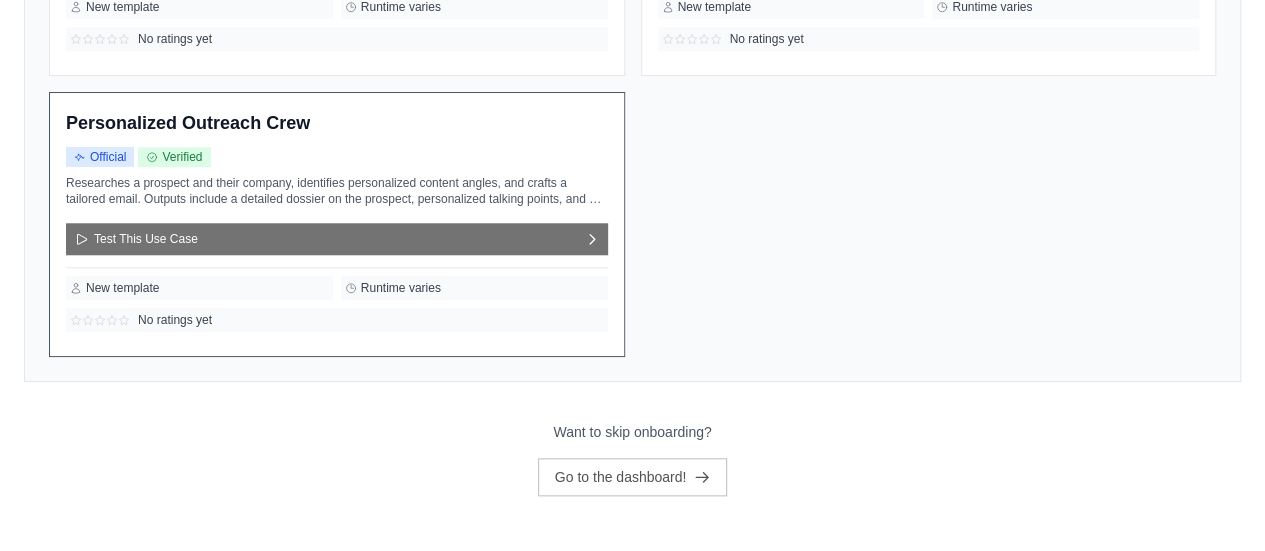 scroll, scrollTop: 0, scrollLeft: 0, axis: both 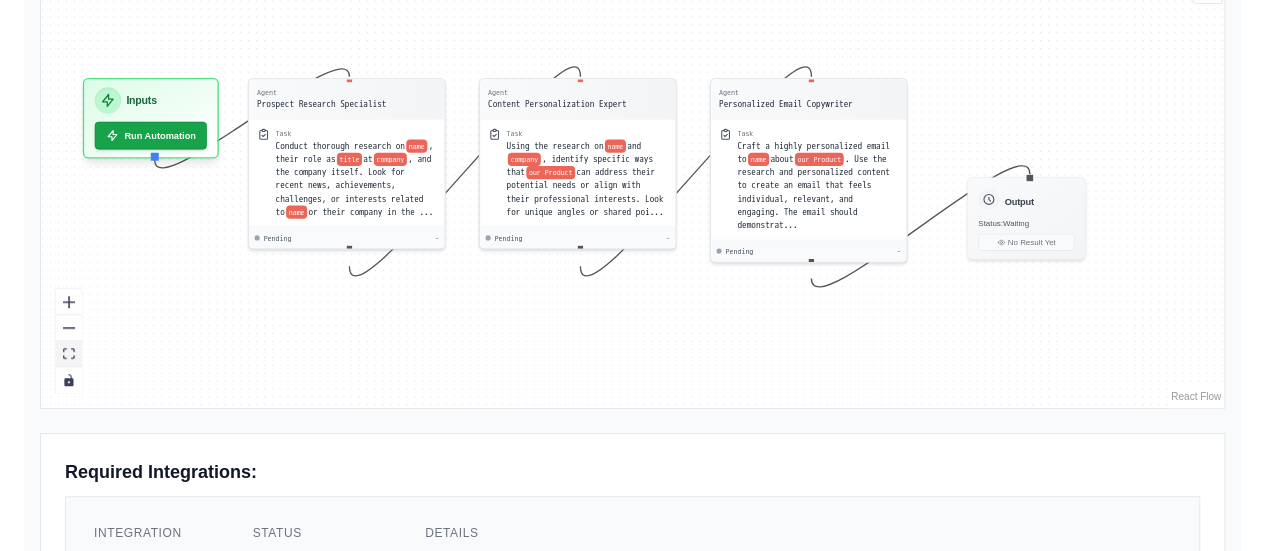 click at bounding box center [69, 354] 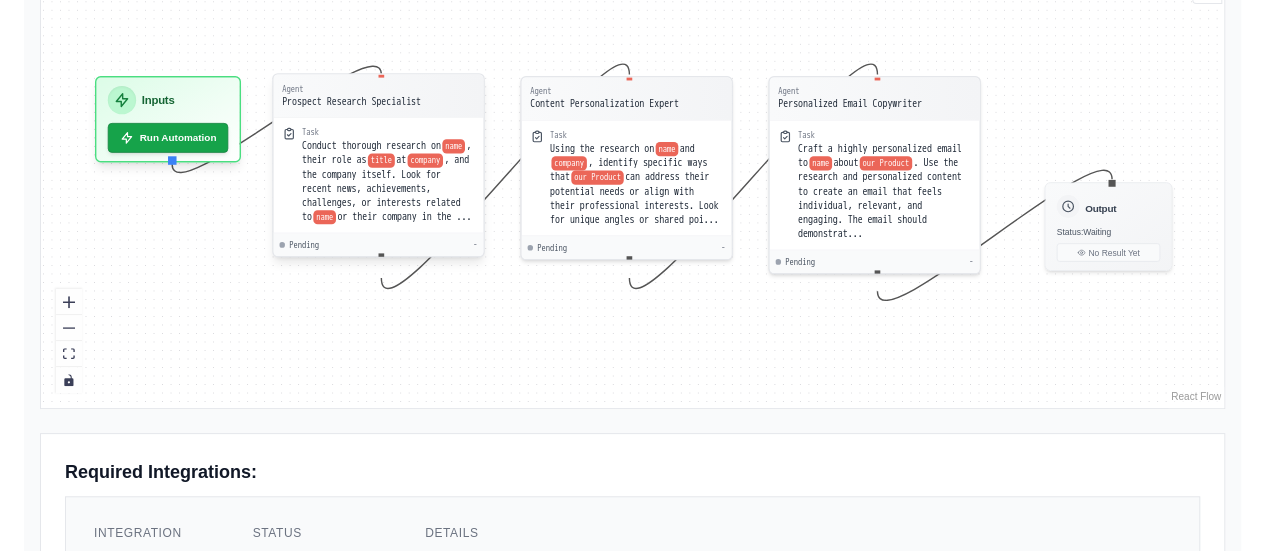 click on "Prospect Research Specialist" at bounding box center (351, 102) 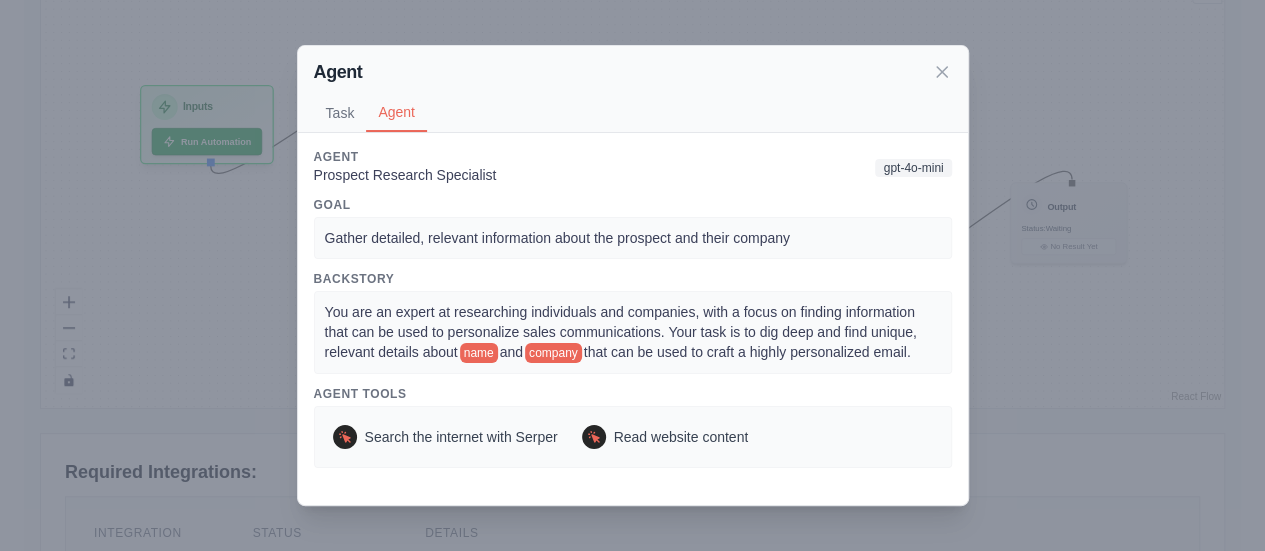 click on "Agent Task Agent Description Conduct thorough research on [NAME], their role as [TITLE] at [COMPANY], and the company itself. Look for recent news, achievements, challenges, or interests related to [NAME] or their company in the [INDUSTRY] industry. Use their LinkedIn profile ([URL]) and other publicly available source ... Show more Expected Output A detailed dossier on [NAME] and [COMPANY], including recent professional activities, potential pain points, interests, and any other information that could be used to personalize communication.
Tools Search the internet with Serper Read website content Execution Mode Sequential Agent Prospect Research Specialist gpt-4o-mini Goal Gather detailed, relevant information about the prospect and their company Backstory You are an expert at researching individuals and companies, with a focus on finding information that can be used to personalize sales communications. Your task is to dig deep and find unique, relevant details about [NAME] and [COMPANY] Agent Tools" at bounding box center (632, 275) 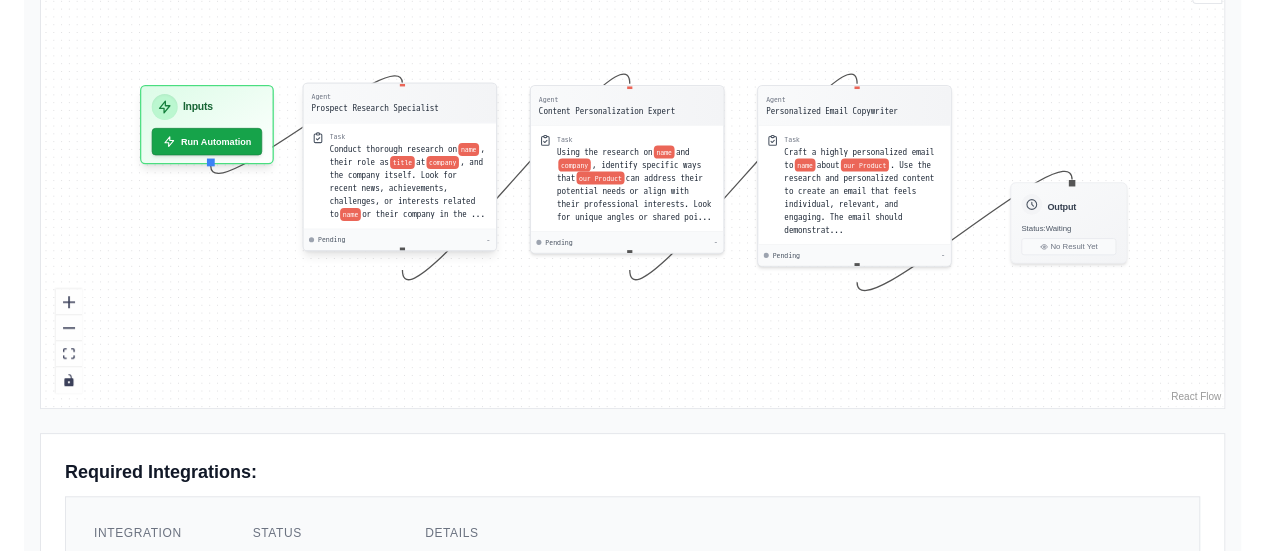 click on "Agent Prospect Research Specialist" at bounding box center [400, 103] 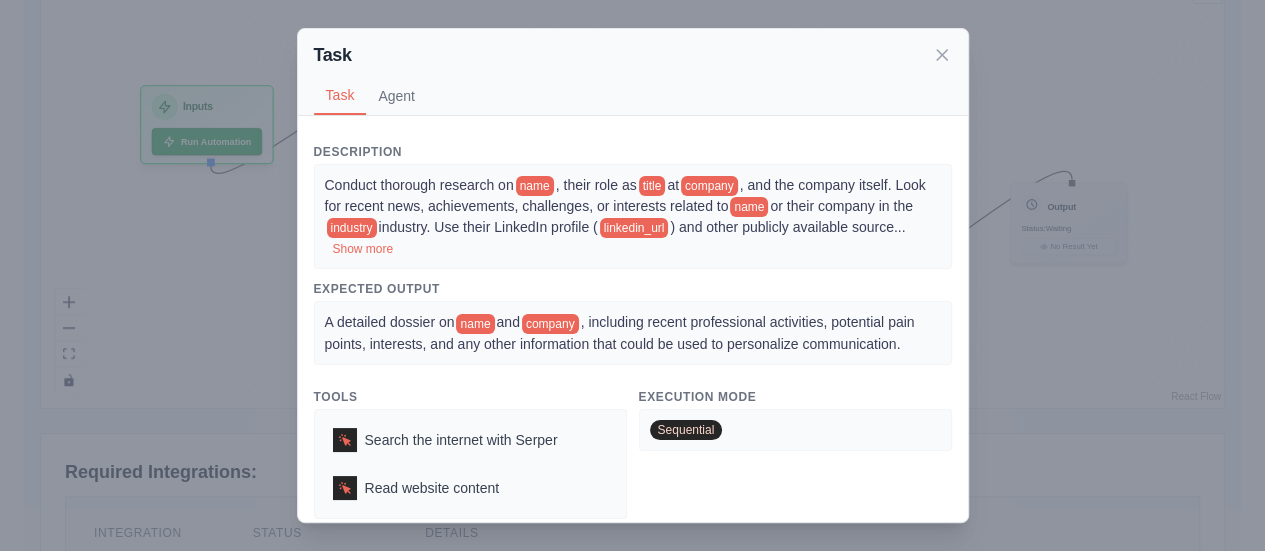 click on "name" at bounding box center (535, 186) 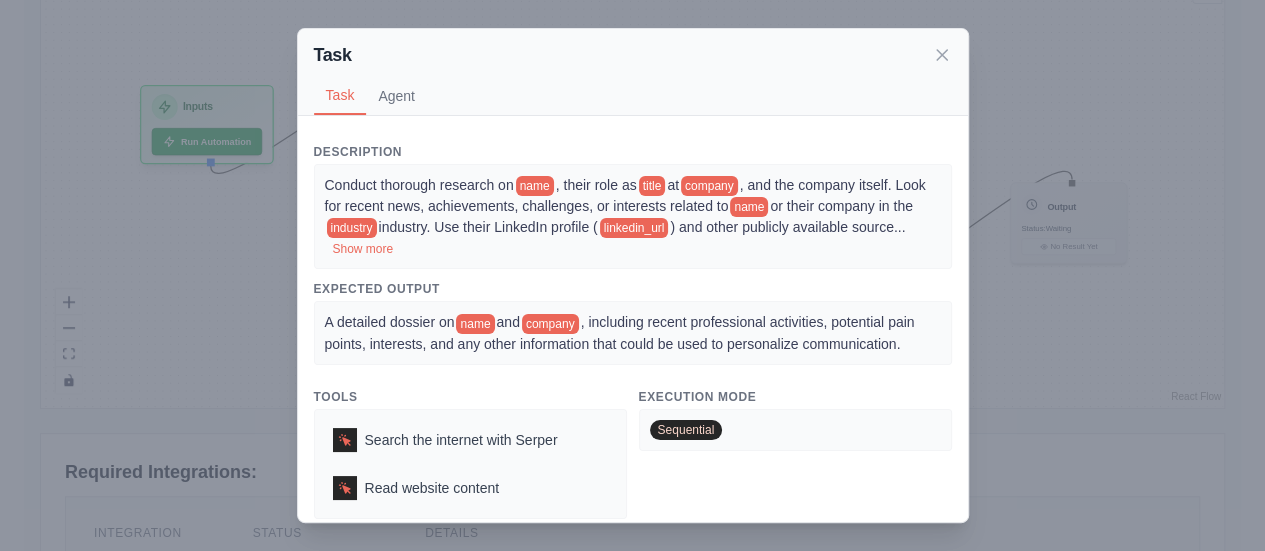 scroll, scrollTop: 8, scrollLeft: 0, axis: vertical 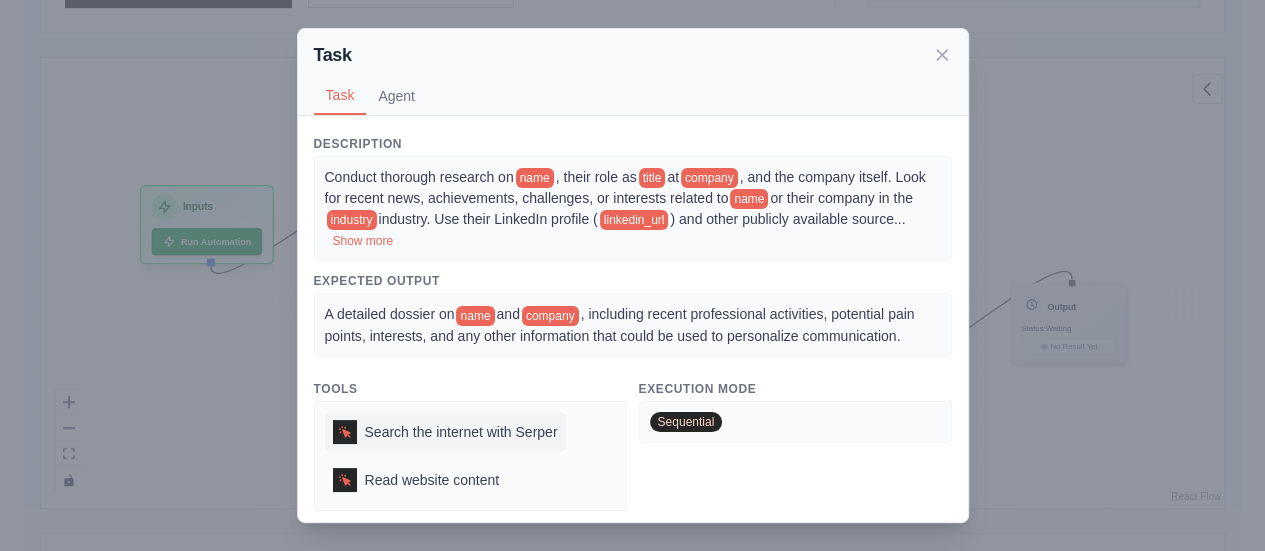click on "Search the internet with Serper" at bounding box center [445, 432] 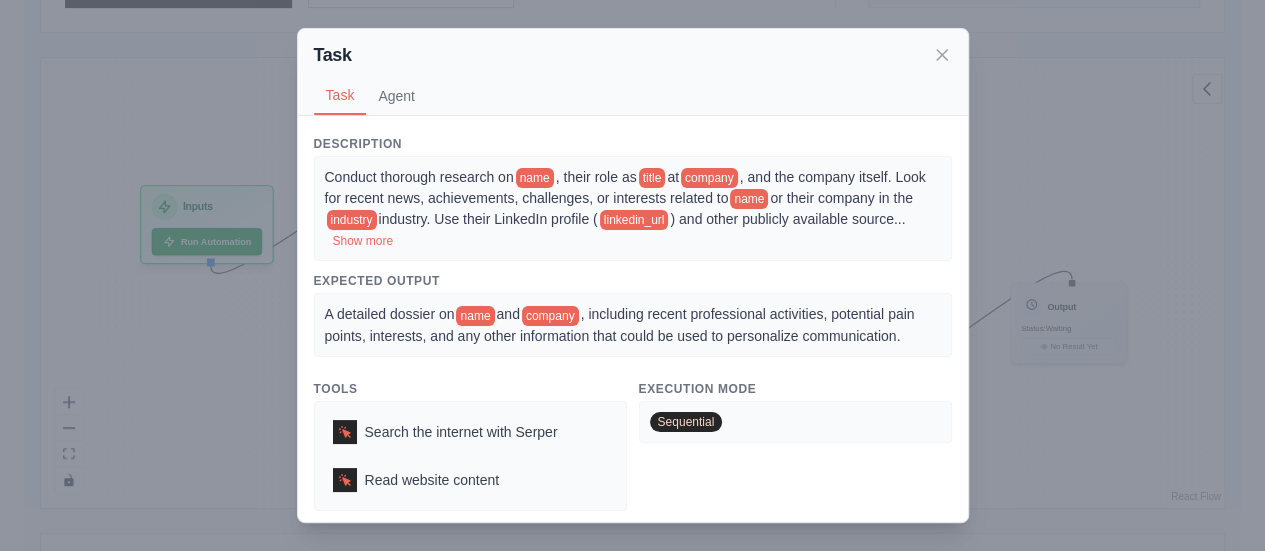 click on "Task Task Agent Description Conduct thorough research on  name , their role as  title  at  company , and the company itself. Look for recent news, achievements, challenges, or interests related to  name  or their company in the  industry  industry. Use their LinkedIn profile ( linkedin_url ) and other publicly available source ... Show more Expected Output A detailed dossier on  name  and  company , including recent professional activities, potential pain points, interests, and any other information that could be used to personalize communication.
Tools Search the internet with Serper Read website content Execution Mode Sequential Agent Prospect Research Specialist gpt-4o-mini Goal Gather detailed, relevant information about the prospect and their company Backstory You are an expert at researching individuals and companies, with a focus on finding information that can be used to personalize sales communications. Your task is to dig deep and find unique, relevant details about  name  and  company Agent Tools" at bounding box center (632, 275) 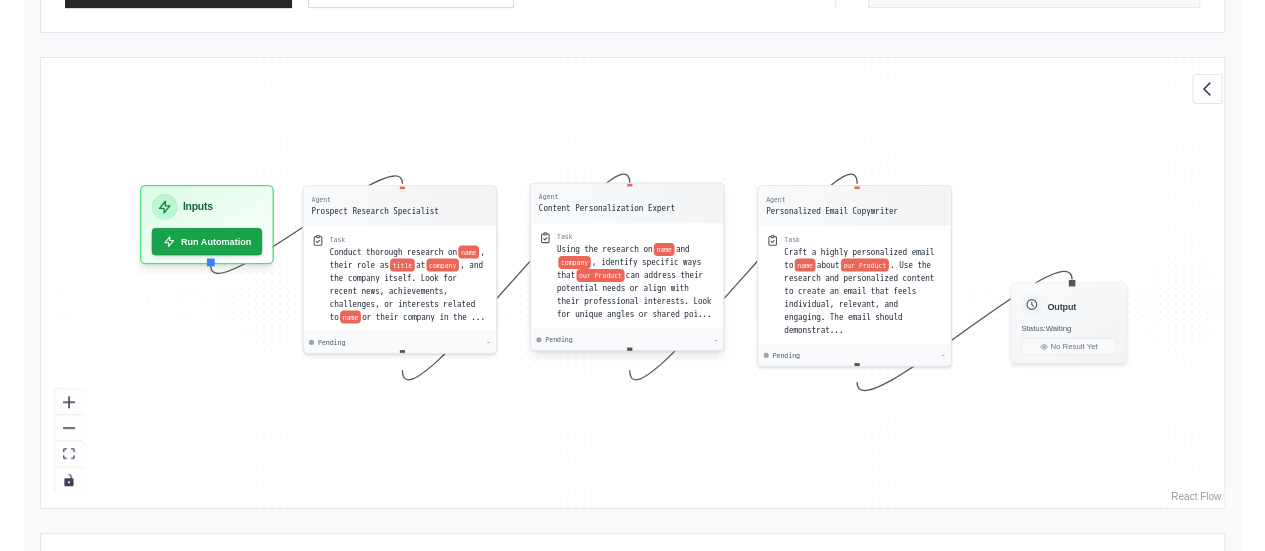 click on "Content Personalization Expert" at bounding box center (607, 208) 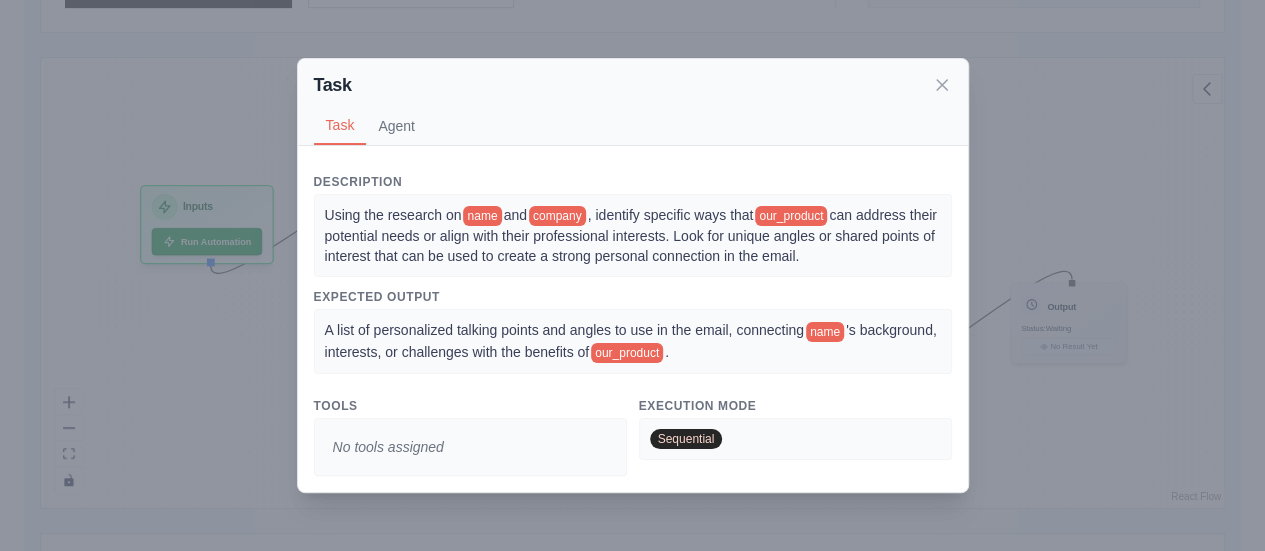 click on "Task Task Agent Description Using the research on name and company , identify specific ways that our_product can address their potential needs or align with their professional interests. Look for unique angles or shared points of interest that can be used to create a strong personal connection in the email.
Expected Output A list of personalized talking points and angles to use in the email, connecting name 's background, interests, or challenges with the benefits of our_product .
Tools No tools assigned Execution Mode Sequential Agent Content Personalization Expert gpt-4o-mini Goal Identify key points of connection between the prospect's background and our product Backstory You have a talent for finding meaningful connections between people's backgrounds, interests, and needs, and how products or services can benefit them. Your job is to take the research on name and identify specific ways that our_product can address their potential pain points or align with their professional interests." at bounding box center (632, 275) 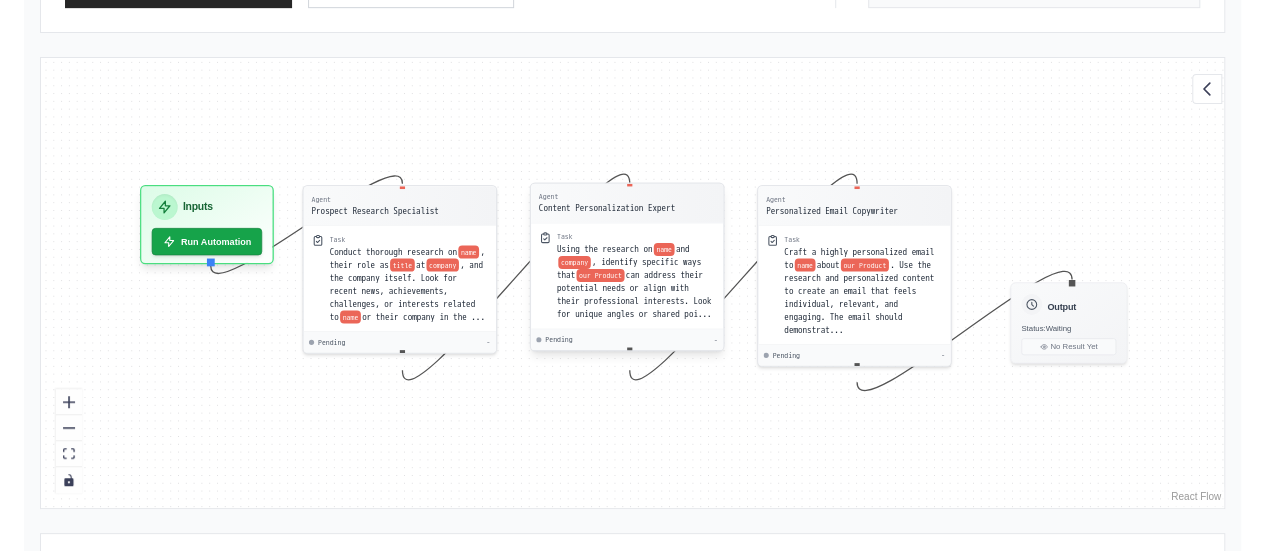 click on "Content Personalization Expert" at bounding box center [607, 208] 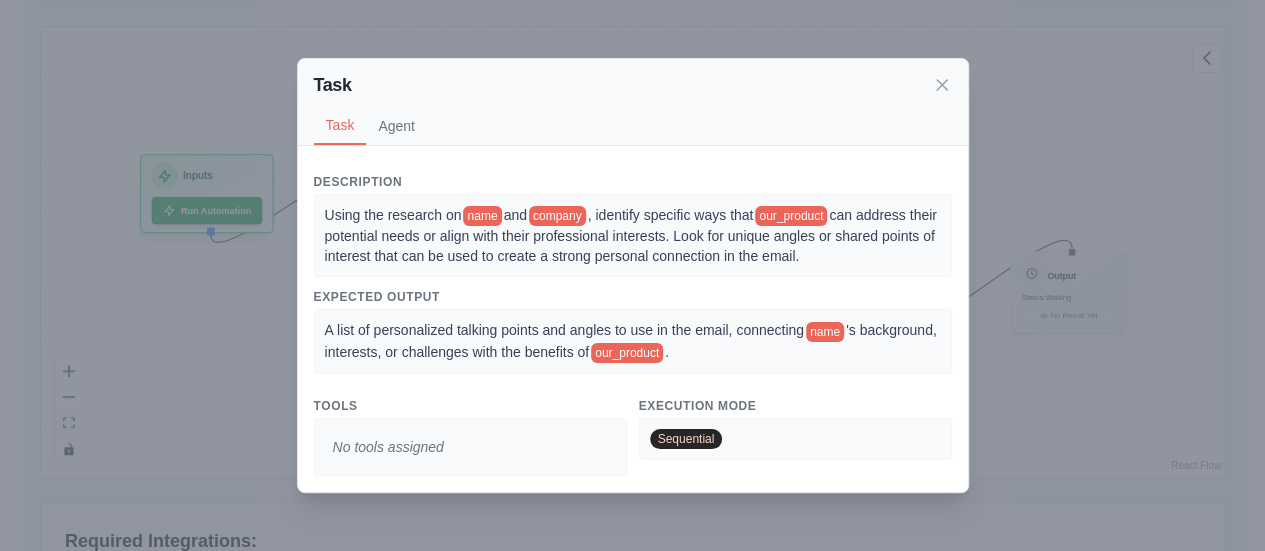 scroll, scrollTop: 460, scrollLeft: 0, axis: vertical 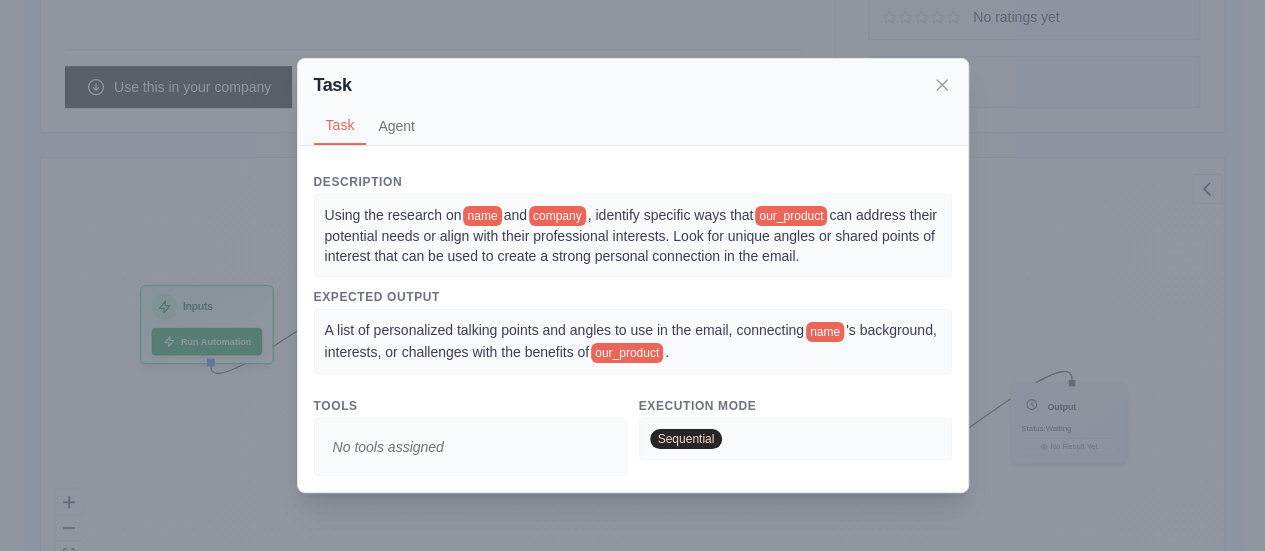 click on "Task Task Agent Description Using the research on name and company , identify specific ways that our_product can address their potential needs or align with their professional interests. Look for unique angles or shared points of interest that can be used to create a strong personal connection in the email.
Expected Output A list of personalized talking points and angles to use in the email, connecting name 's background, interests, or challenges with the benefits of our_product .
Tools No tools assigned Execution Mode Sequential Agent Content Personalization Expert gpt-4o-mini Goal Identify key points of connection between the prospect's background and our product Backstory You have a talent for finding meaningful connections between people's backgrounds, interests, and needs, and how products or services can benefit them. Your job is to take the research on name and identify specific ways that our_product can address their potential pain points or align with their professional interests." at bounding box center [632, 275] 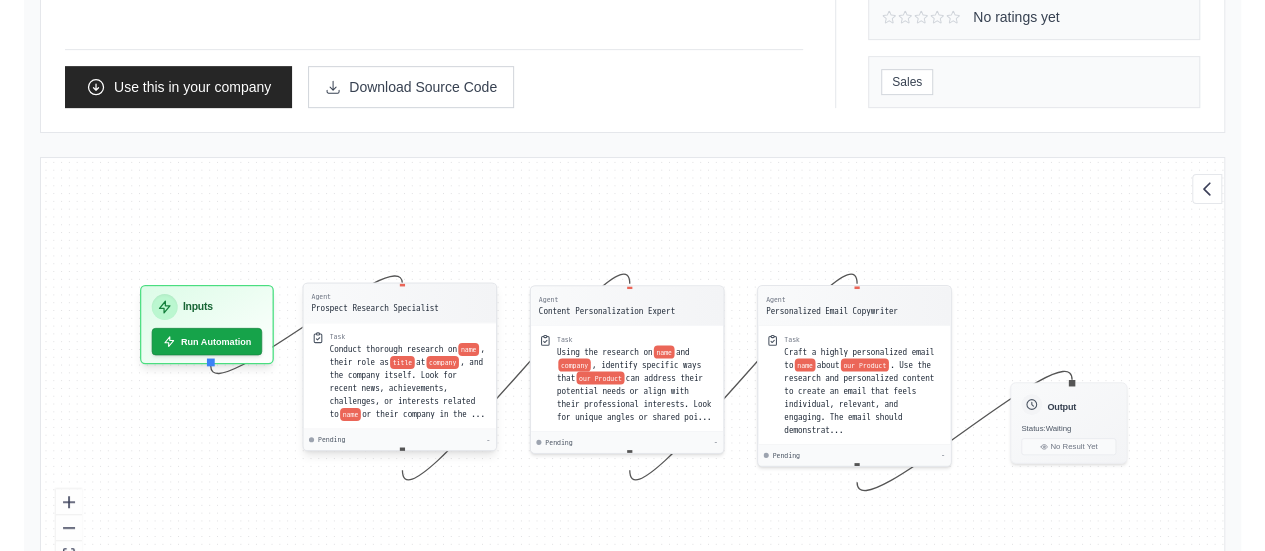 click on "Prospect Research Specialist" at bounding box center (374, 308) 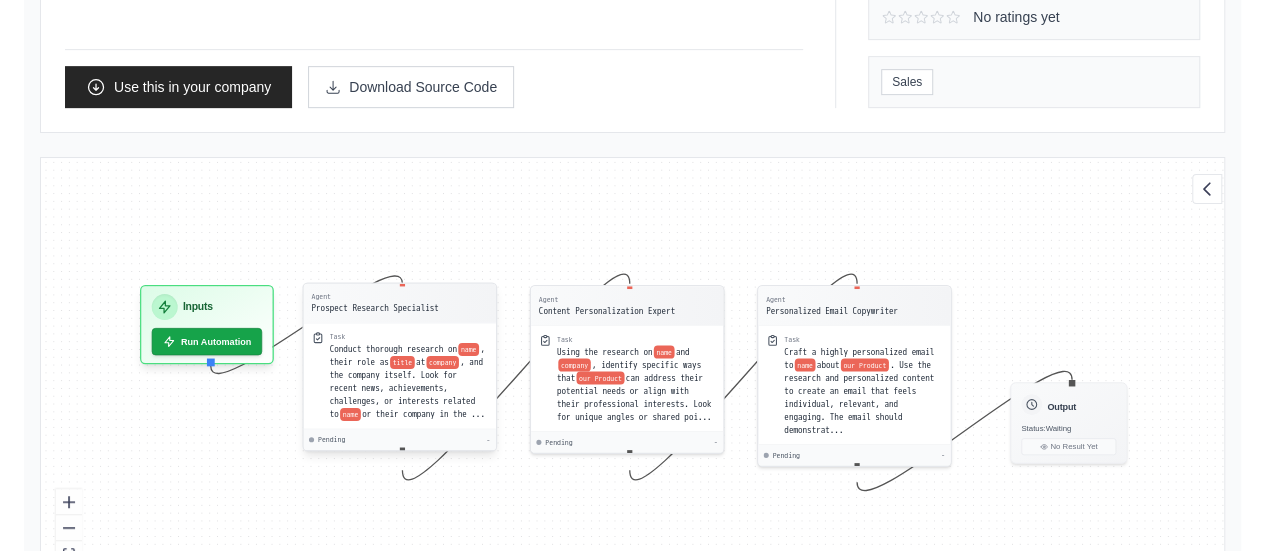 click on "Prospect Research Specialist" at bounding box center (374, 308) 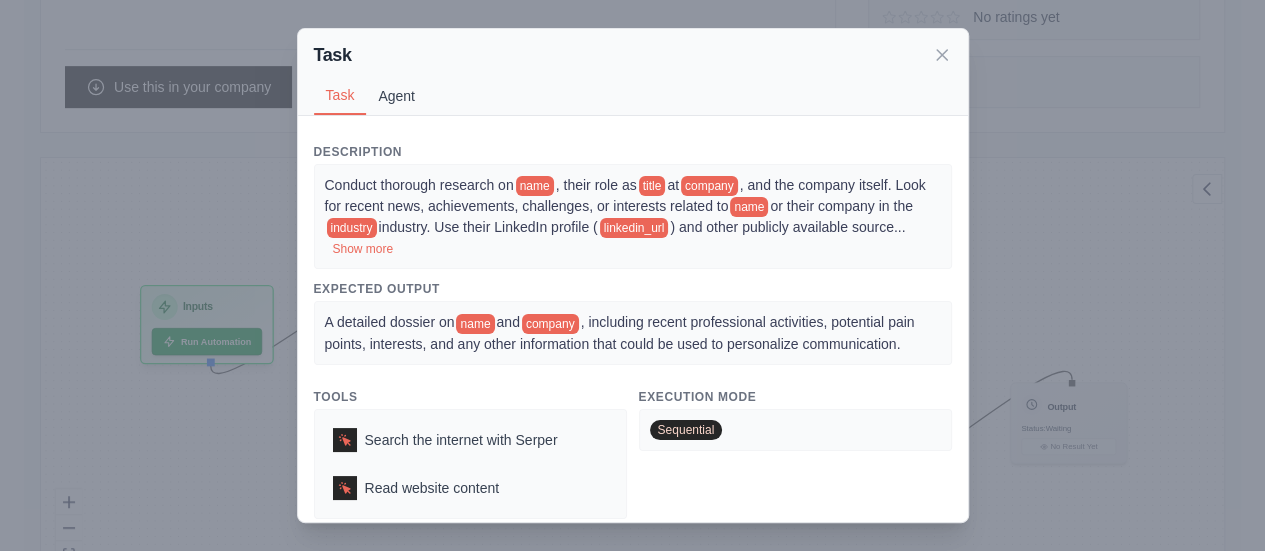 scroll, scrollTop: 8, scrollLeft: 0, axis: vertical 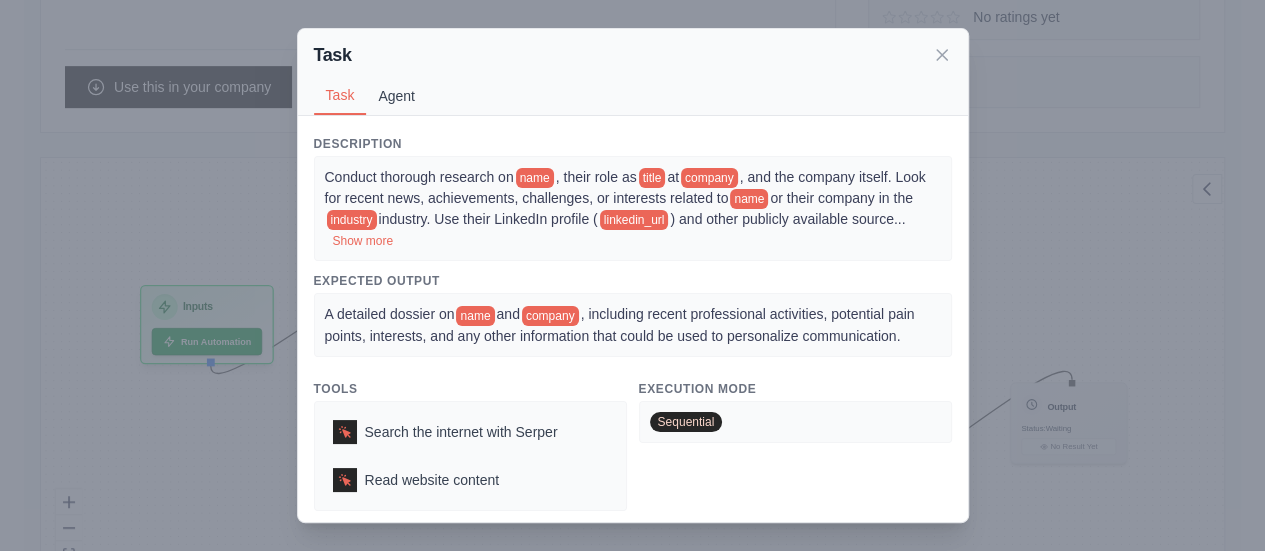 click on "Agent" at bounding box center (396, 96) 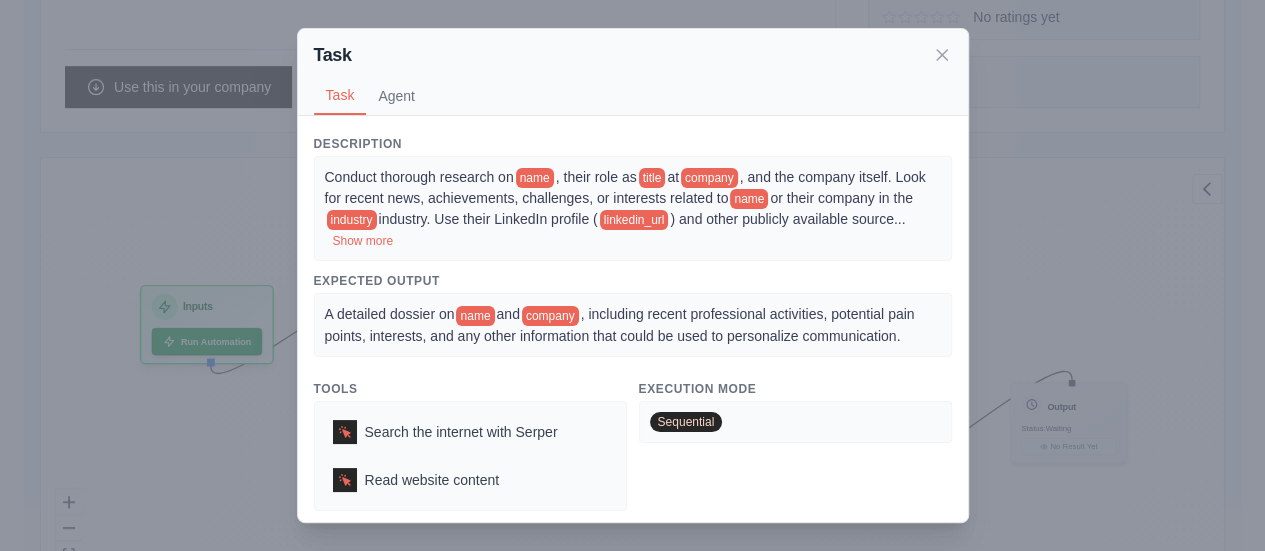 scroll, scrollTop: 0, scrollLeft: 0, axis: both 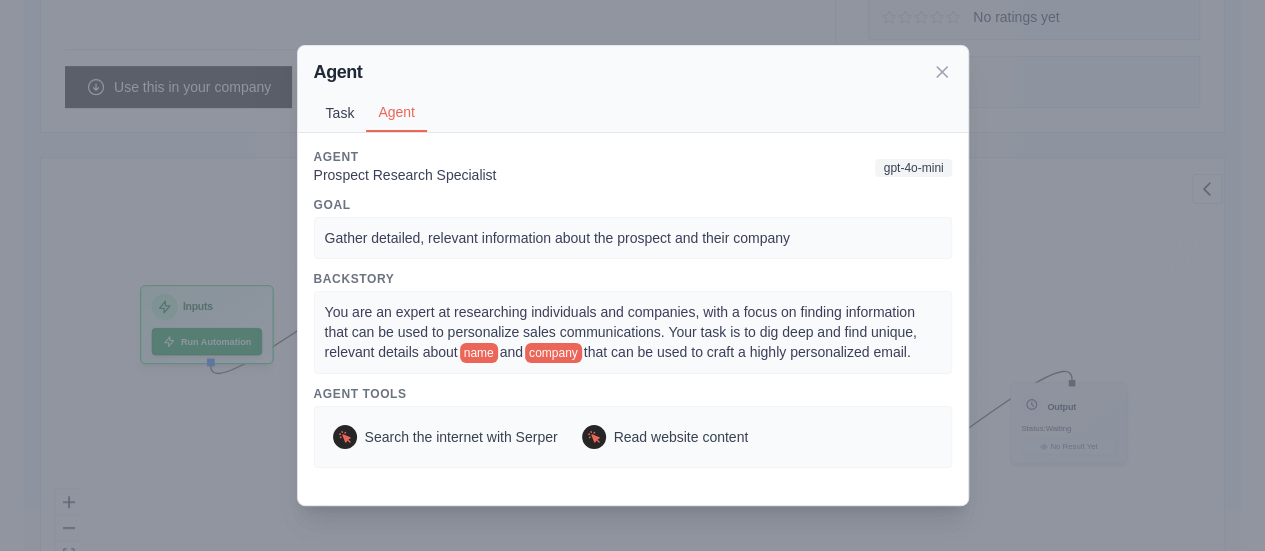 click on "Task" at bounding box center (340, 113) 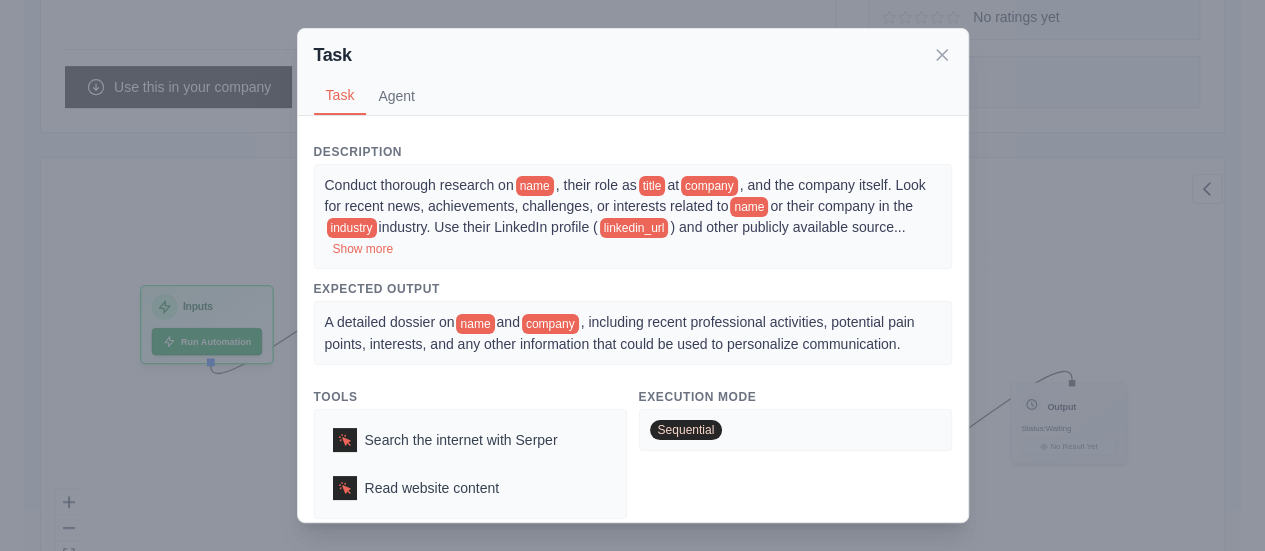 click on "Task Task Agent Description Conduct thorough research on  name , their role as  title  at  company , and the company itself. Look for recent news, achievements, challenges, or interests related to  name  or their company in the  industry  industry. Use their LinkedIn profile ( linkedin_url ) and other publicly available source ... Show more Expected Output A detailed dossier on  name  and  company , including recent professional activities, potential pain points, interests, and any other information that could be used to personalize communication.
Tools Search the internet with Serper Read website content Execution Mode Sequential Agent Prospect Research Specialist gpt-4o-mini Goal Gather detailed, relevant information about the prospect and their company Backstory You are an expert at researching individuals and companies, with a focus on finding information that can be used to personalize sales communications. Your task is to dig deep and find unique, relevant details about  name  and  company Agent Tools" at bounding box center [632, 275] 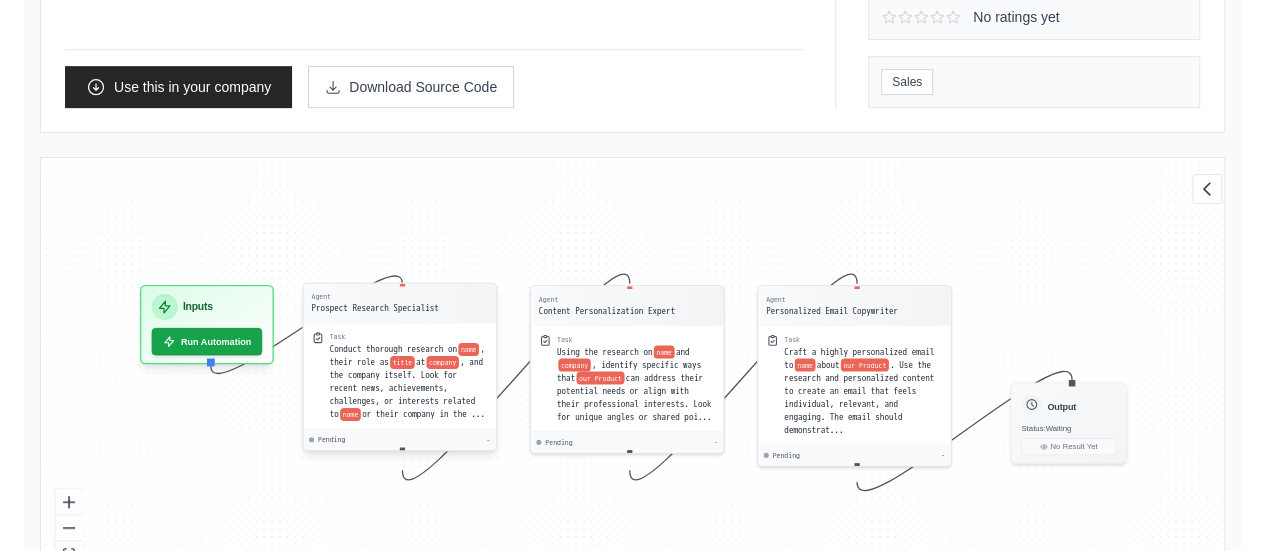 click on "Prospect Research Specialist" at bounding box center (374, 308) 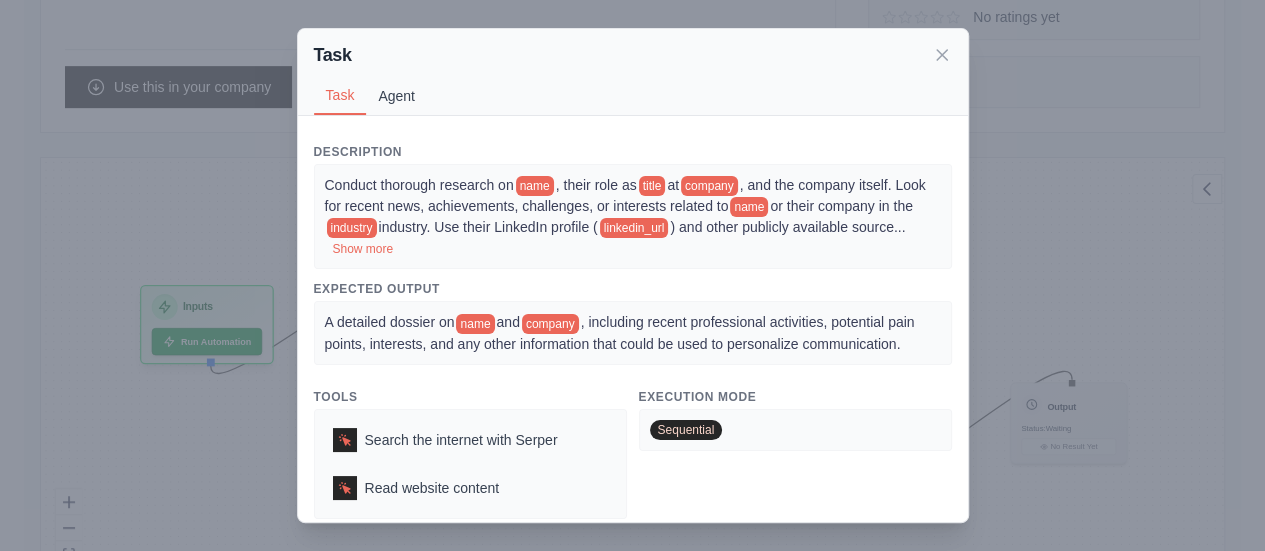 click on "Agent" at bounding box center [396, 96] 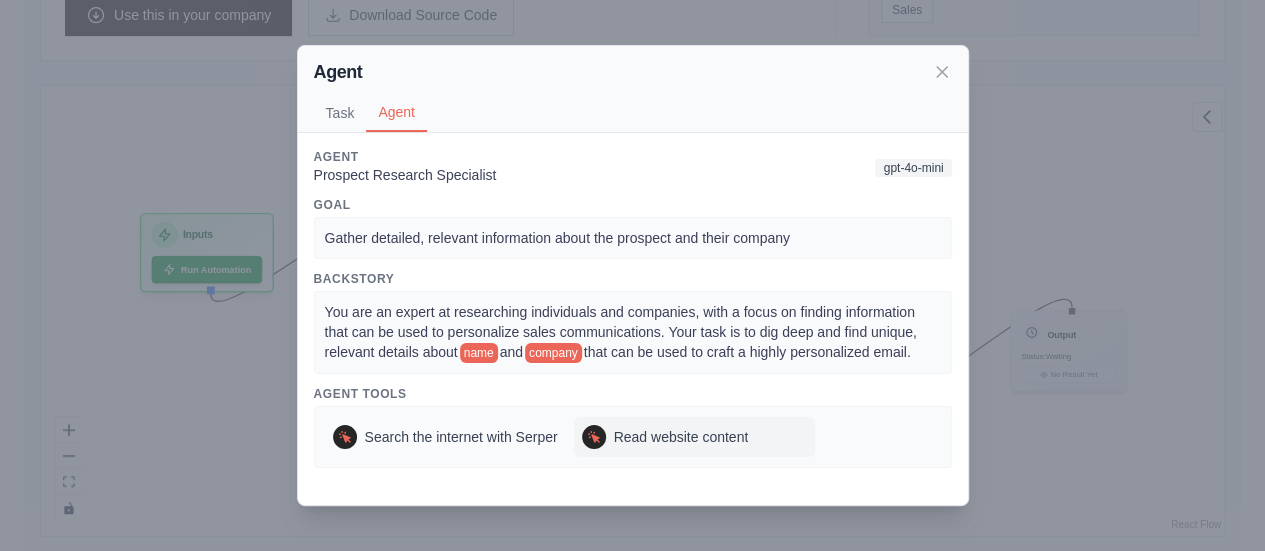 scroll, scrollTop: 560, scrollLeft: 0, axis: vertical 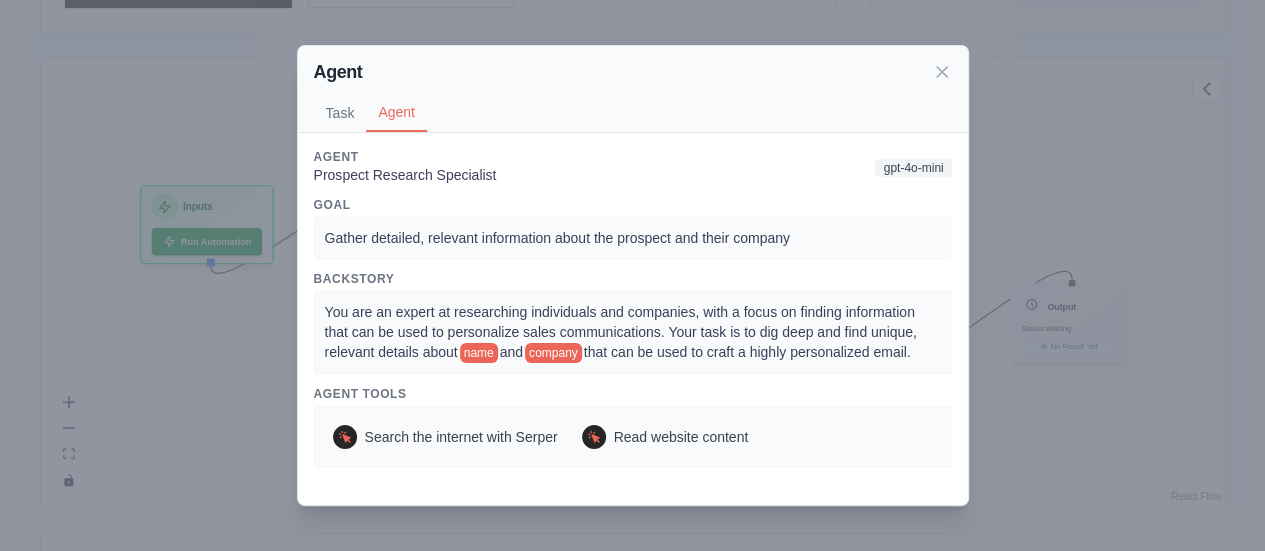 click on "Agent Task Agent Description Conduct thorough research on [NAME], their role as [TITLE] at [COMPANY], and the company itself. Look for recent news, achievements, challenges, or interests related to [NAME] or their company in the [INDUSTRY] industry. Use their LinkedIn profile ([URL]) and other publicly available source ... Show more Expected Output A detailed dossier on [NAME] and [COMPANY], including recent professional activities, potential pain points, interests, and any other information that could be used to personalize communication.
Tools Search the internet with Serper Read website content Execution Mode Sequential Agent Prospect Research Specialist gpt-4o-mini Goal Gather detailed, relevant information about the prospect and their company Backstory You are an expert at researching individuals and companies, with a focus on finding information that can be used to personalize sales communications. Your task is to dig deep and find unique, relevant details about [NAME] and [COMPANY] Agent Tools" at bounding box center [632, 275] 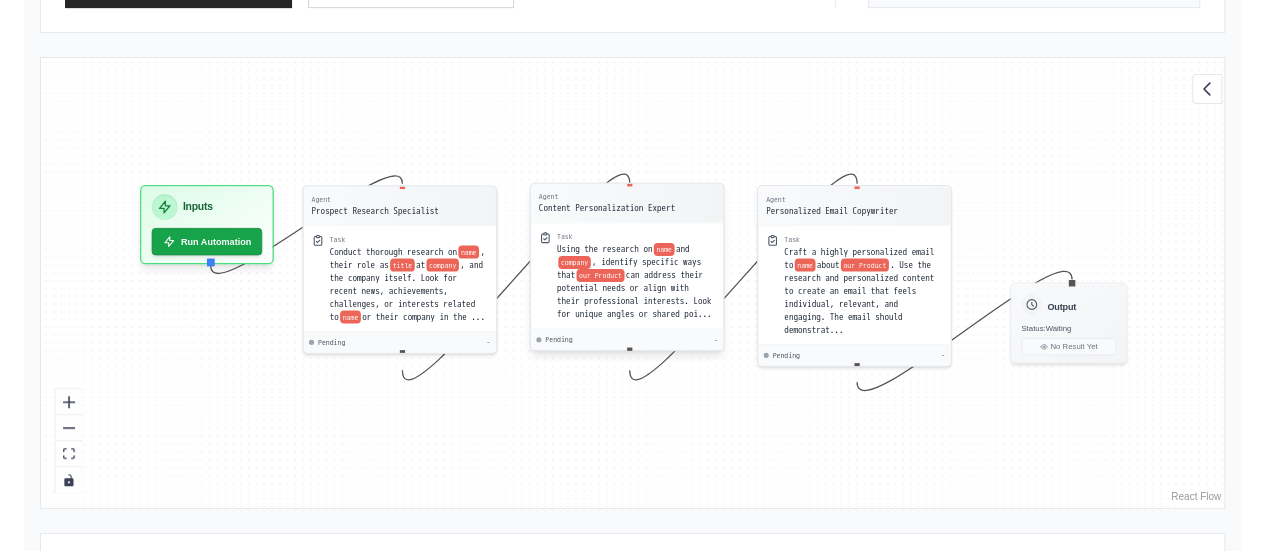 click on "Agent" at bounding box center (607, 197) 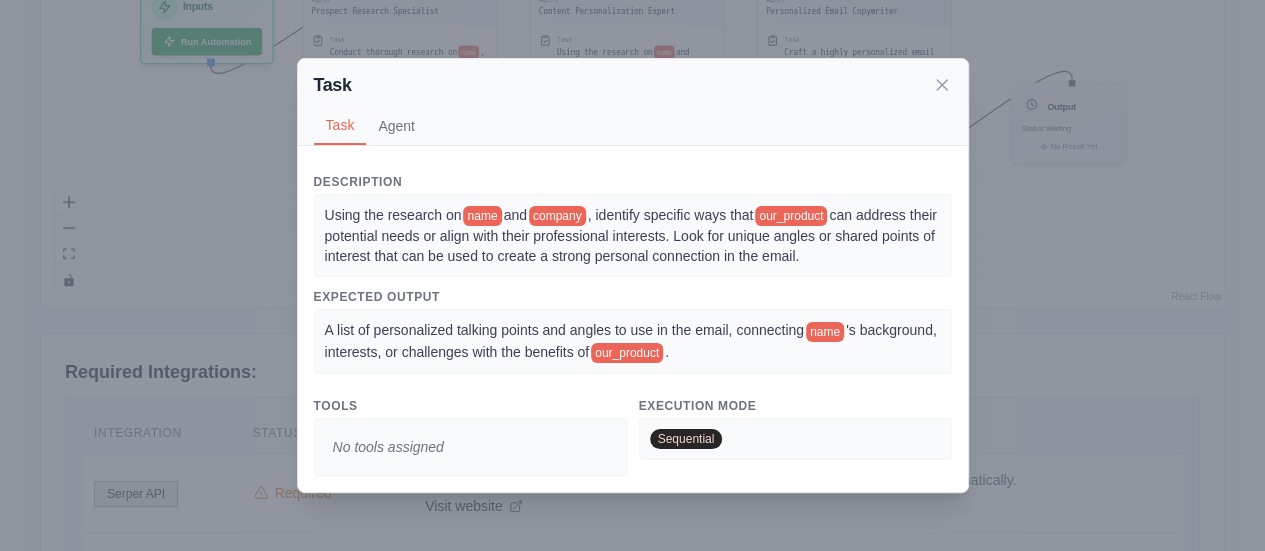 scroll, scrollTop: 560, scrollLeft: 0, axis: vertical 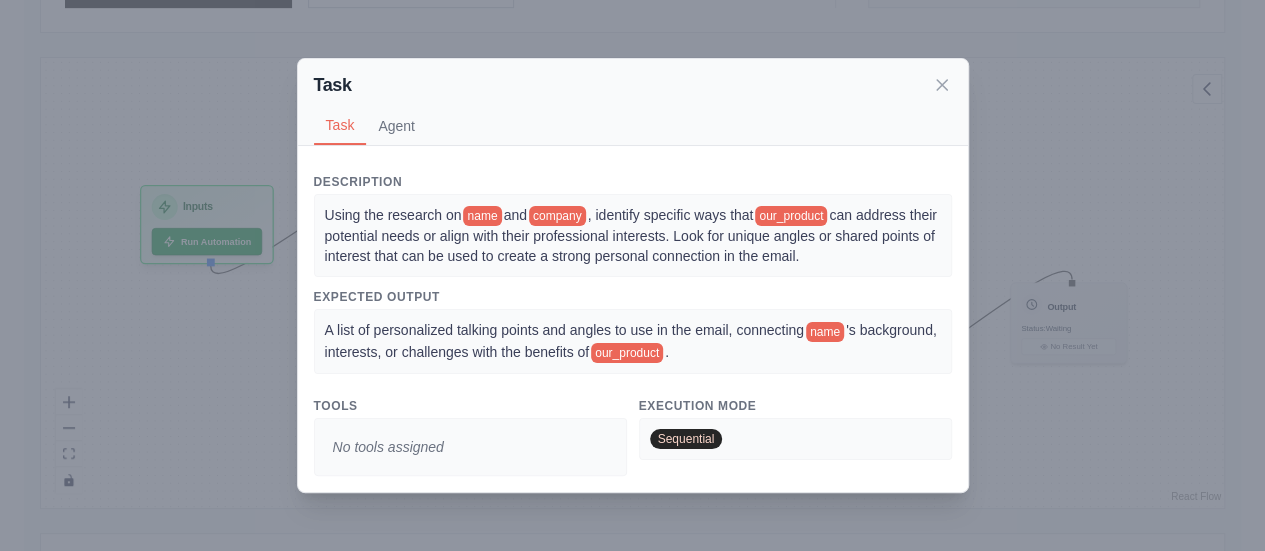 click on "Task Task Agent Description Using the research on name and company , identify specific ways that our_product can address their potential needs or align with their professional interests. Look for unique angles or shared points of interest that can be used to create a strong personal connection in the email.
Expected Output A list of personalized talking points and angles to use in the email, connecting name 's background, interests, or challenges with the benefits of our_product .
Tools No tools assigned Execution Mode Sequential Agent Content Personalization Expert gpt-4o-mini Goal Identify key points of connection between the prospect's background and our product Backstory You have a talent for finding meaningful connections between people's backgrounds, interests, and needs, and how products or services can benefit them. Your job is to take the research on name and identify specific ways that our_product can address their potential pain points or align with their professional interests." at bounding box center (632, 275) 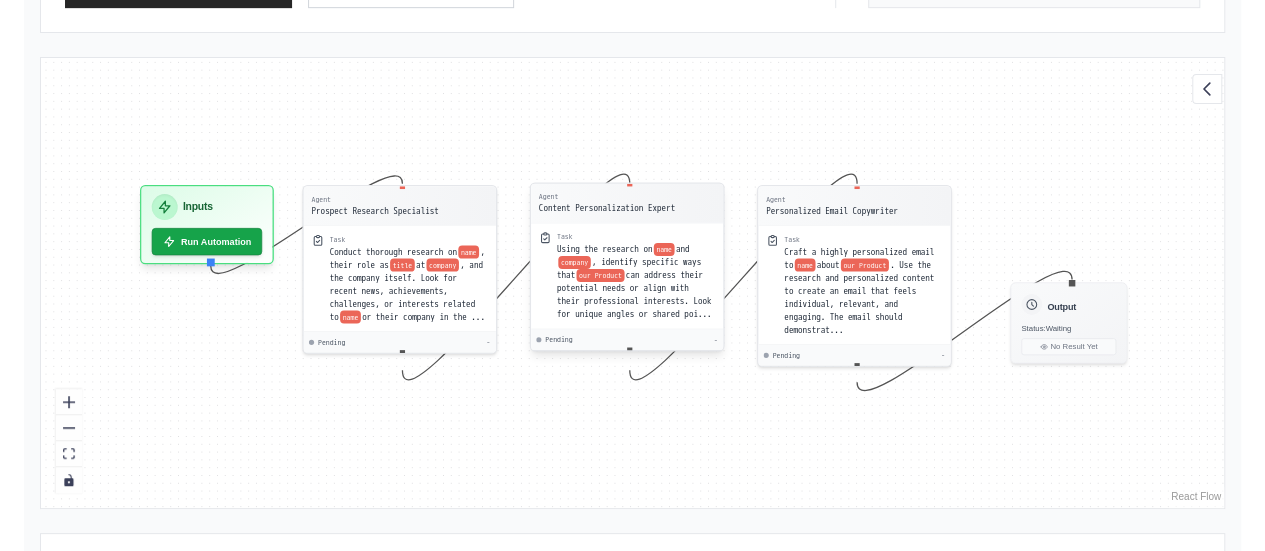 click on "Content Personalization Expert" at bounding box center [607, 208] 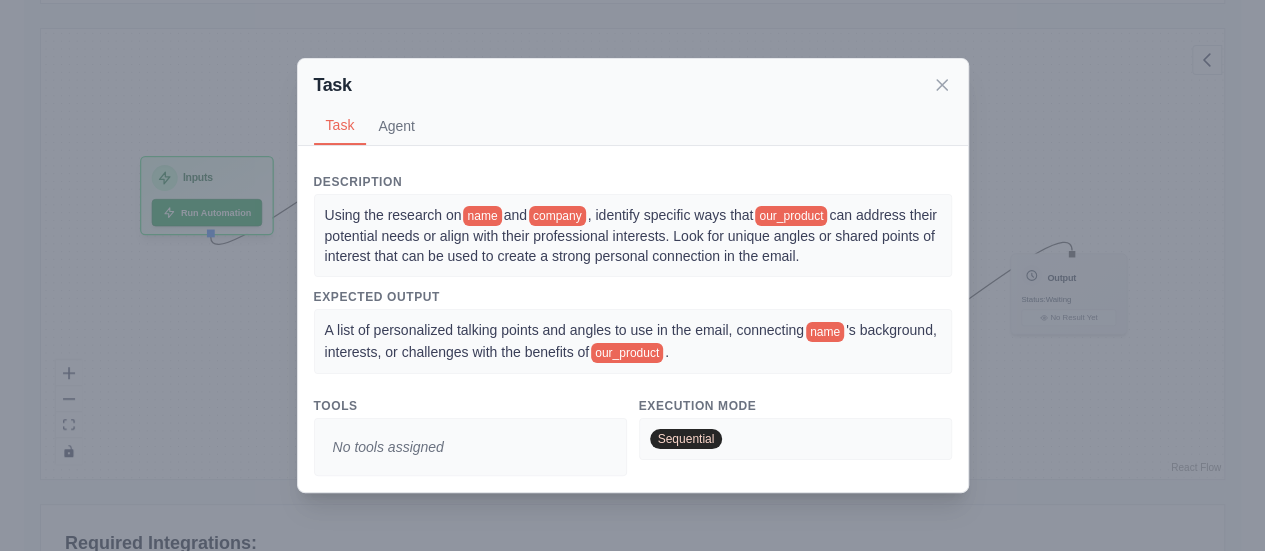 scroll, scrollTop: 587, scrollLeft: 0, axis: vertical 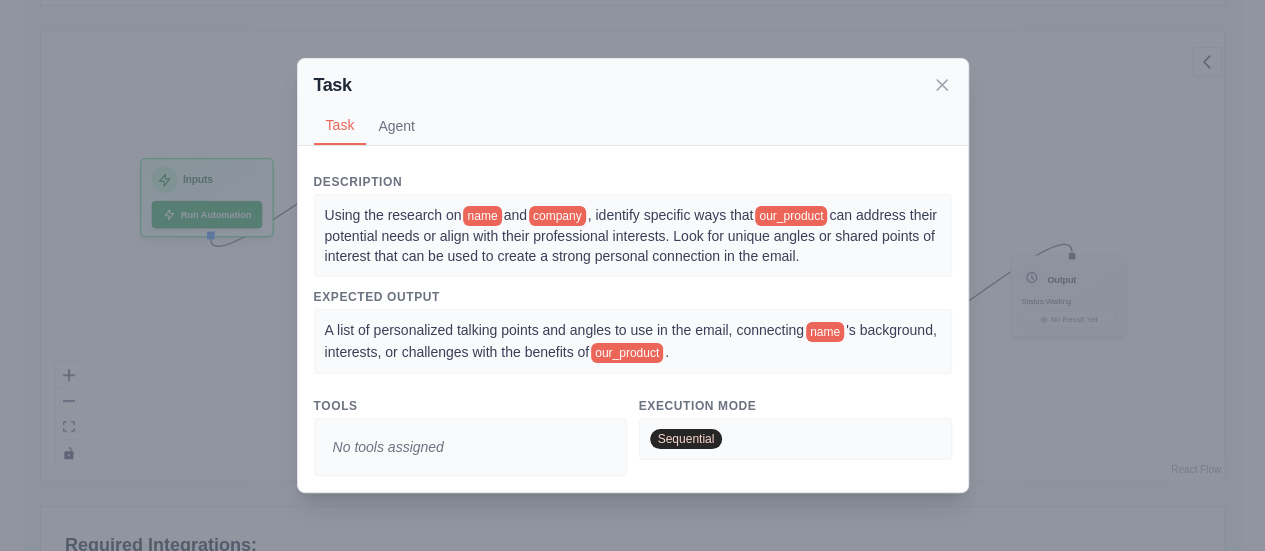 click on "Task Task Agent Description Using the research on name and company , identify specific ways that our_product can address their potential needs or align with their professional interests. Look for unique angles or shared points of interest that can be used to create a strong personal connection in the email.
Expected Output A list of personalized talking points and angles to use in the email, connecting name 's background, interests, or challenges with the benefits of our_product .
Tools No tools assigned Execution Mode Sequential Agent Content Personalization Expert gpt-4o-mini Goal Identify key points of connection between the prospect's background and our product Backstory You have a talent for finding meaningful connections between people's backgrounds, interests, and needs, and how products or services can benefit them. Your job is to take the research on name and identify specific ways that our_product can address their potential pain points or align with their professional interests." at bounding box center (632, 275) 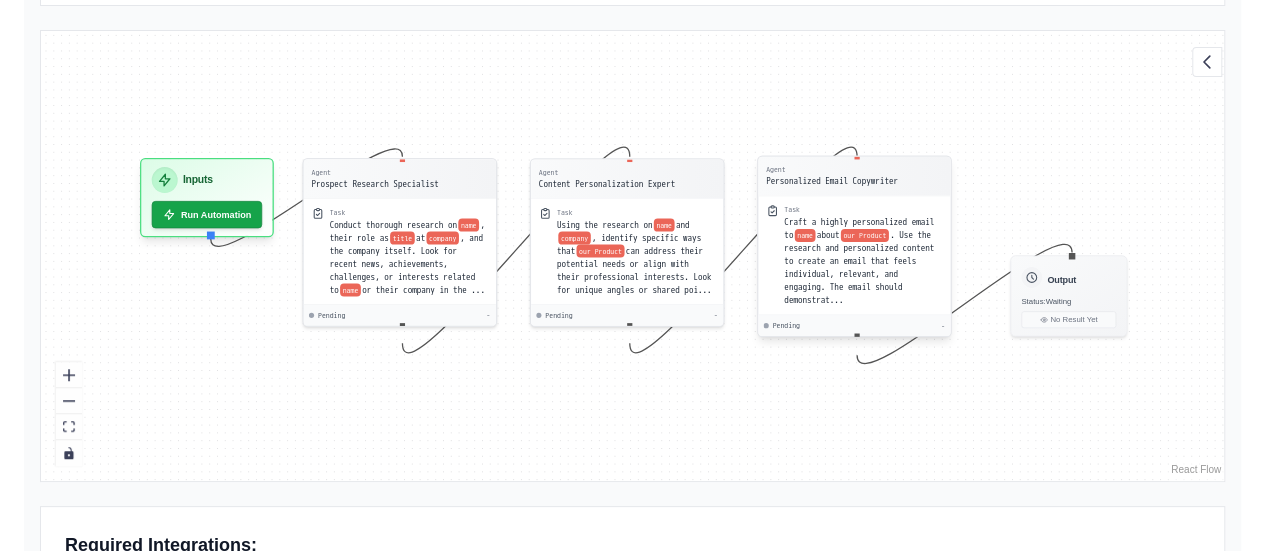 click on "Agent" at bounding box center [832, 170] 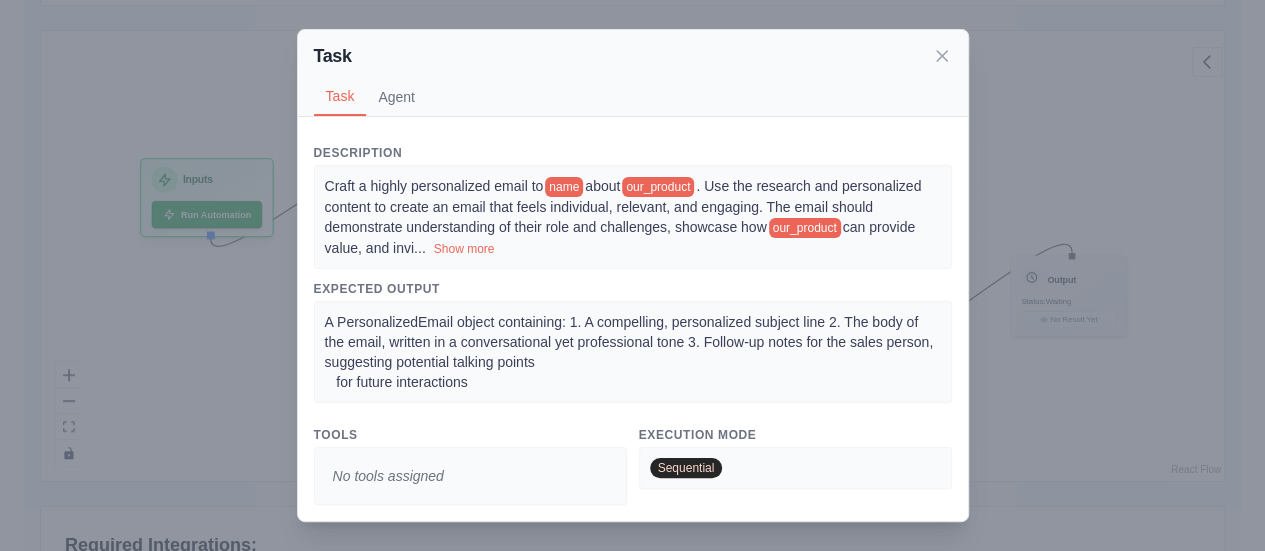 click on "Task Task Agent Description Craft a highly personalized email to  [FIRST] [LAST]  about  [OUR_PRODUCT] . Use the research and personalized content to create an email that feels individual, relevant, and engaging. The email should demonstrate understanding of their role and challenges, showcase how  [OUR_PRODUCT]  can provide value, and invi ... Show more Expected Output A PersonalizedEmail object containing: 1. A compelling, personalized subject line 2. The body of the email, written in a conversational yet professional tone 3. Follow-up notes for the sales person, suggesting potential talking points
for future interactions
Tools No tools assigned Execution Mode Sequential Agent Personalized Email Copywriter gpt-4o-mini Goal Craft a compelling, highly personalized email that resonates with the prospect Backstory You are a skilled copywriter with a knack for creating emails that feel personal, relevant, and engaging. Your task is to write an email to  [FIRST] [LAST]  [OUR_PRODUCT]" at bounding box center (632, 275) 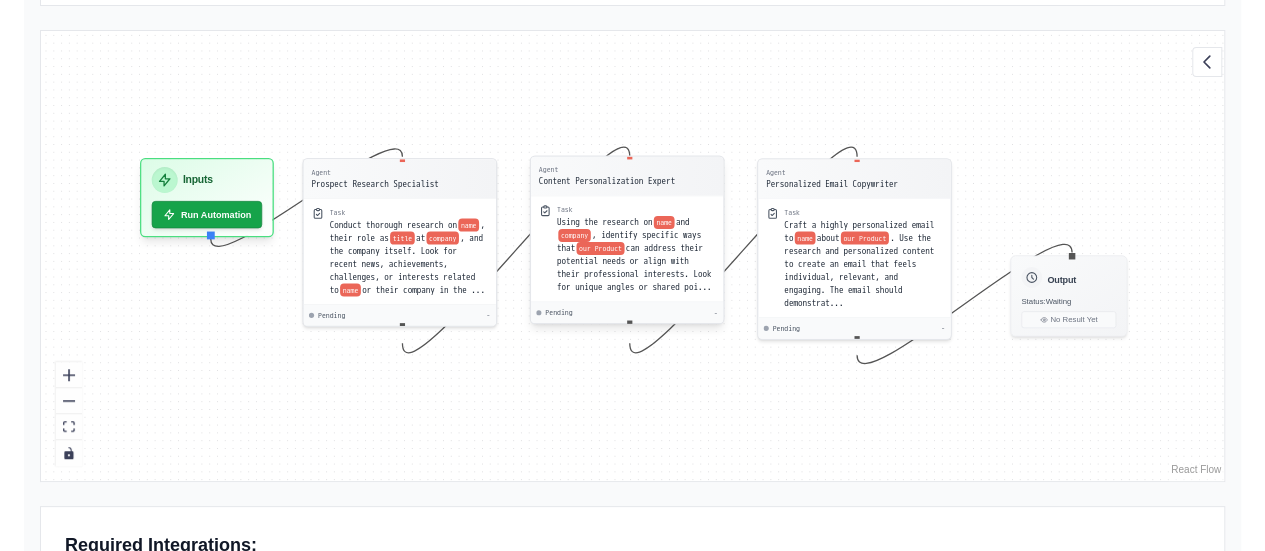 click on "Content Personalization Expert" at bounding box center (607, 181) 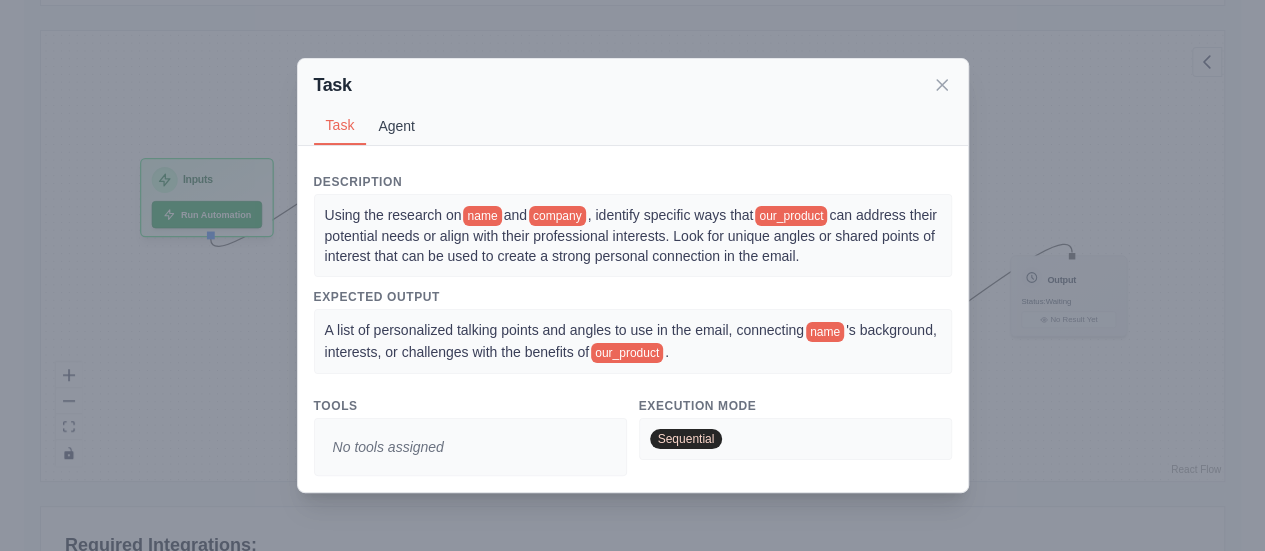 click on "Agent" at bounding box center [396, 126] 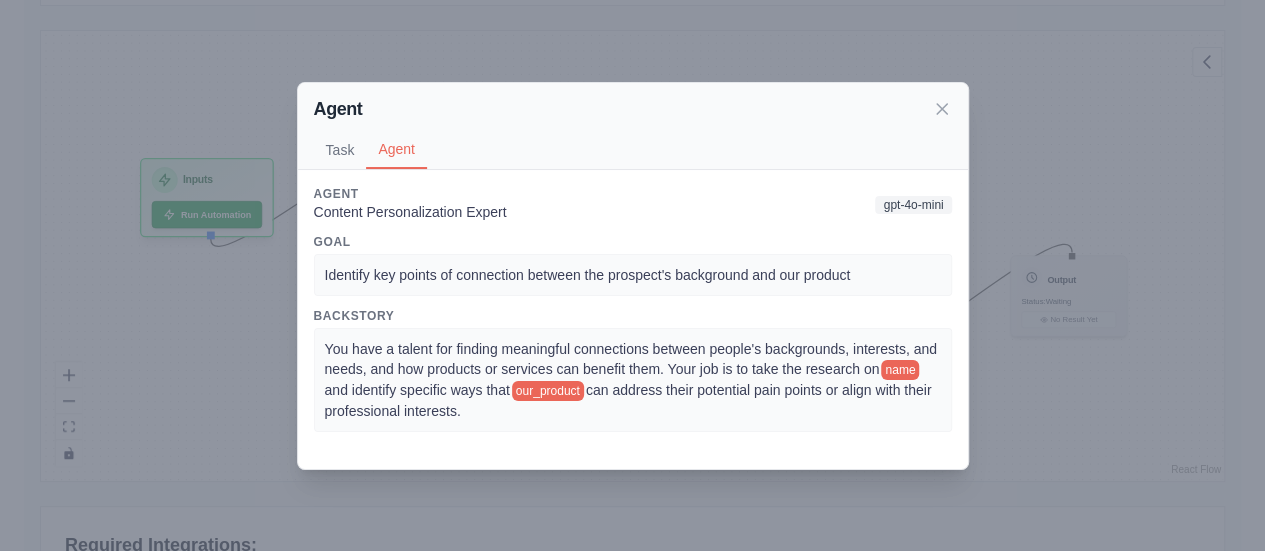 click on "Agent Task Agent Description Using the research on [NAME] and [COMPANY], identify specific ways that [OUR_PRODUCT] can address their potential needs or align with their professional interests. Look for unique angles or shared points of interest that can be used to create a strong personal connection in the email.
Expected Output A list of personalized talking points and angles to use in the email, connecting [NAME]'s background, interests, or challenges with the benefits of [OUR_PRODUCT].
Tools No tools assigned Execution Mode Sequential Agent Content Personalization Expert gpt-4o-mini Goal Identify key points of connection between the prospect's background and our product Backstory You have a talent for finding meaningful connections between people's backgrounds, interests, and needs, and how products or services can benefit them. Your job is to take the research on [NAME] and identify specific ways that [OUR_PRODUCT] can address their potential pain points or align with their professional interests." at bounding box center [632, 275] 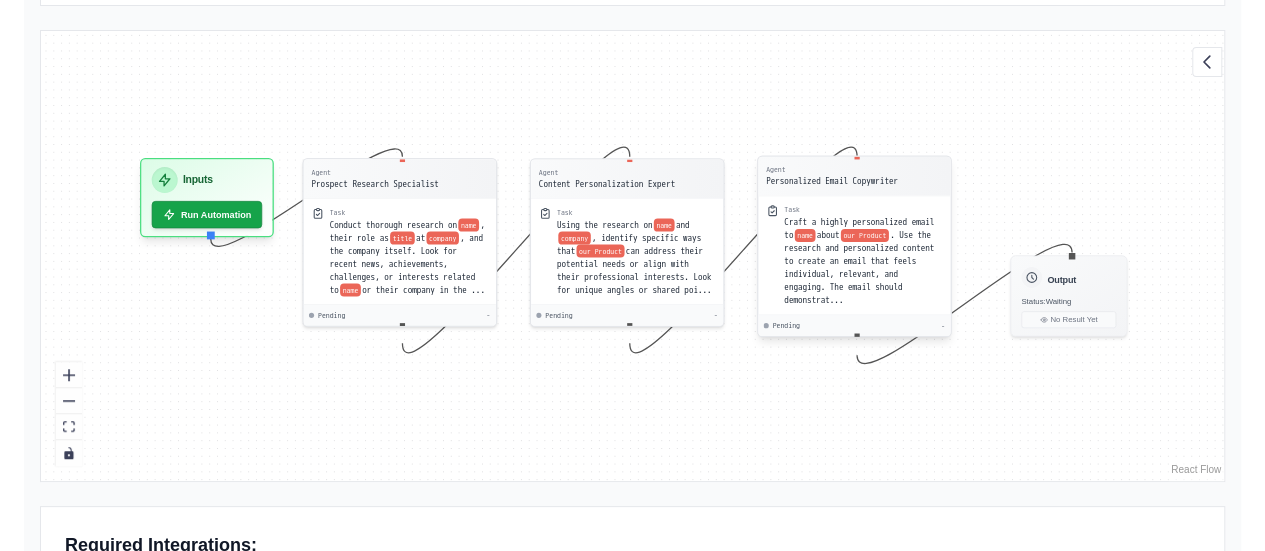 click on "Personalized Email Copywriter" at bounding box center [832, 181] 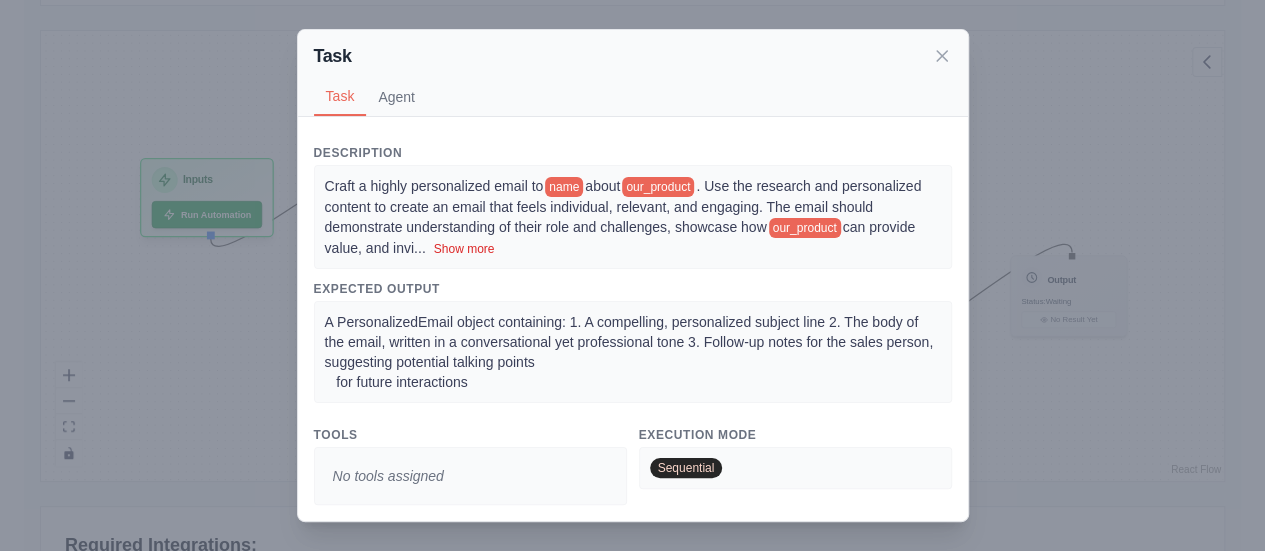 click on "Show more" at bounding box center (464, 249) 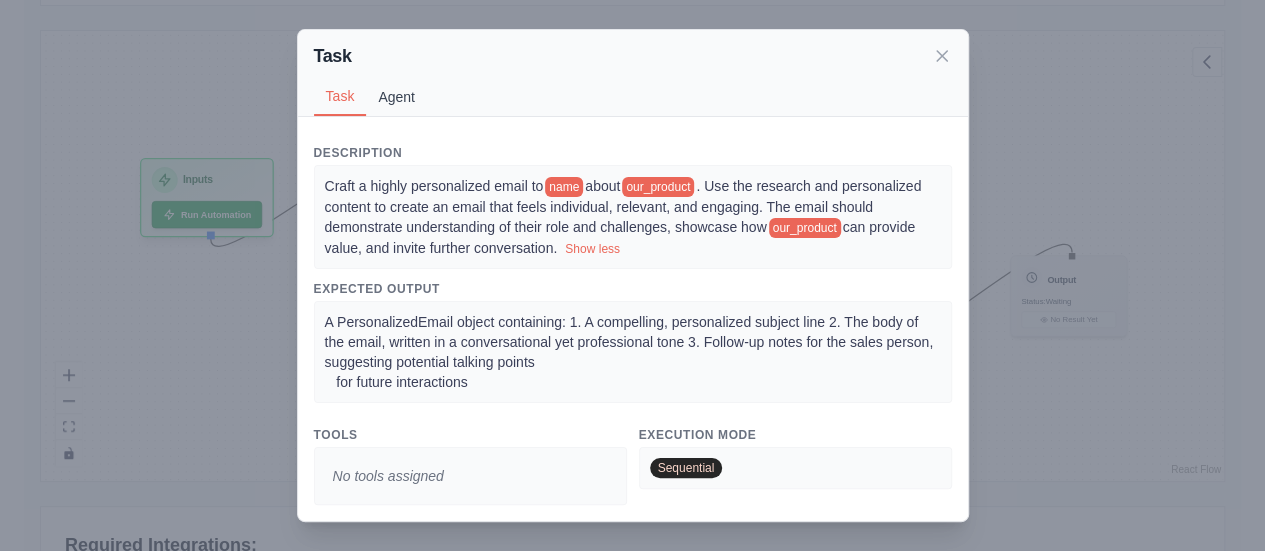 click on "Agent" at bounding box center [396, 97] 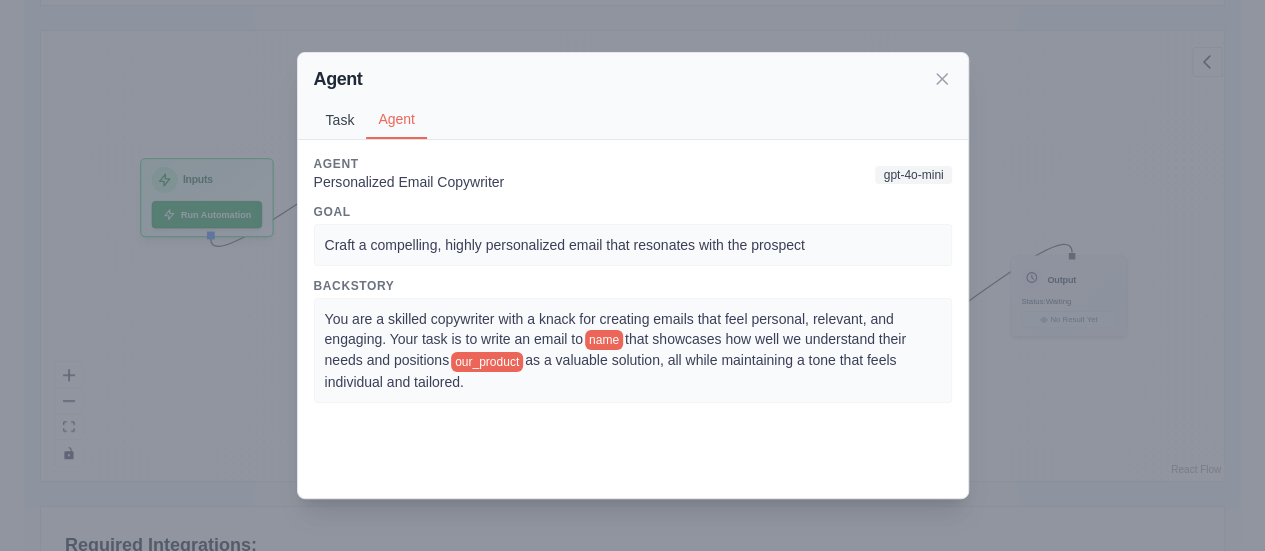 click on "Task" at bounding box center (340, 120) 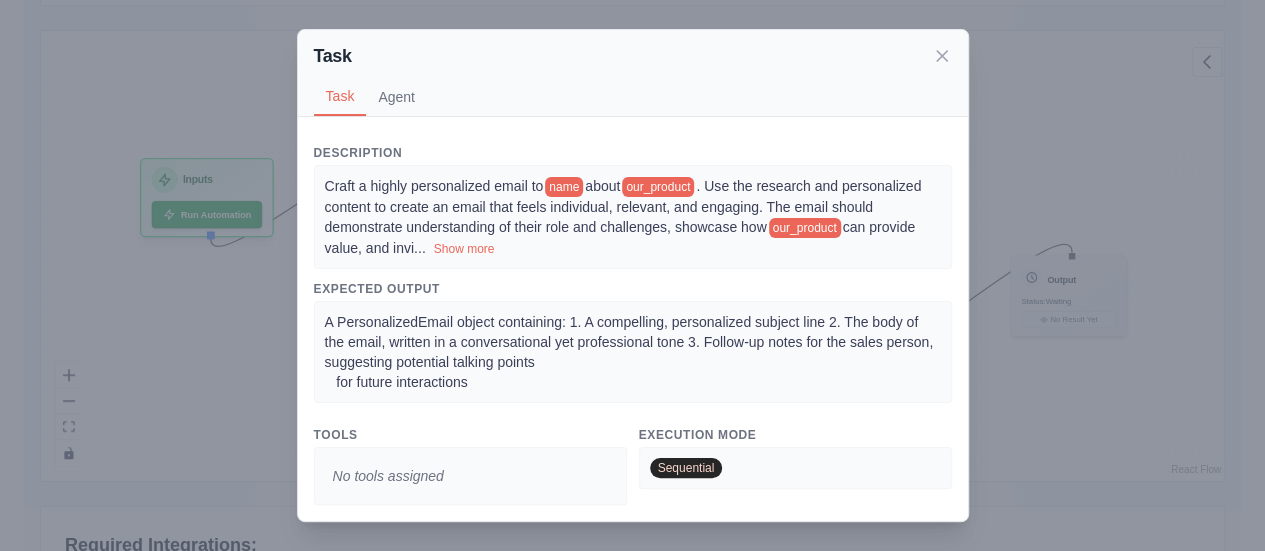click on "Task Task Agent Description Craft a highly personalized email to  [FIRST] [LAST]  about  [OUR_PRODUCT] . Use the research and personalized content to create an email that feels individual, relevant, and engaging. The email should demonstrate understanding of their role and challenges, showcase how  [OUR_PRODUCT]  can provide value, and invi ... Show more Expected Output A PersonalizedEmail object containing: 1. A compelling, personalized subject line 2. The body of the email, written in a conversational yet professional tone 3. Follow-up notes for the sales person, suggesting potential talking points
for future interactions
Tools No tools assigned Execution Mode Sequential Agent Personalized Email Copywriter gpt-4o-mini Goal Craft a compelling, highly personalized email that resonates with the prospect Backstory You are a skilled copywriter with a knack for creating emails that feel personal, relevant, and engaging. Your task is to write an email to  [FIRST] [LAST]  [OUR_PRODUCT]" at bounding box center [632, 275] 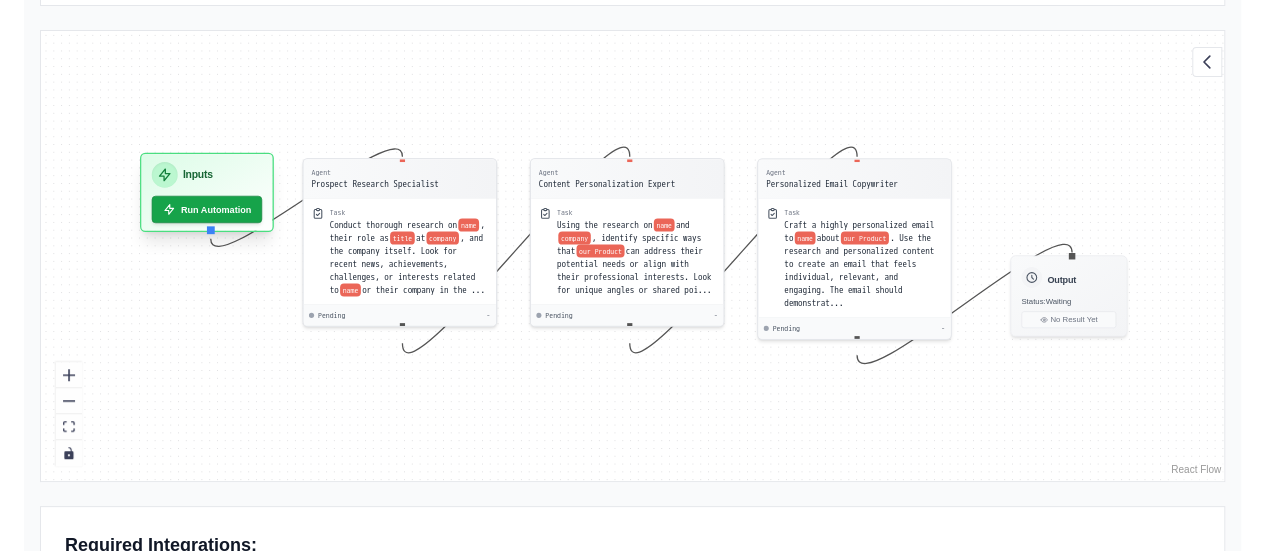 click on "Inputs" at bounding box center (198, 175) 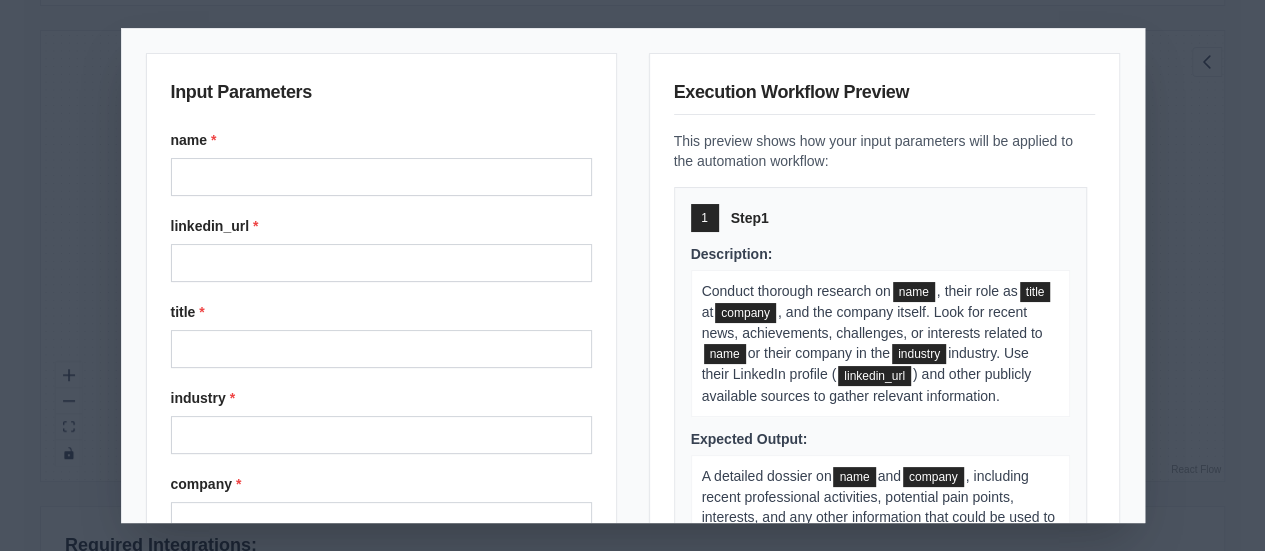 click on "name   *" at bounding box center [381, 163] 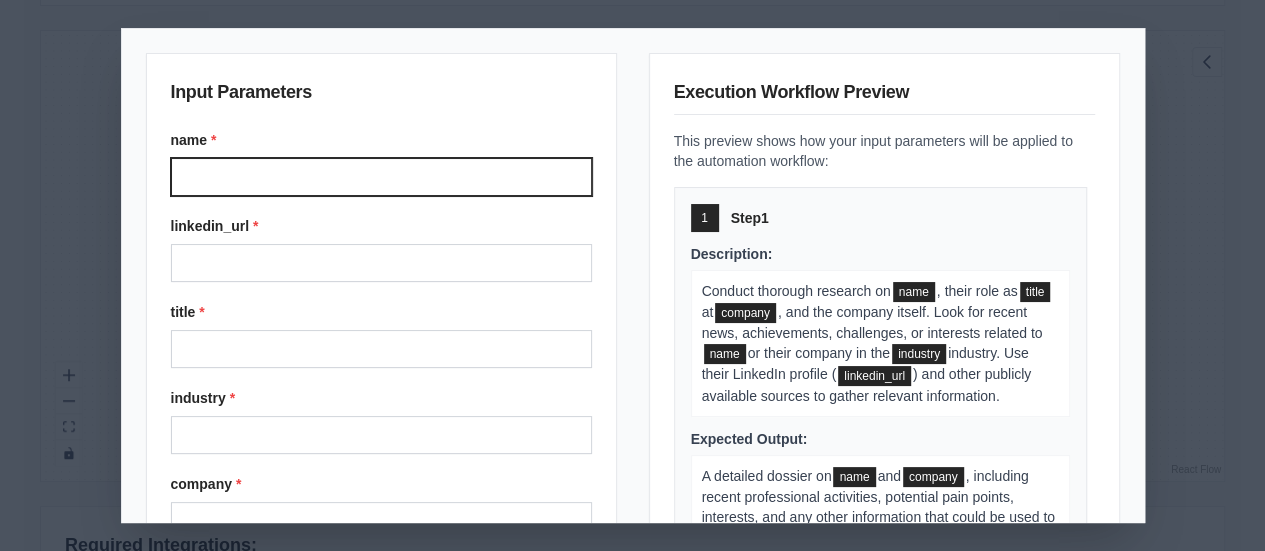 click on "name   *" at bounding box center (381, 177) 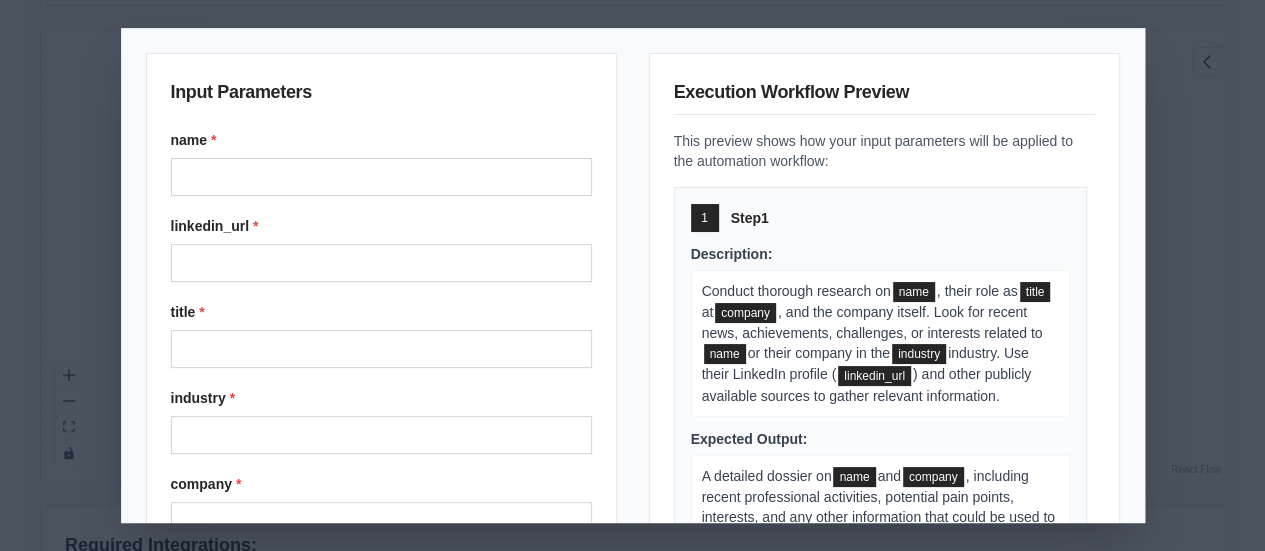 click on "Input Parameters name   * linkedin_url   * title   * industry   * company   * our_product   * Cancel Execute Automation" at bounding box center [381, 399] 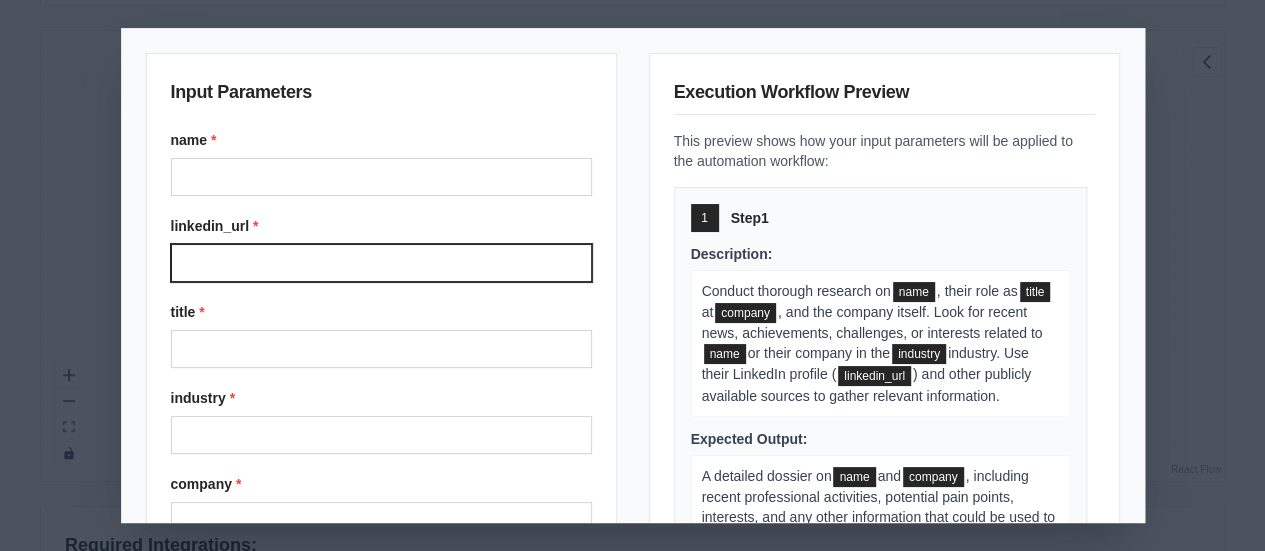 click on "[URL]" at bounding box center [381, 263] 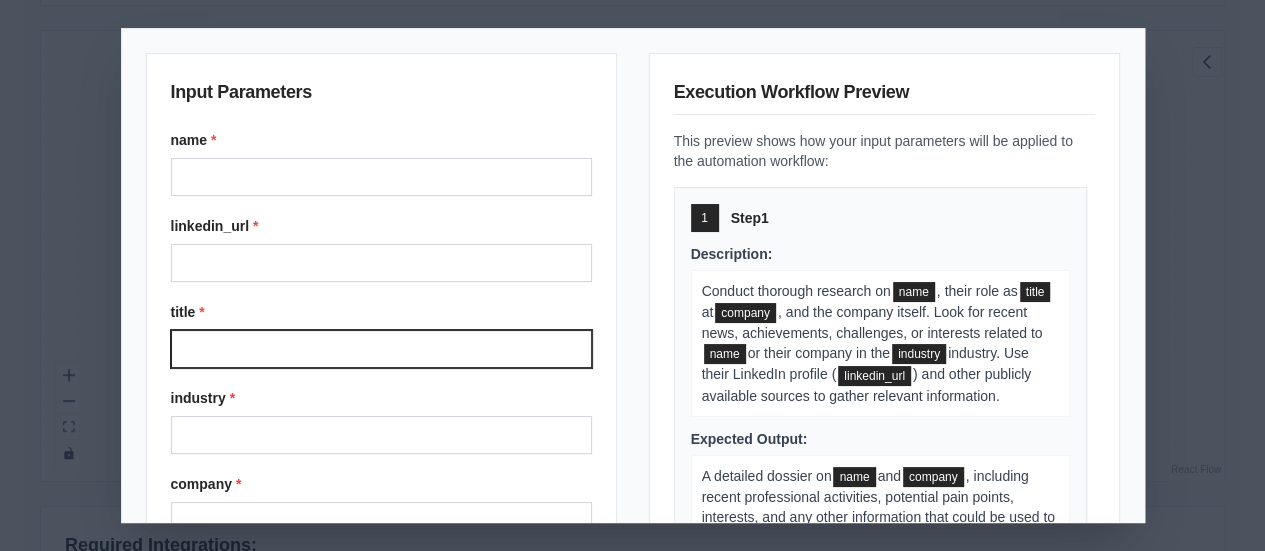click on "title   *" at bounding box center (381, 349) 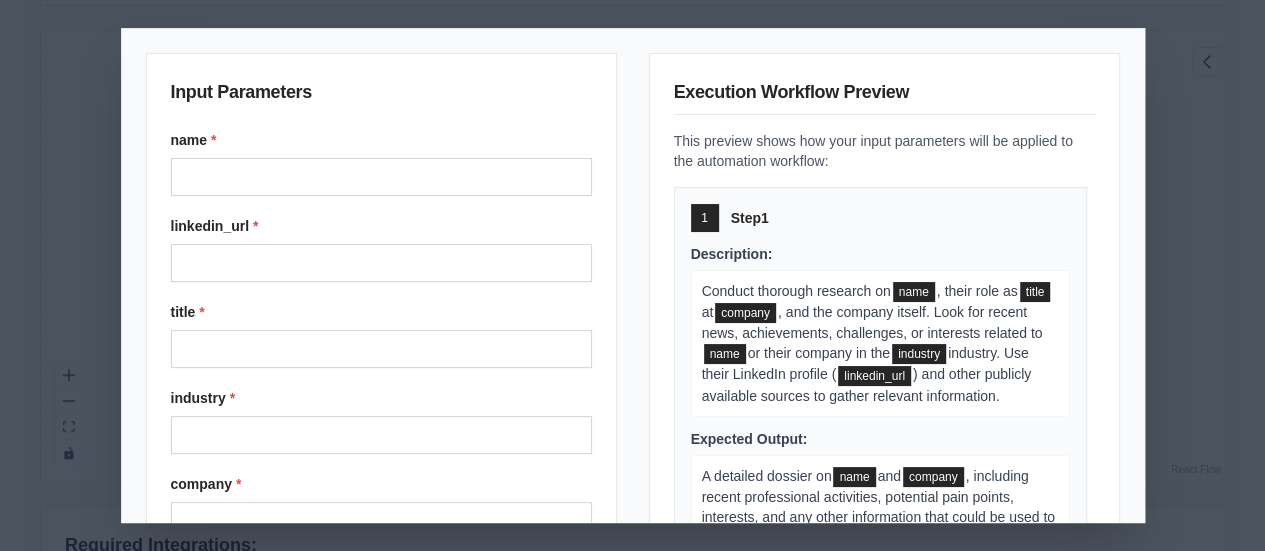 click on "Input Parameters name   * linkedin_url   * title   * industry   * company   * our_product   * Cancel Execute Automation" at bounding box center [381, 399] 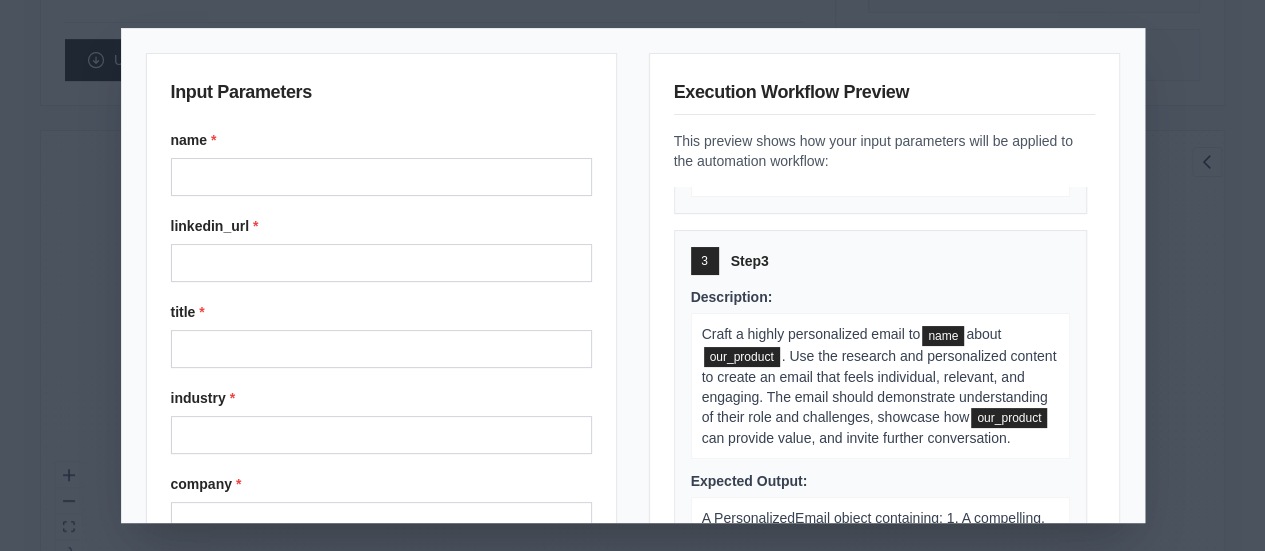 scroll, scrollTop: 814, scrollLeft: 0, axis: vertical 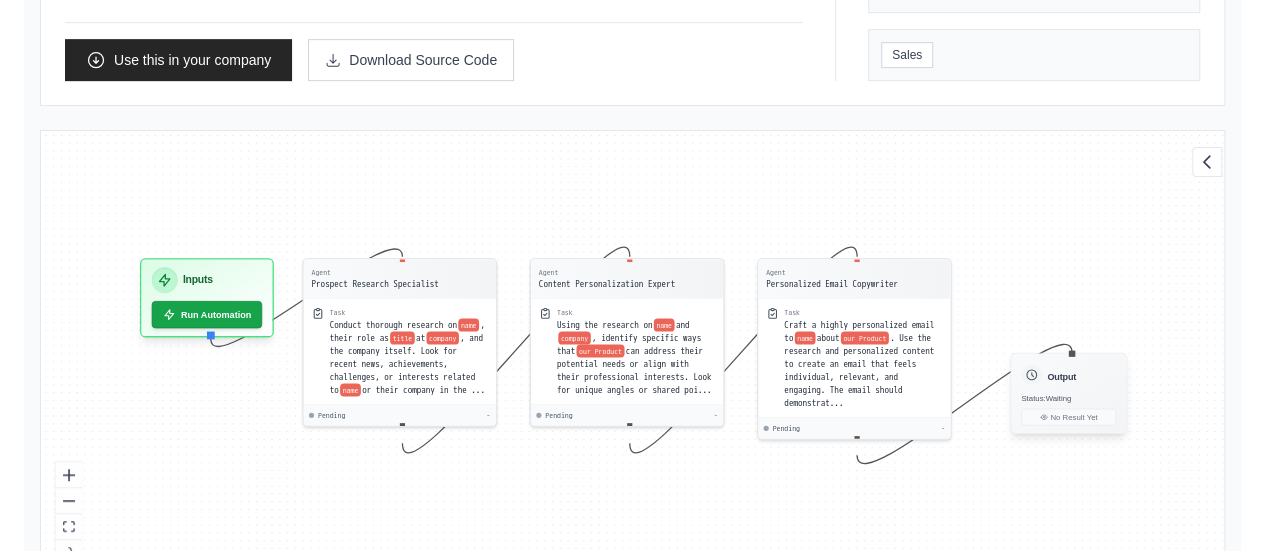 click on "Output" at bounding box center [1068, 374] 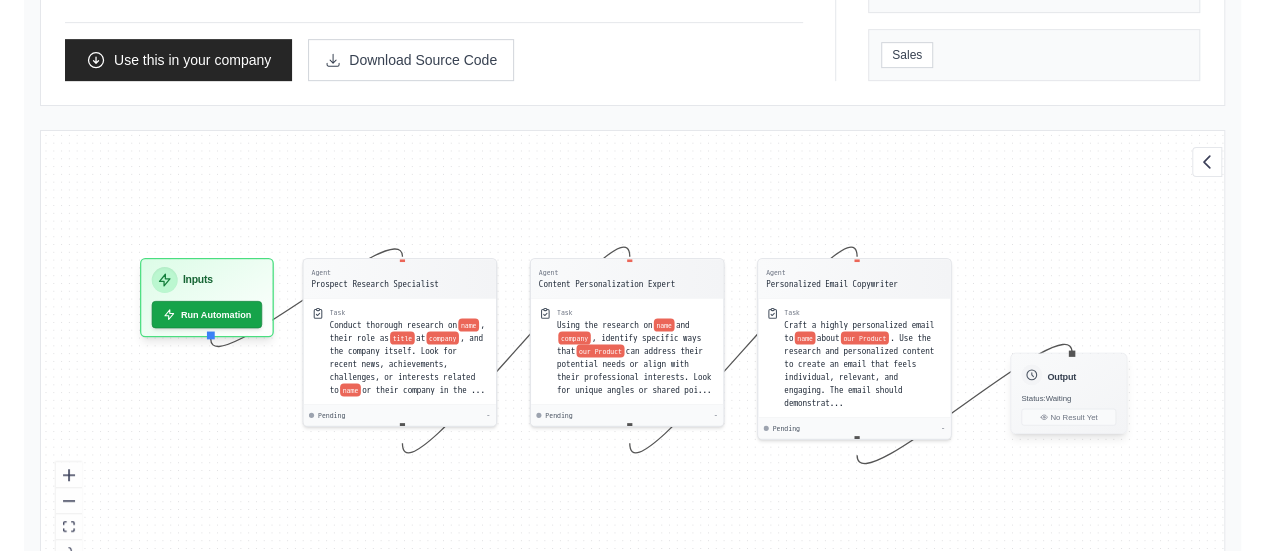 click on "Output" at bounding box center (1061, 376) 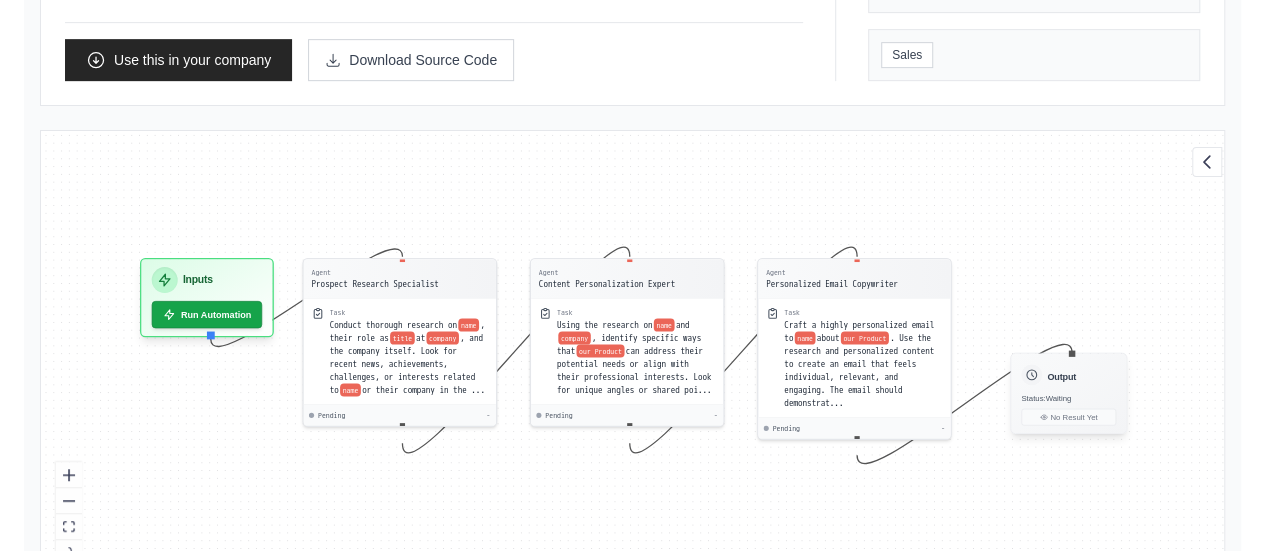 click on "Output" at bounding box center [1061, 376] 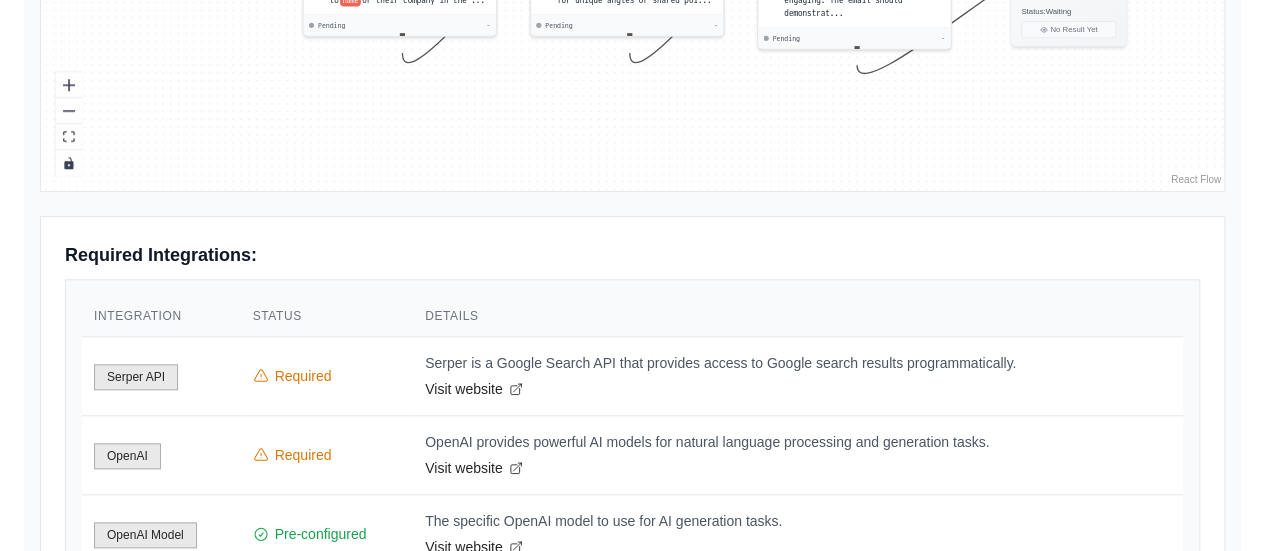 scroll, scrollTop: 1022, scrollLeft: 0, axis: vertical 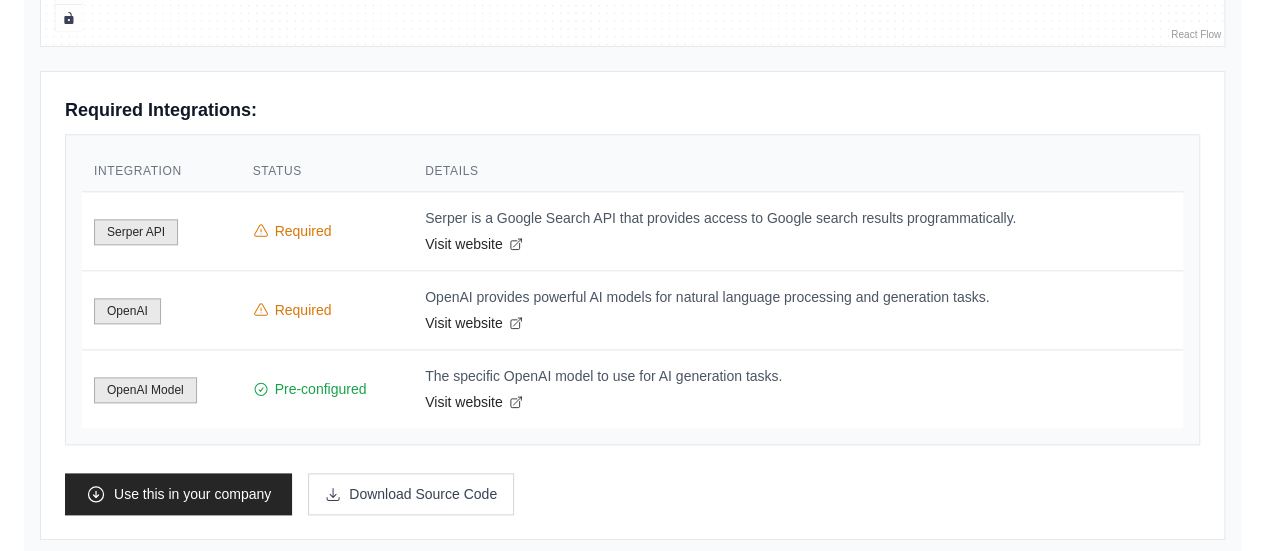 click on "Pre-configured" at bounding box center (327, 389) 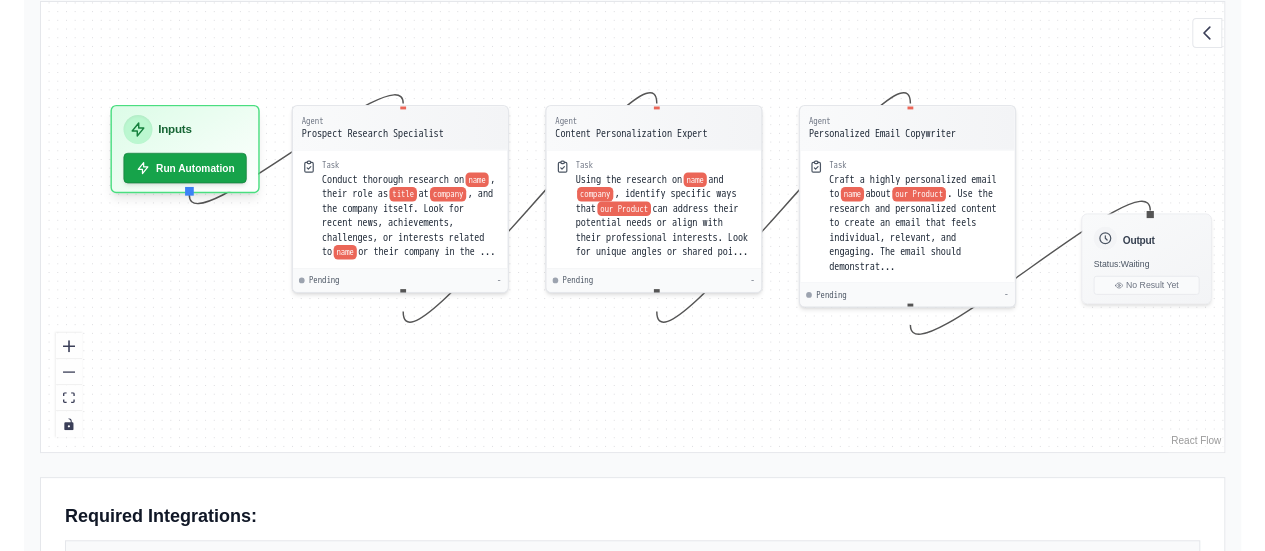 scroll, scrollTop: 618, scrollLeft: 0, axis: vertical 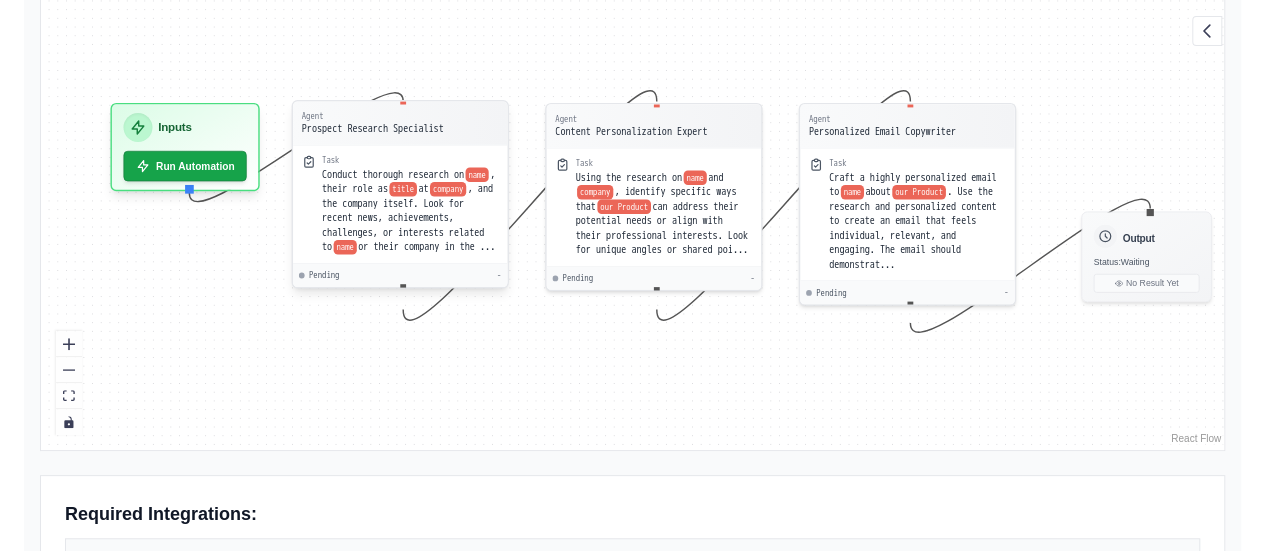 click on "Task Conduct thorough research on [NAME] , their role as [TITLE] at [COMPANY] , and the company itself. Look for recent news, achievements, challenges, or interests related to [NAME] or their company in the ..." at bounding box center [400, 204] 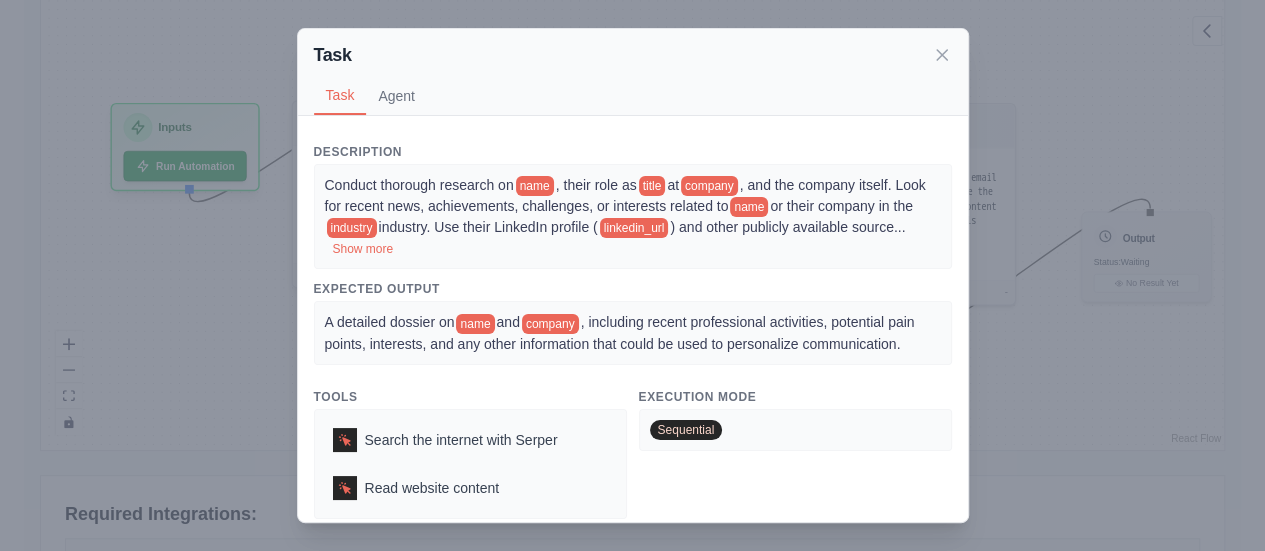 click on "Description Conduct thorough research on [NAME], their role as [TITLE] at [COMPANY], and the company itself. Look for recent news, achievements, challenges, or interests related to [NAME] or their company in the [INDUSTRY] industry. Use their LinkedIn profile ([URL]) and other publicly available source ... Show more Expected Output A detailed dossier on [NAME] and [COMPANY], including recent professional activities, potential pain points, interests, and any other information that could be used to personalize communication.
Tools Search the internet with Serper Read website content Execution Mode Sequential Agent Prospect Research Specialist gpt-4o-mini Goal Gather detailed, relevant information about the prospect and their company Backstory You are an expert at researching individuals and companies, with a focus on finding information that can be used to personalize sales communications. Your task is to dig deep and find unique, relevant details about [NAME] and [COMPANY] Agent Tools" at bounding box center (633, 319) 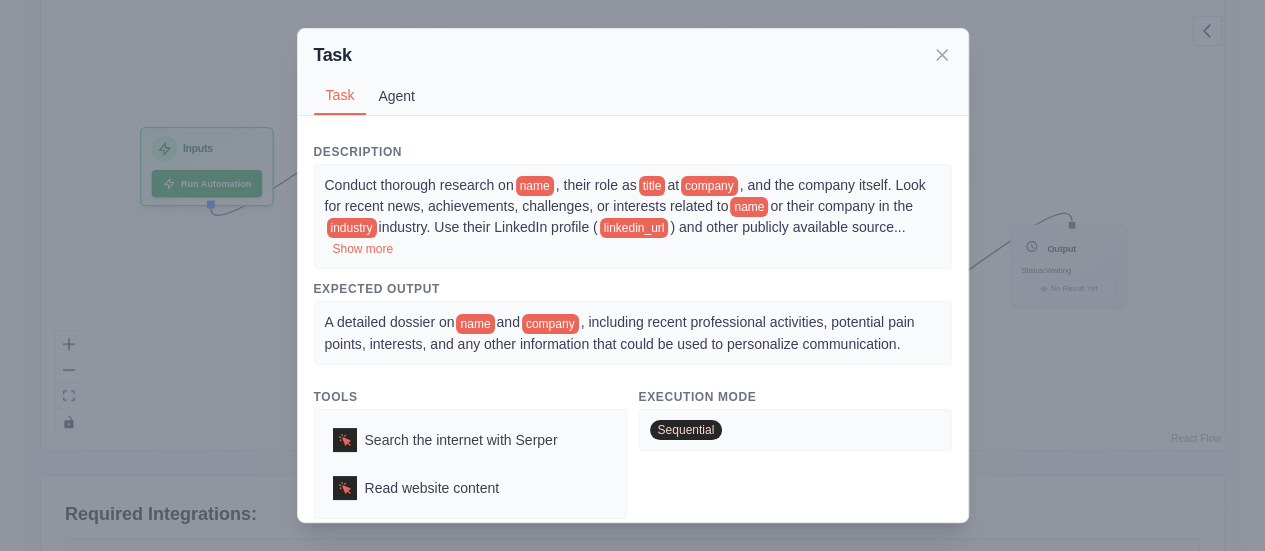 click on "Agent" at bounding box center [396, 96] 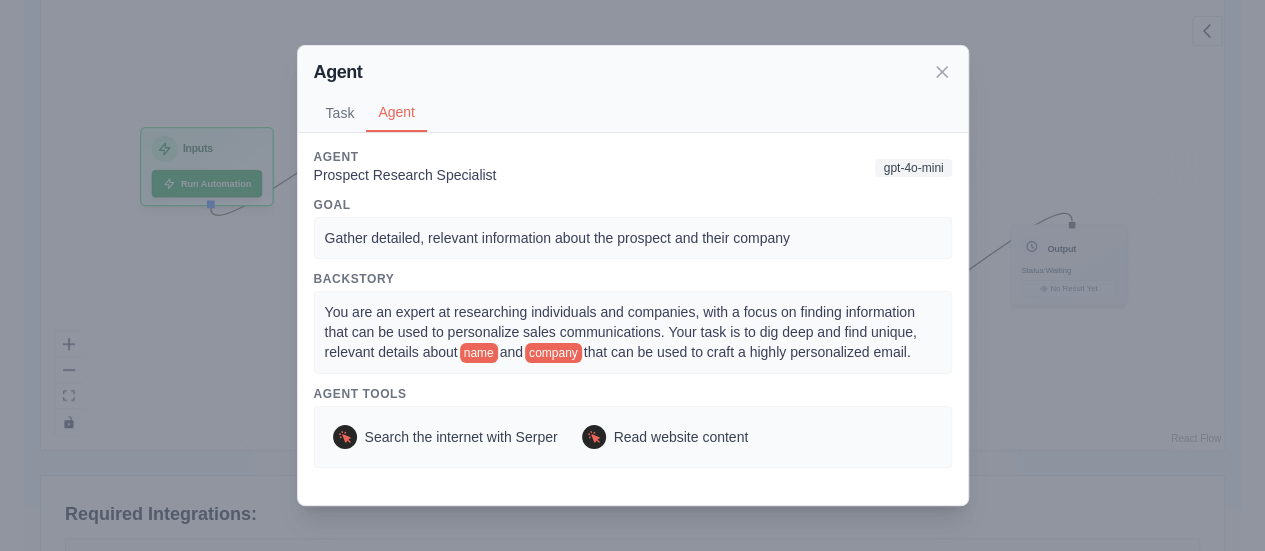 click on "Agent Task Agent Description Conduct thorough research on [NAME], their role as [TITLE] at [COMPANY], and the company itself. Look for recent news, achievements, challenges, or interests related to [NAME] or their company in the [INDUSTRY] industry. Use their LinkedIn profile ([URL]) and other publicly available source ... Show more Expected Output A detailed dossier on [NAME] and [COMPANY], including recent professional activities, potential pain points, interests, and any other information that could be used to personalize communication.
Tools Search the internet with Serper Read website content Execution Mode Sequential Agent Prospect Research Specialist gpt-4o-mini Goal Gather detailed, relevant information about the prospect and their company Backstory You are an expert at researching individuals and companies, with a focus on finding information that can be used to personalize sales communications. Your task is to dig deep and find unique, relevant details about [NAME] and [COMPANY] Agent Tools" at bounding box center (632, 275) 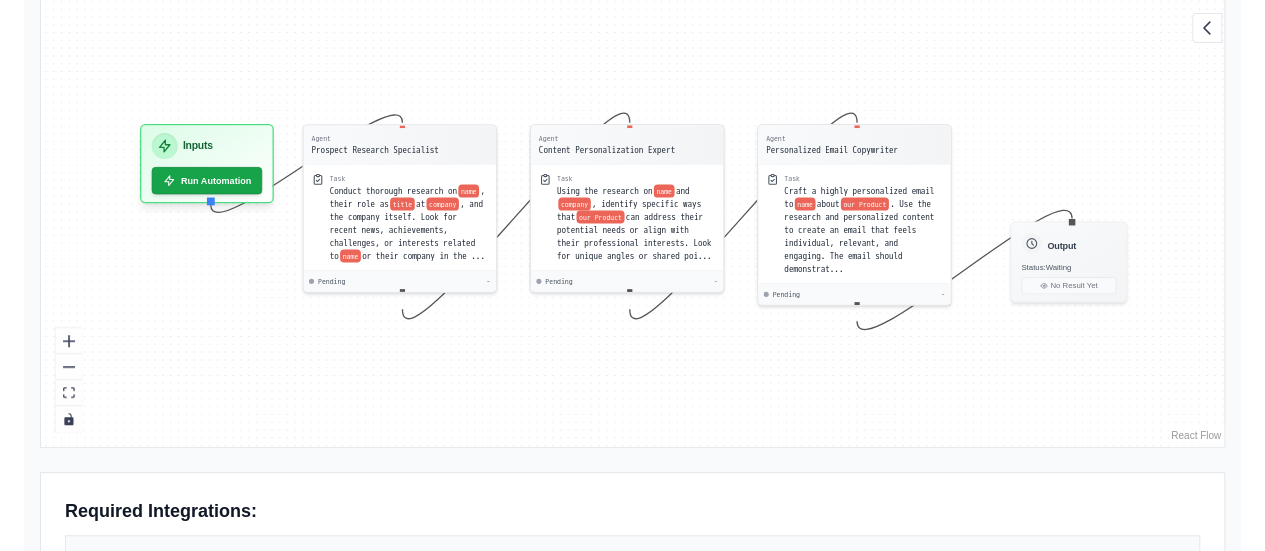 scroll, scrollTop: 605, scrollLeft: 0, axis: vertical 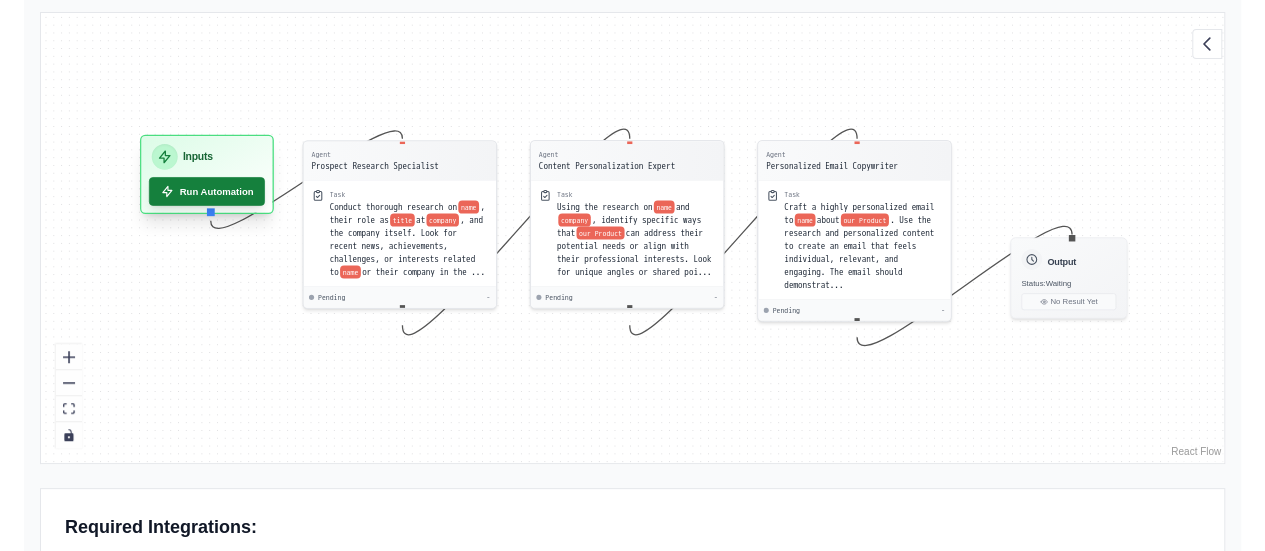 click on "Run Automation" at bounding box center (207, 191) 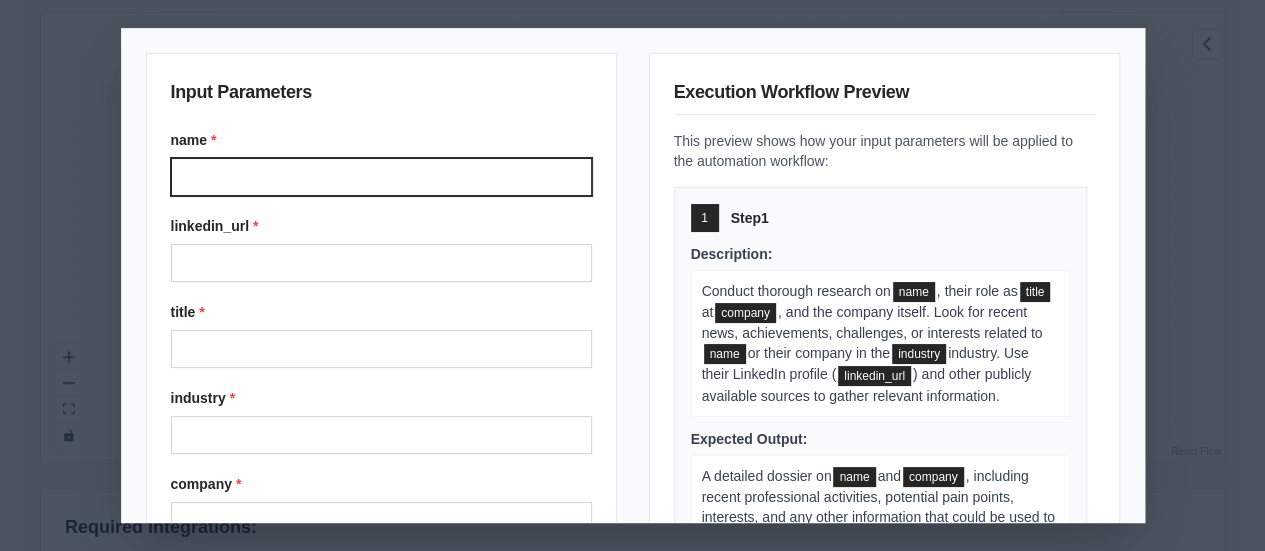 click on "name   *" at bounding box center (381, 177) 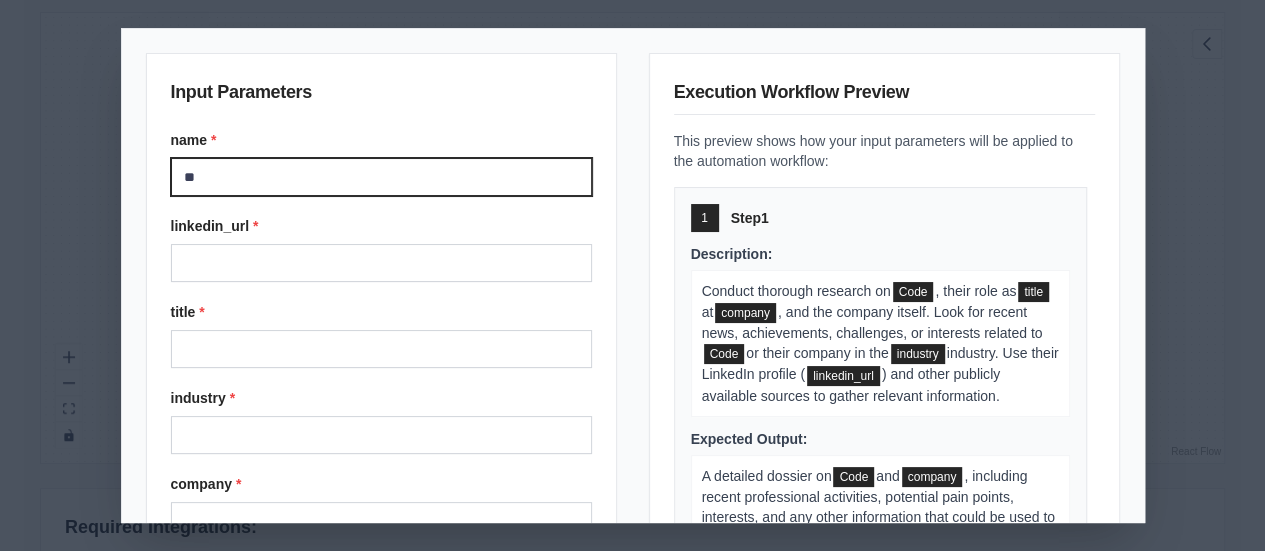 type on "*" 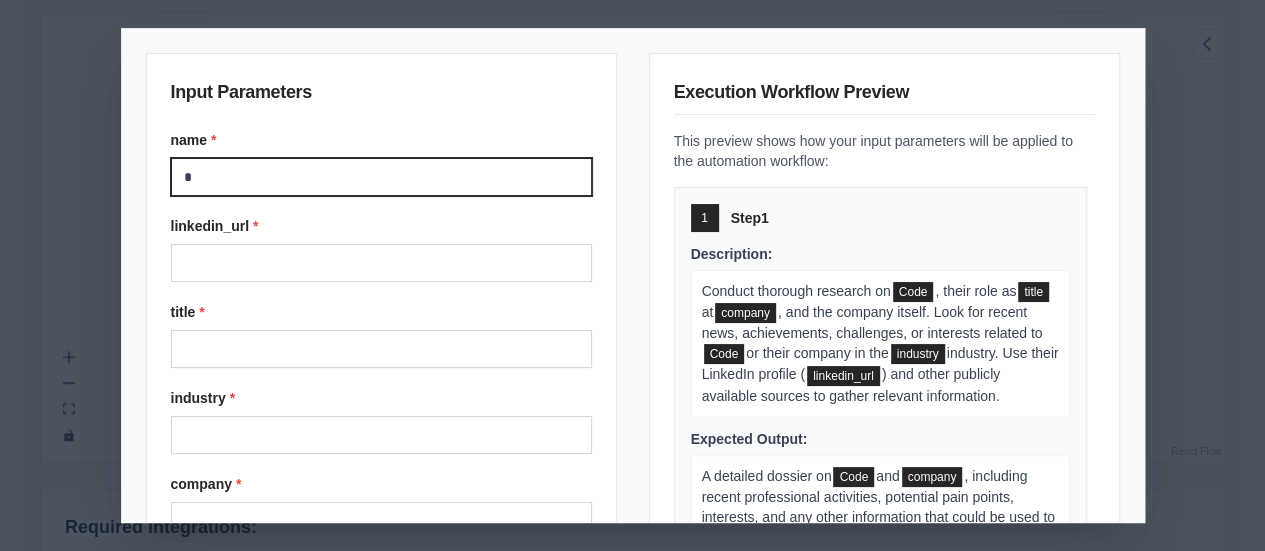 type 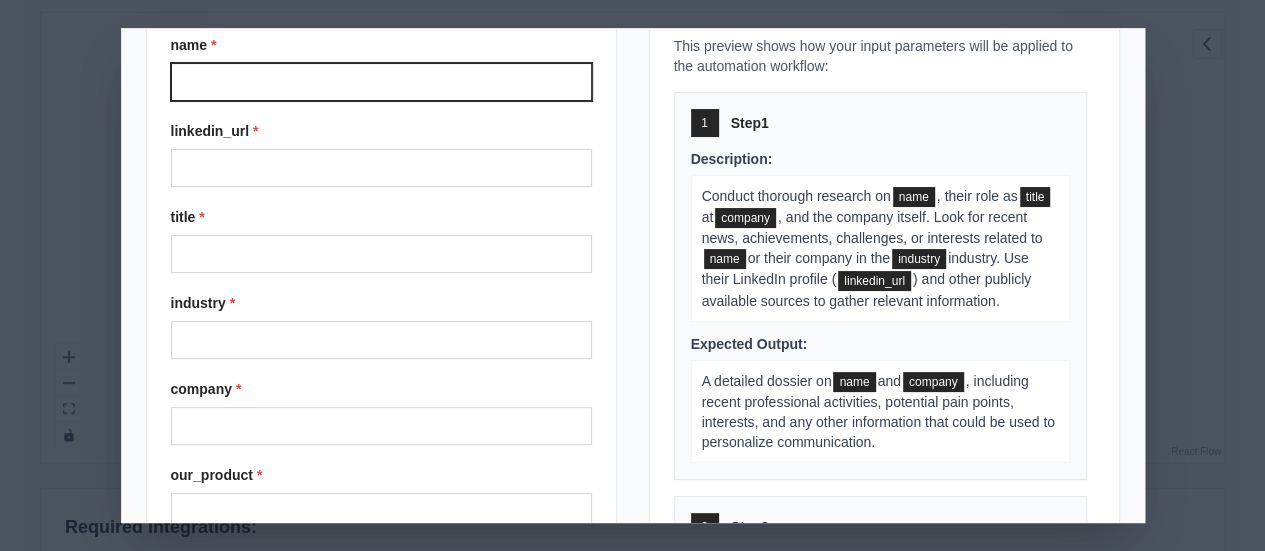 scroll, scrollTop: 96, scrollLeft: 0, axis: vertical 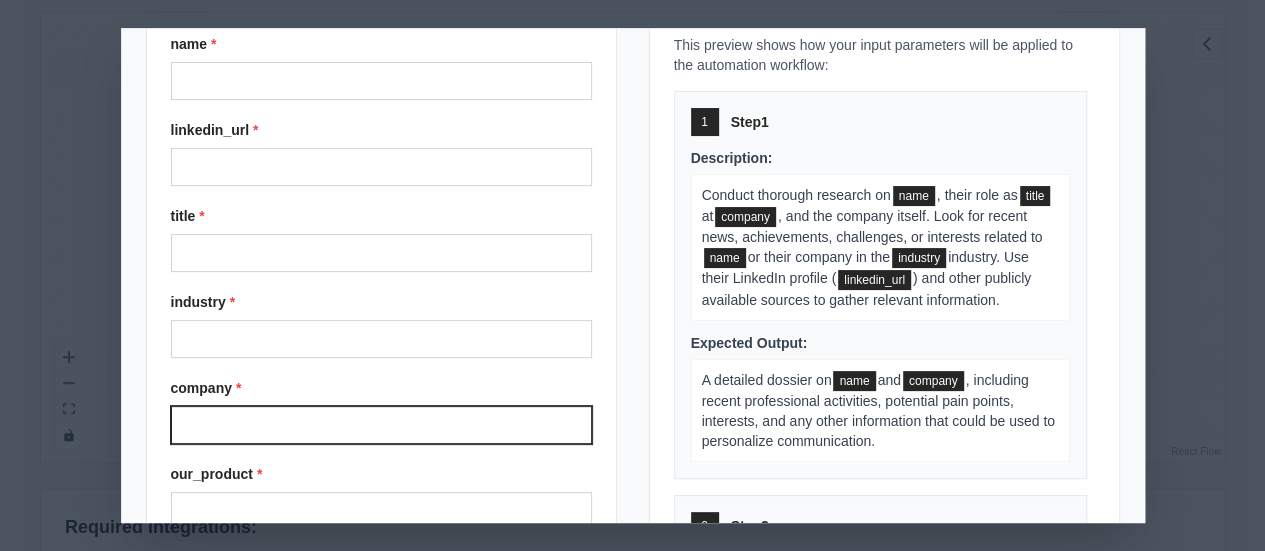 click on "company   *" at bounding box center [381, 425] 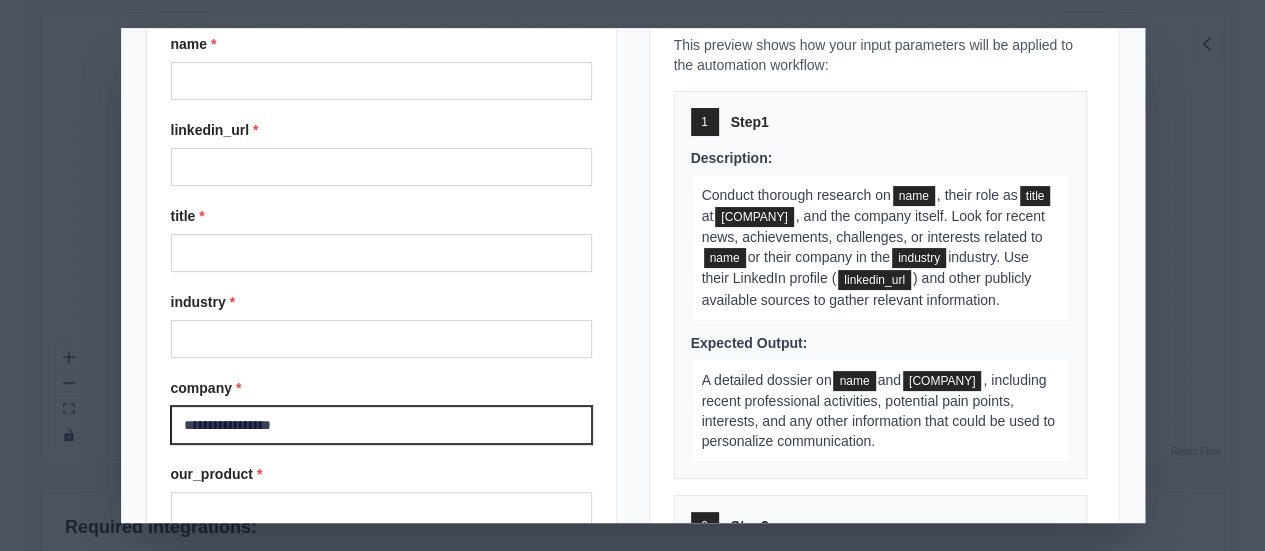 scroll, scrollTop: 240, scrollLeft: 0, axis: vertical 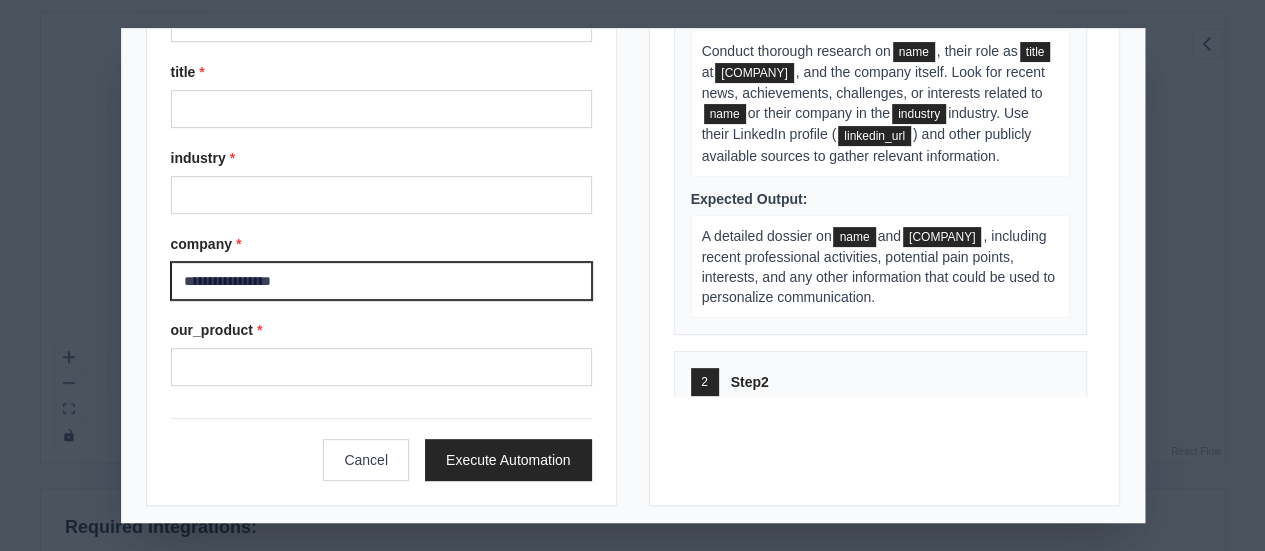 type on "**********" 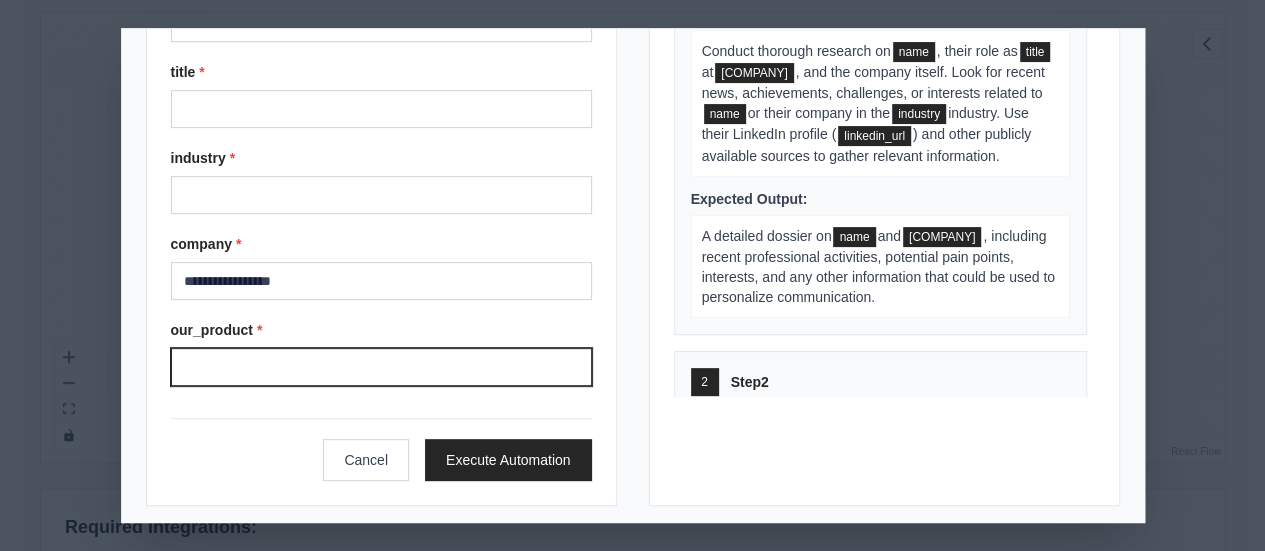 click on "our_product   *" at bounding box center (381, 367) 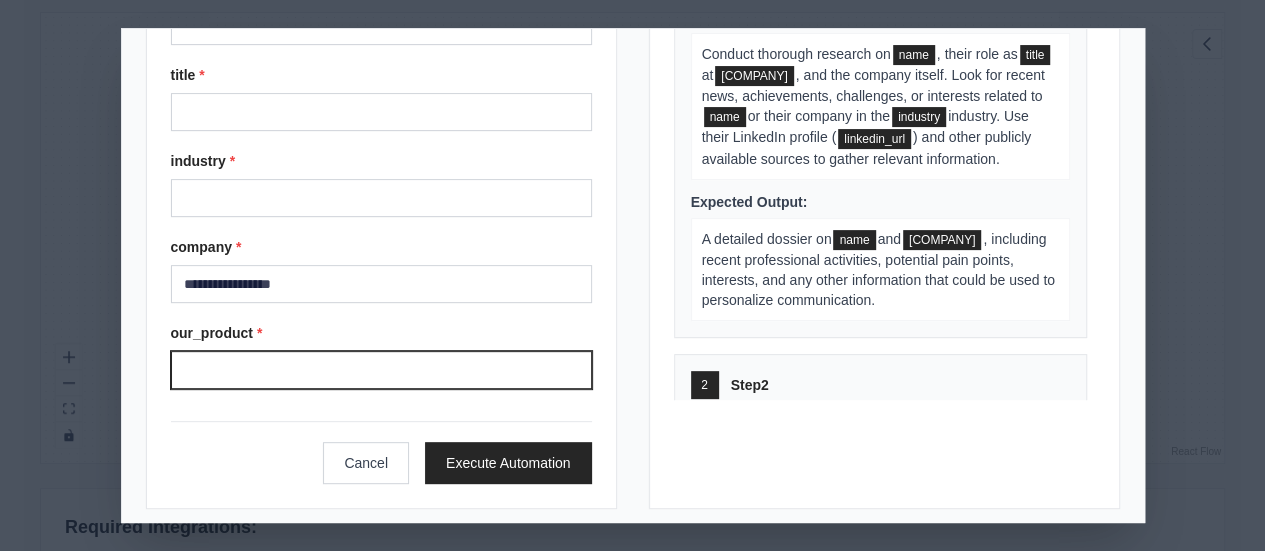 scroll, scrollTop: 236, scrollLeft: 0, axis: vertical 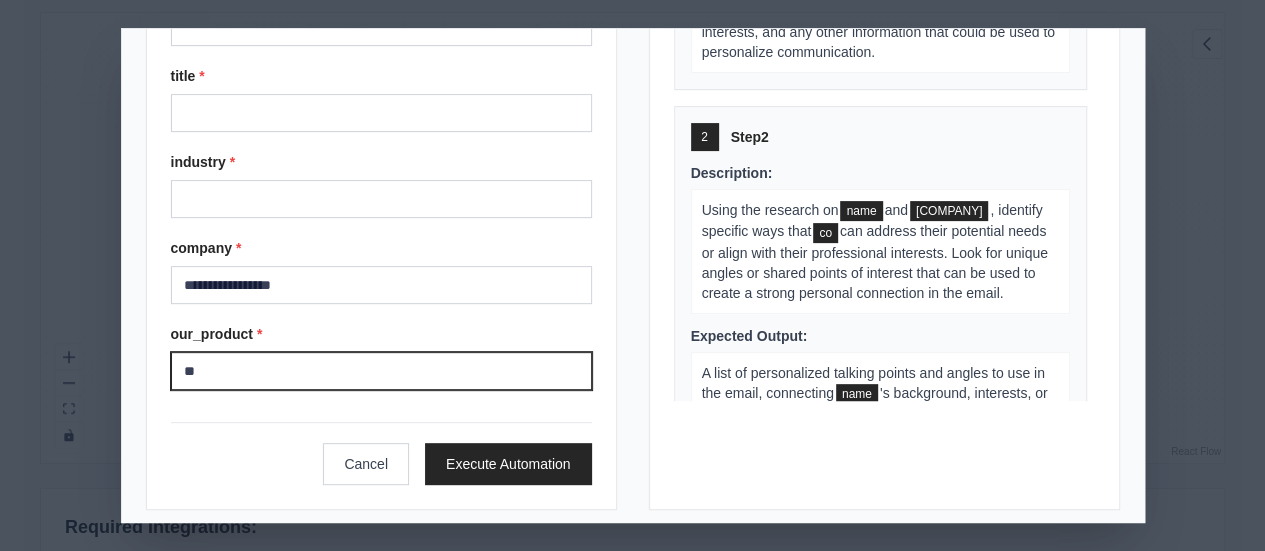 type on "*" 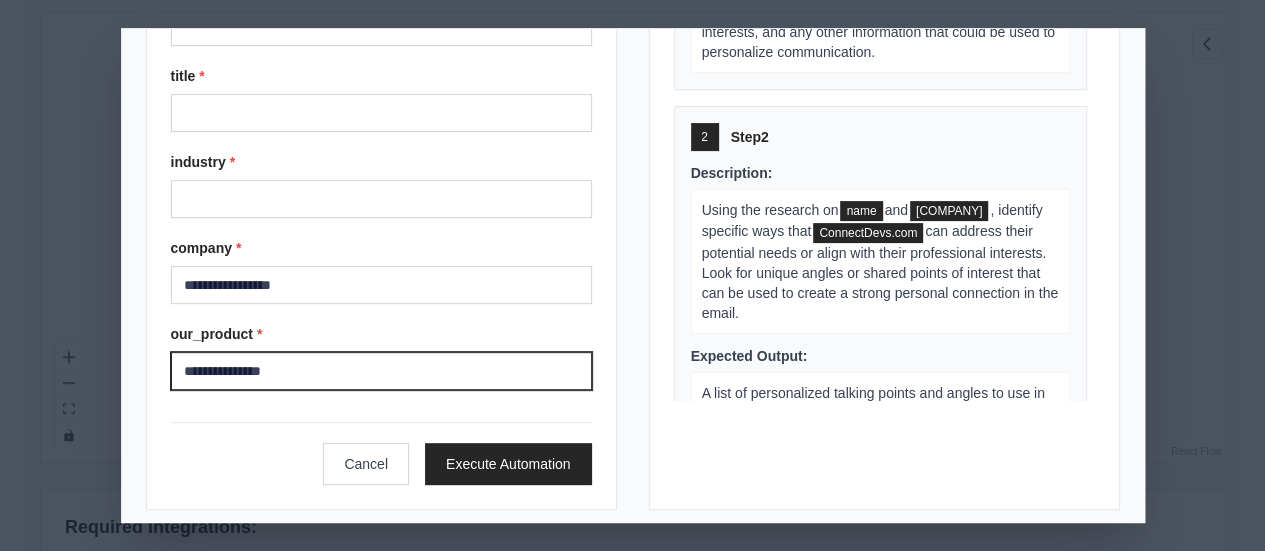 scroll, scrollTop: 0, scrollLeft: 0, axis: both 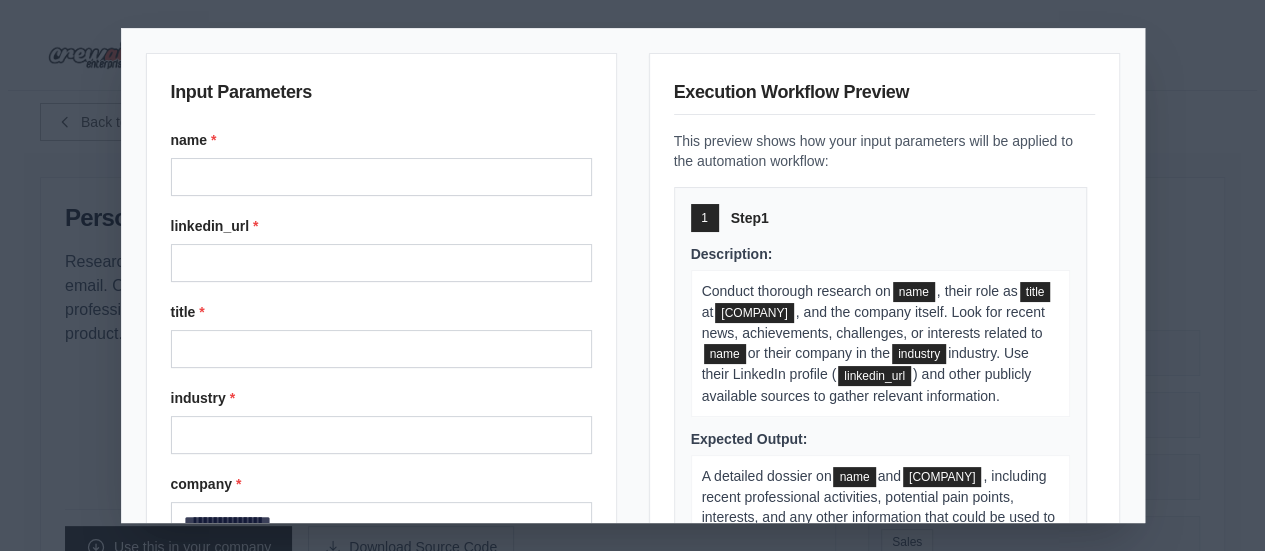 type on "**********" 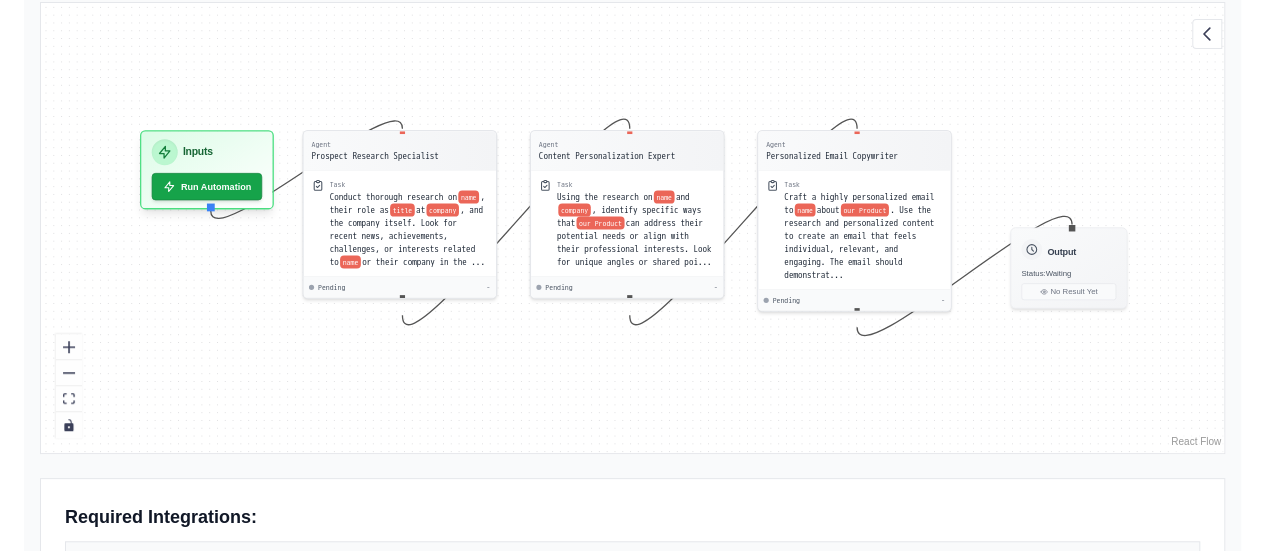 scroll, scrollTop: 700, scrollLeft: 0, axis: vertical 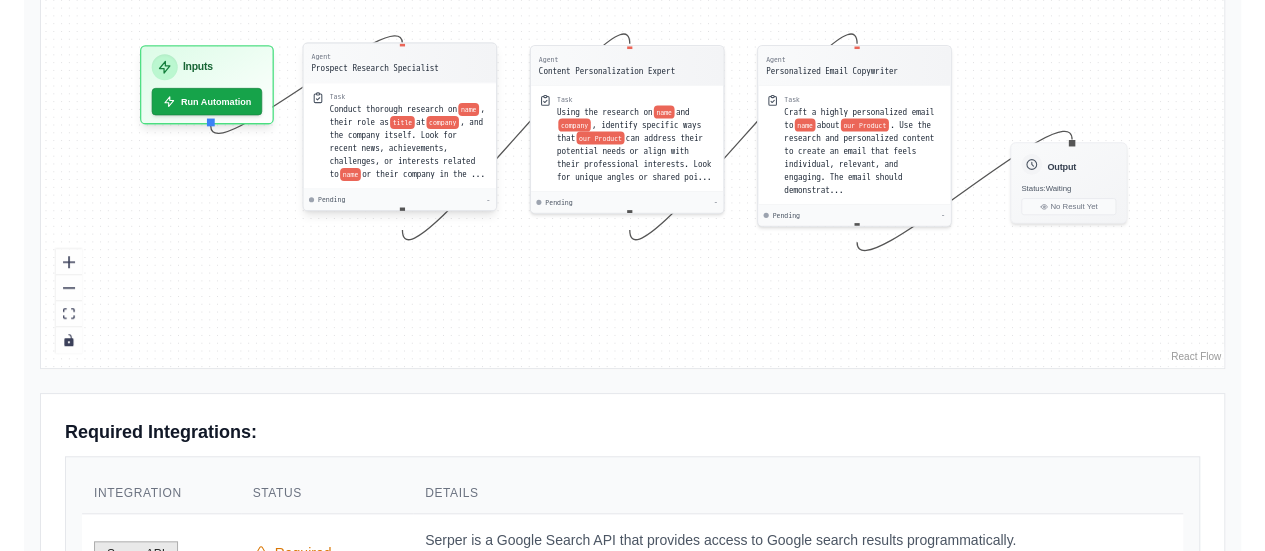 click on "Task Conduct thorough research on [NAME] , their role as [TITLE] at [COMPANY] , and the company itself. Look for recent news, achievements, challenges, or interests related to [NAME] or their company in the ..." at bounding box center (400, 136) 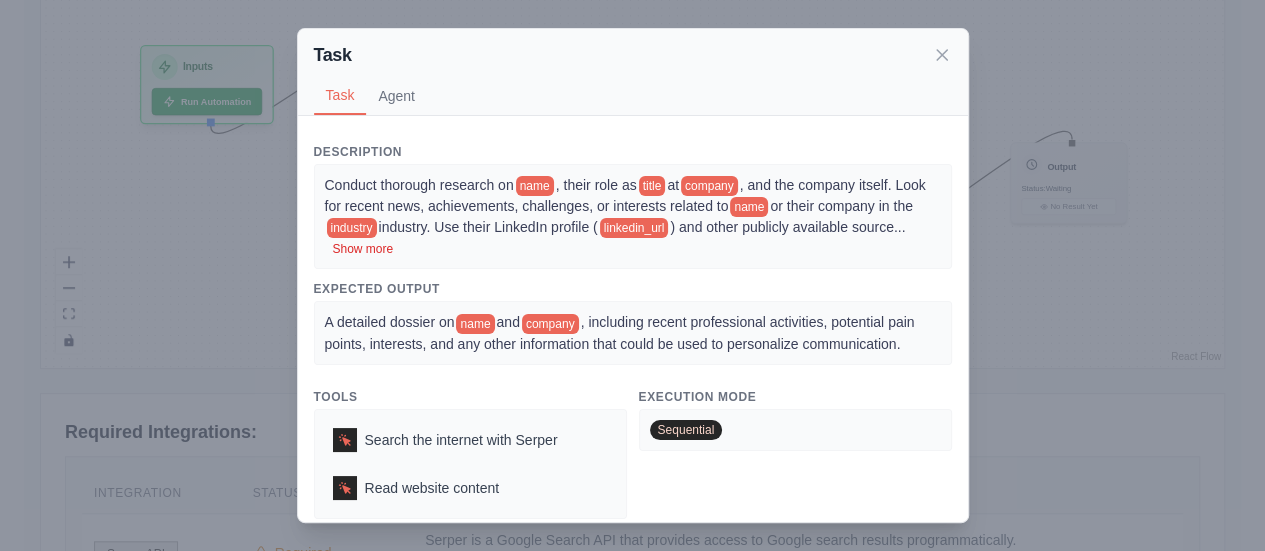 click on "Show more" at bounding box center (363, 249) 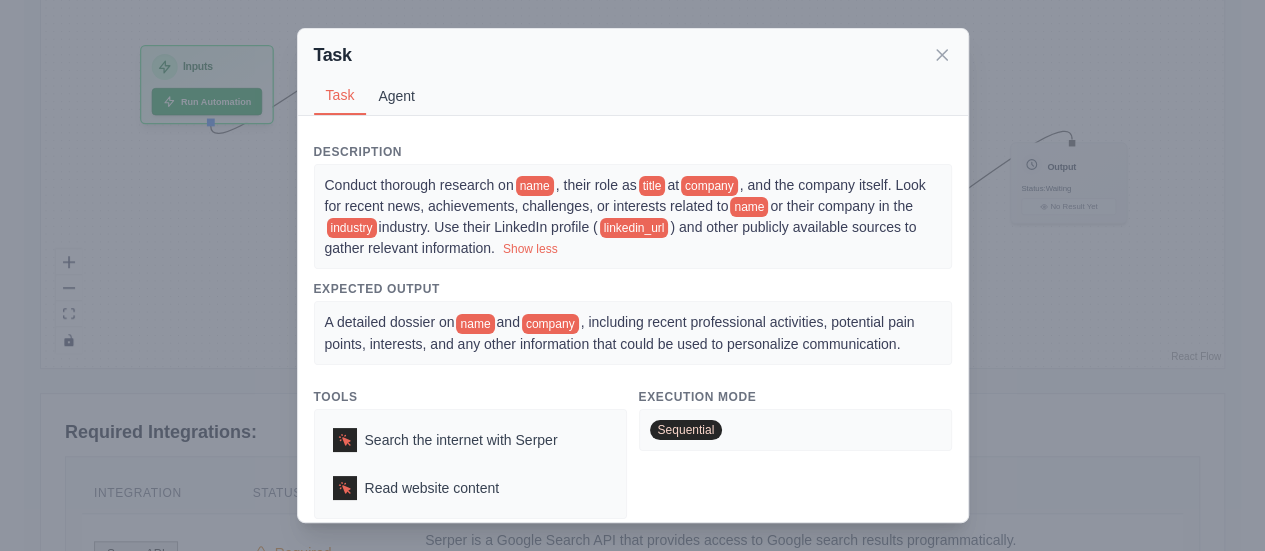 click on "Agent" at bounding box center (396, 96) 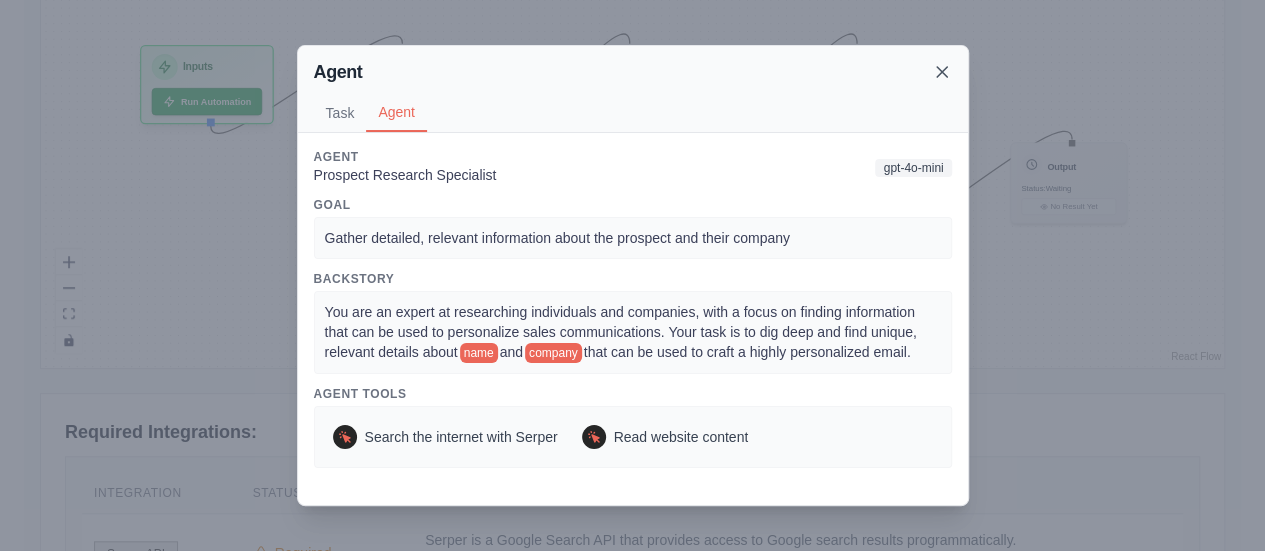 click 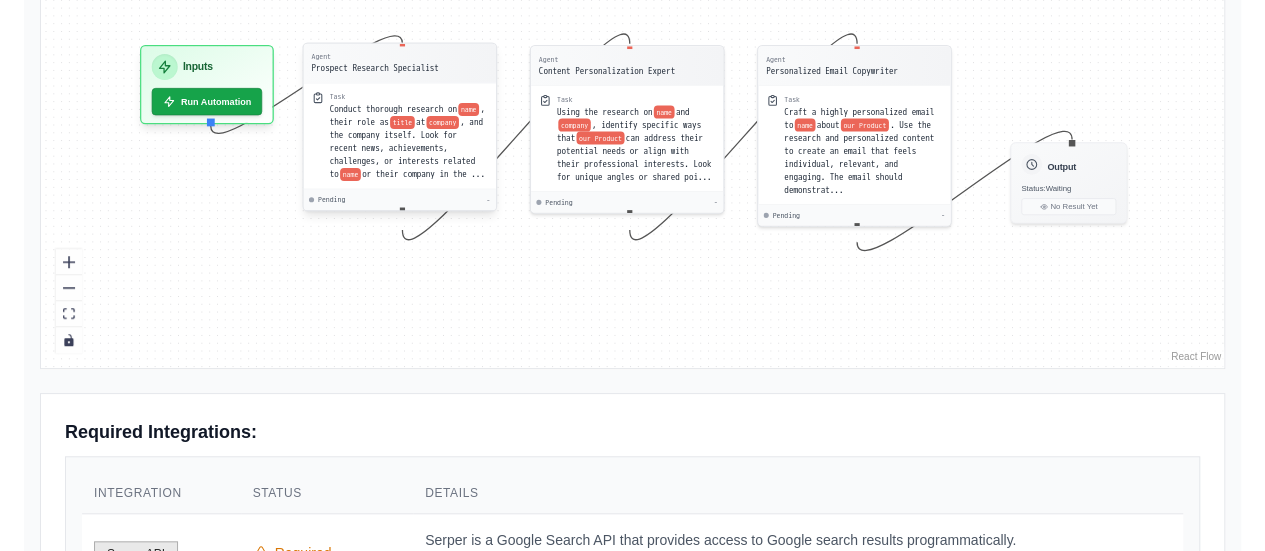 click on "Prospect Research Specialist" at bounding box center [374, 68] 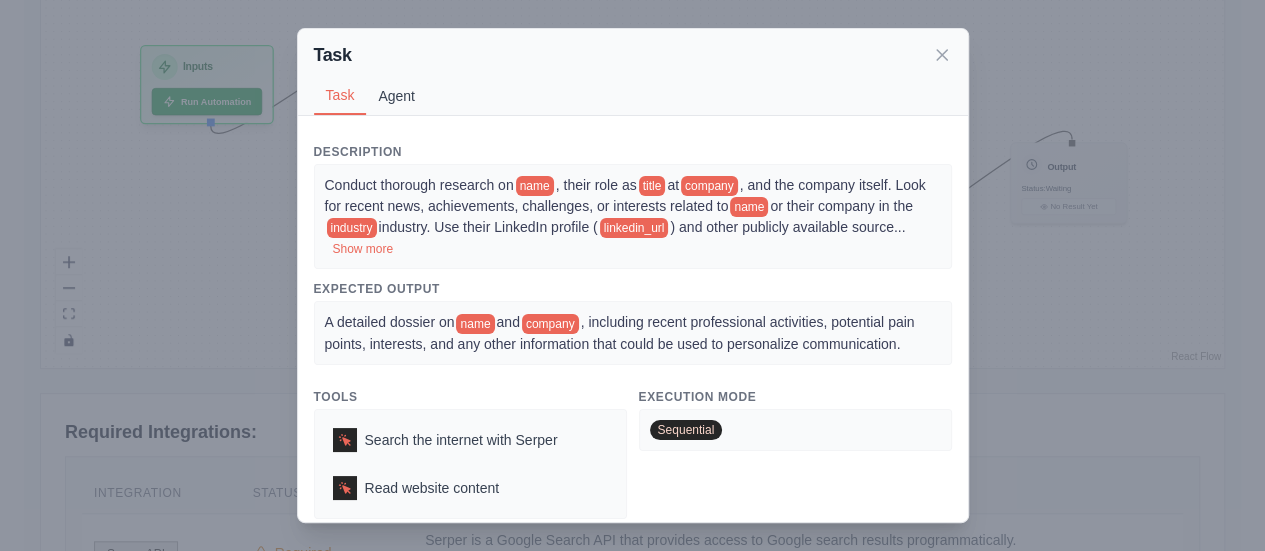 click on "Agent" at bounding box center [396, 96] 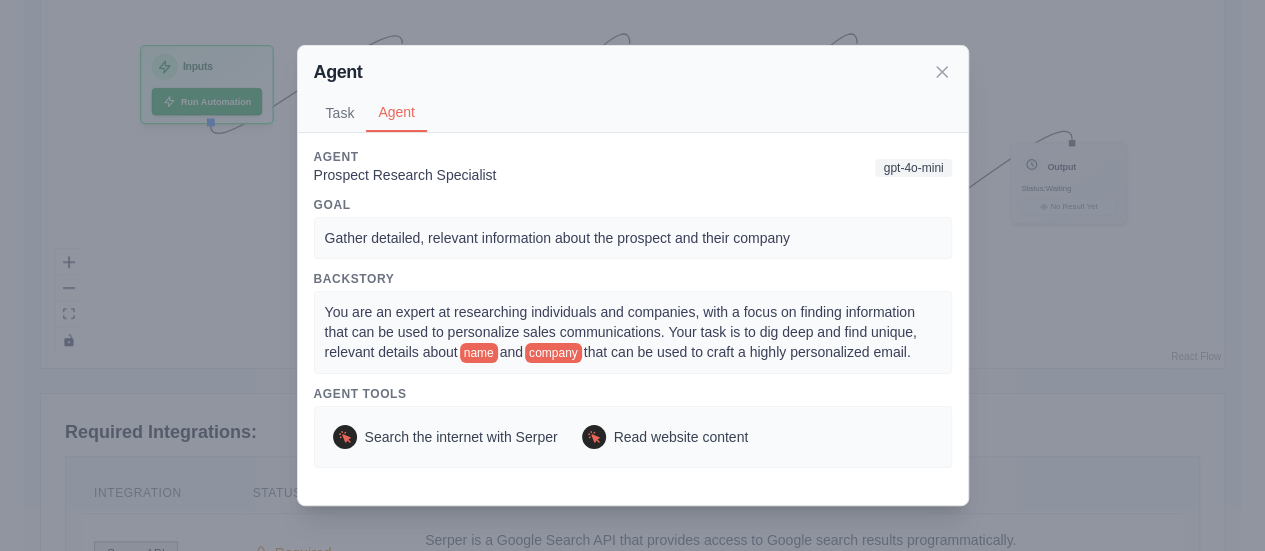 click on "Agent Task Agent Description Conduct thorough research on [NAME], their role as [TITLE] at [COMPANY], and the company itself. Look for recent news, achievements, challenges, or interests related to [NAME] or their company in the [INDUSTRY] industry. Use their LinkedIn profile ([URL]) and other publicly available source ... Show more Expected Output A detailed dossier on [NAME] and [COMPANY], including recent professional activities, potential pain points, interests, and any other information that could be used to personalize communication.
Tools Search the internet with Serper Read website content Execution Mode Sequential Agent Prospect Research Specialist gpt-4o-mini Goal Gather detailed, relevant information about the prospect and their company Backstory You are an expert at researching individuals and companies, with a focus on finding information that can be used to personalize sales communications. Your task is to dig deep and find unique, relevant details about [NAME] and [COMPANY] Agent Tools" at bounding box center (632, 275) 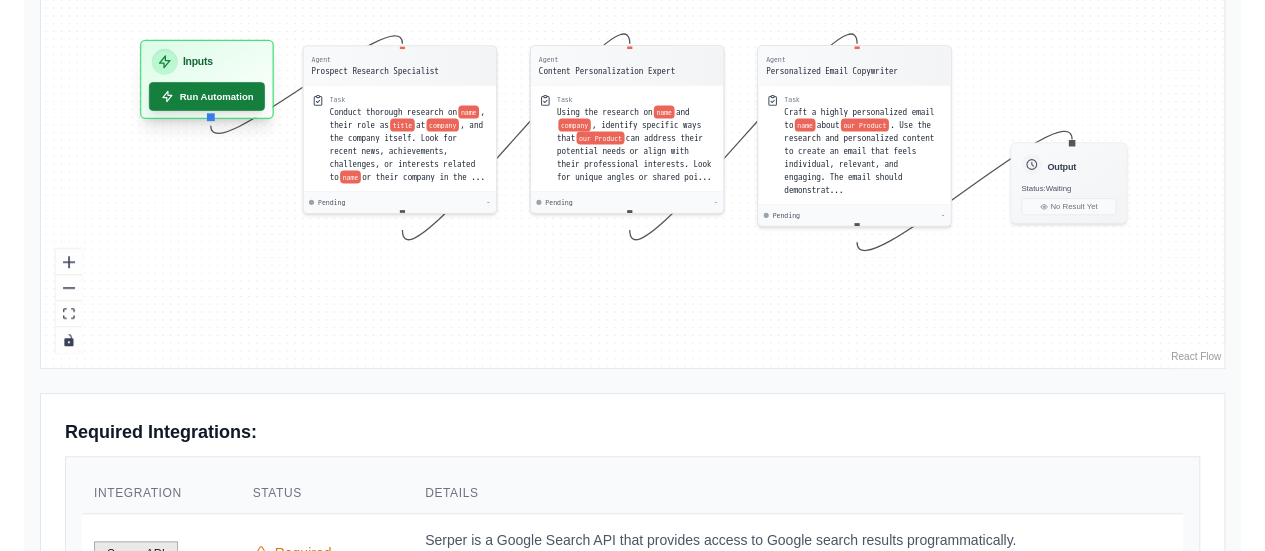 click on "Run Automation" at bounding box center [207, 96] 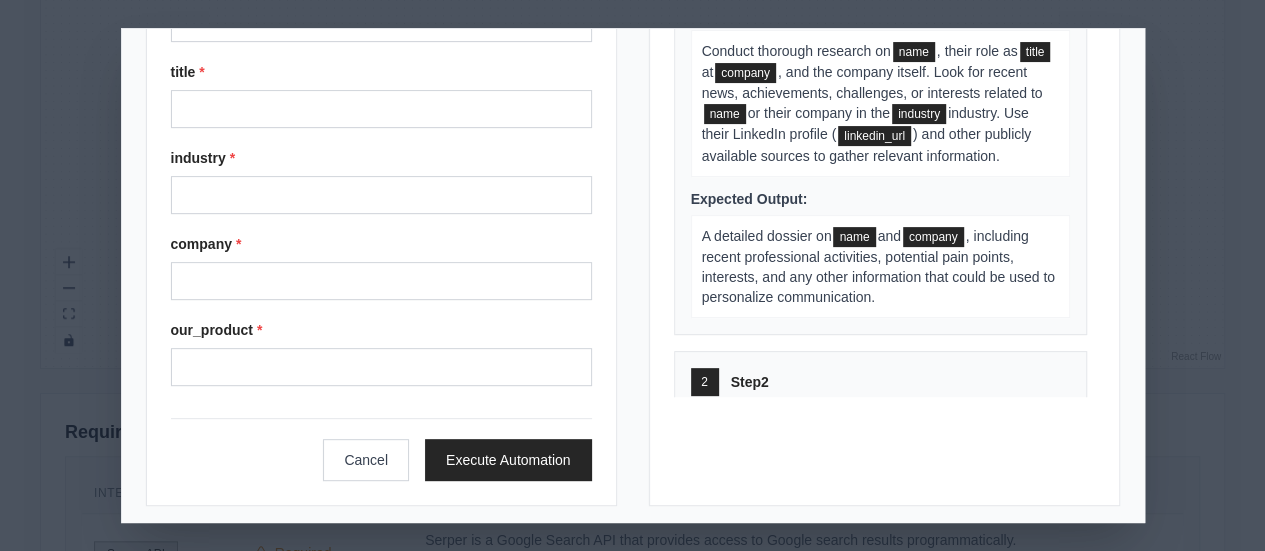 scroll, scrollTop: 0, scrollLeft: 0, axis: both 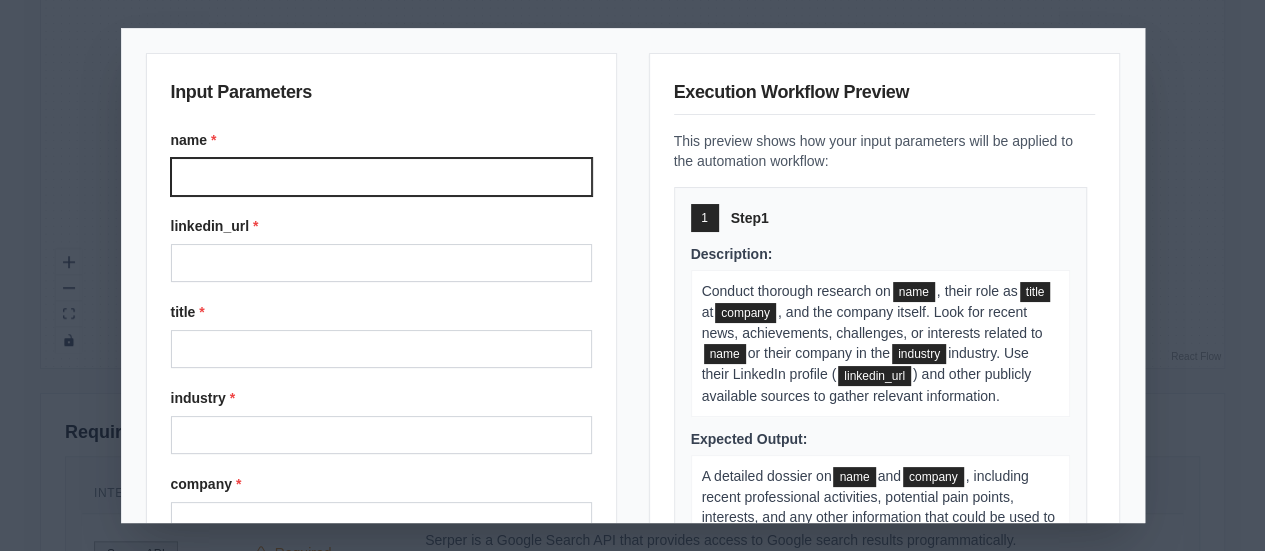 click on "name   *" at bounding box center [381, 177] 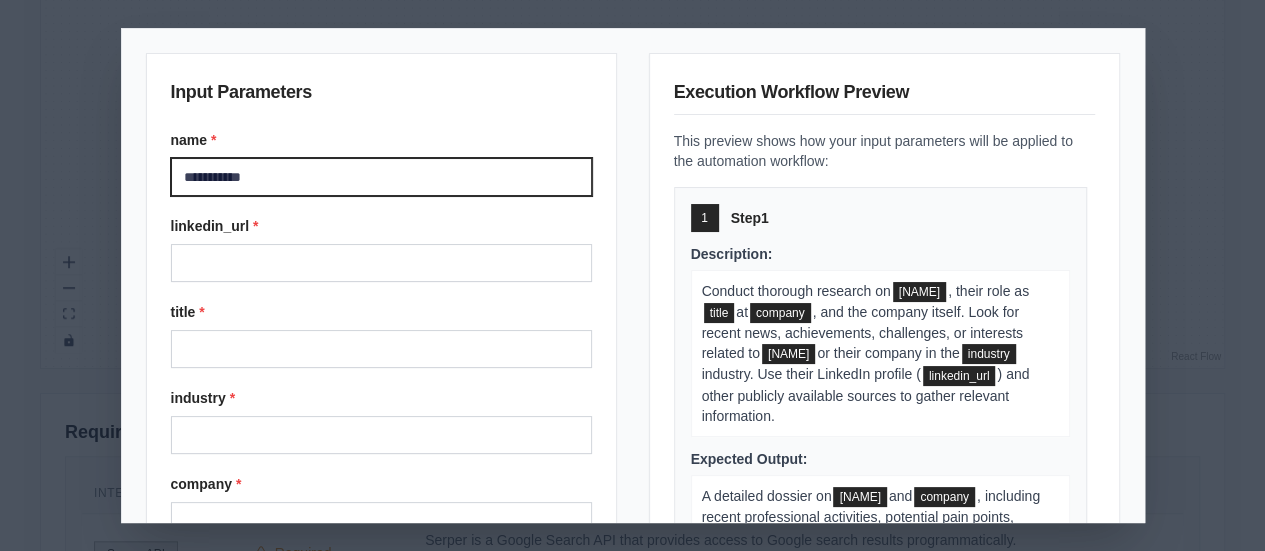 type on "**********" 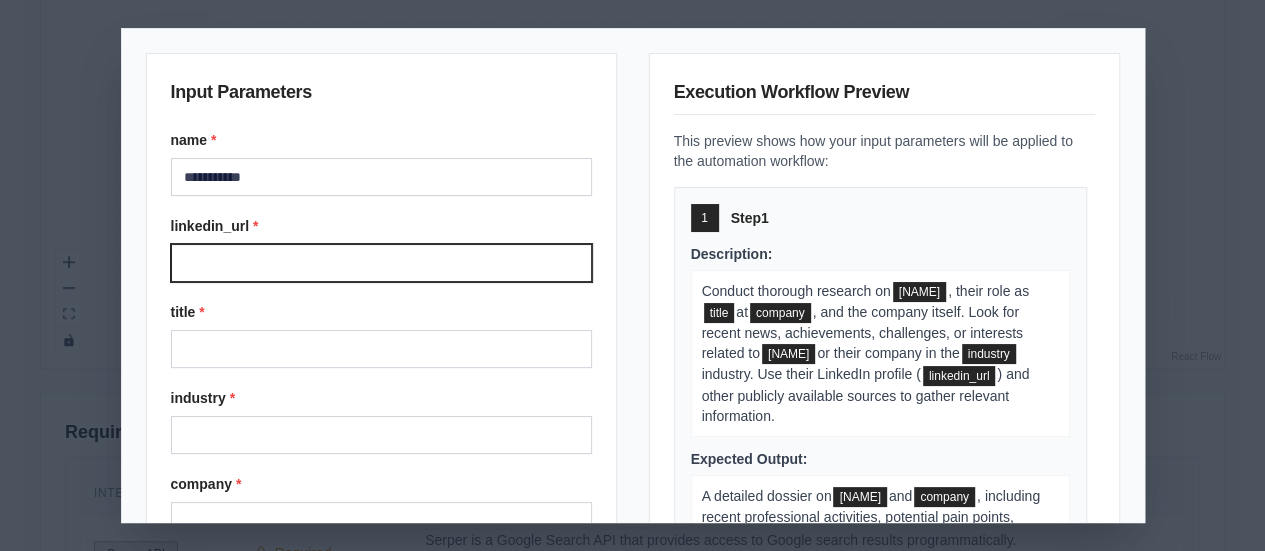 paste on "**********" 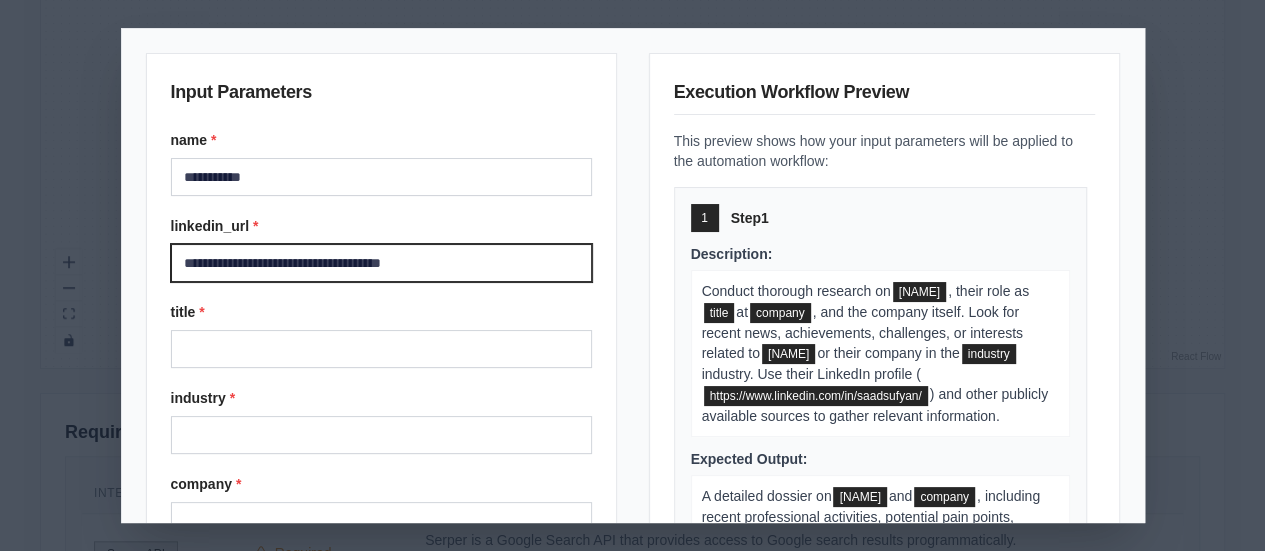 type on "**********" 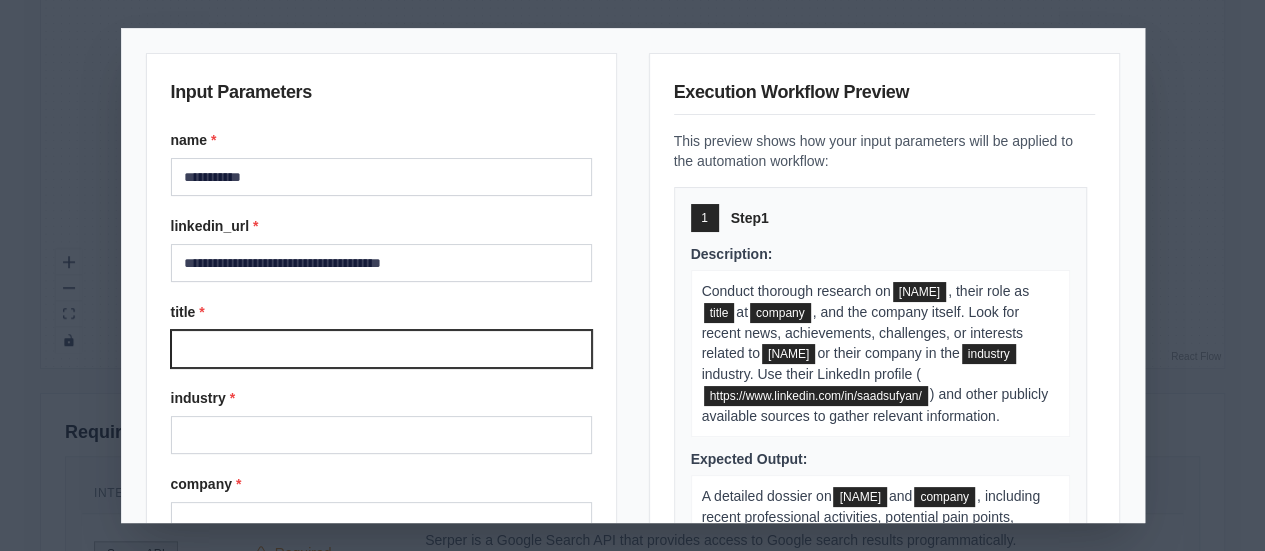 click on "title   *" at bounding box center [381, 349] 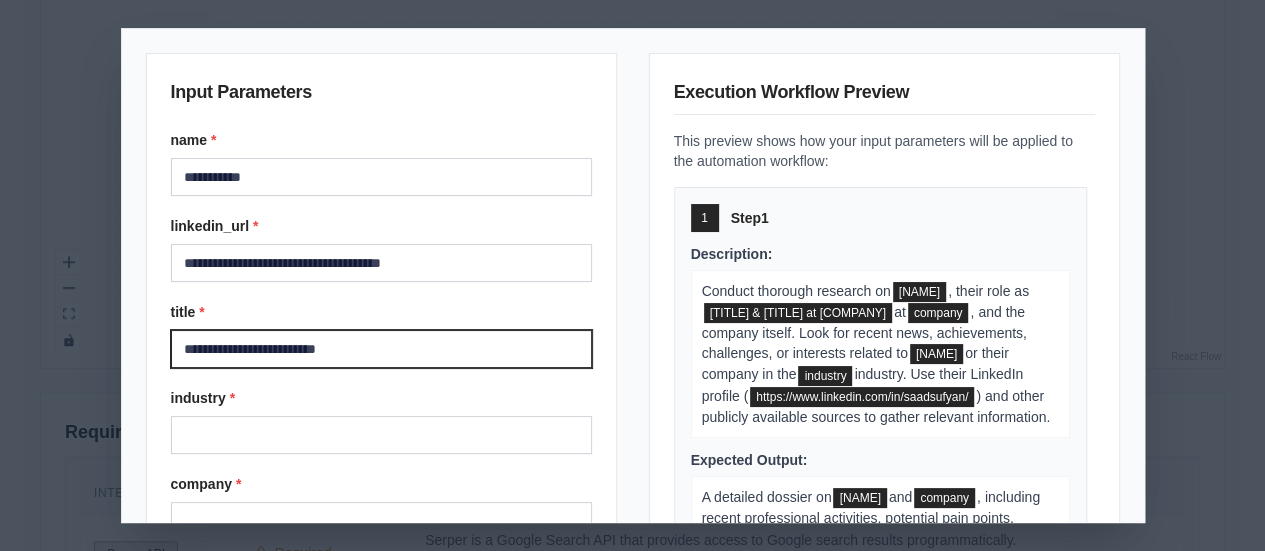 drag, startPoint x: 396, startPoint y: 345, endPoint x: 306, endPoint y: 344, distance: 90.005554 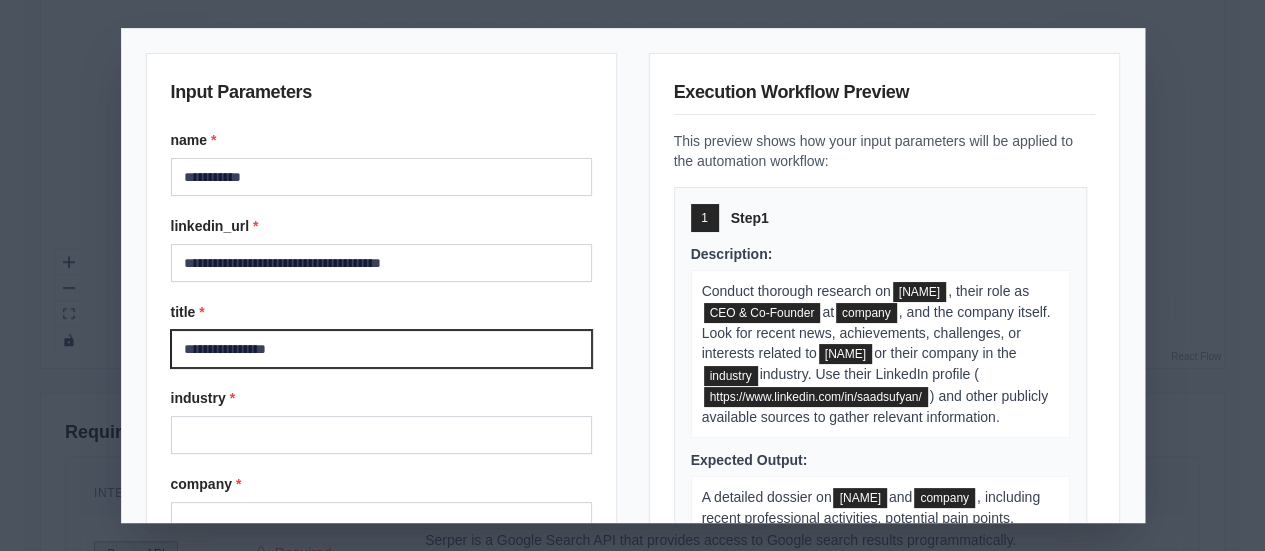type on "**********" 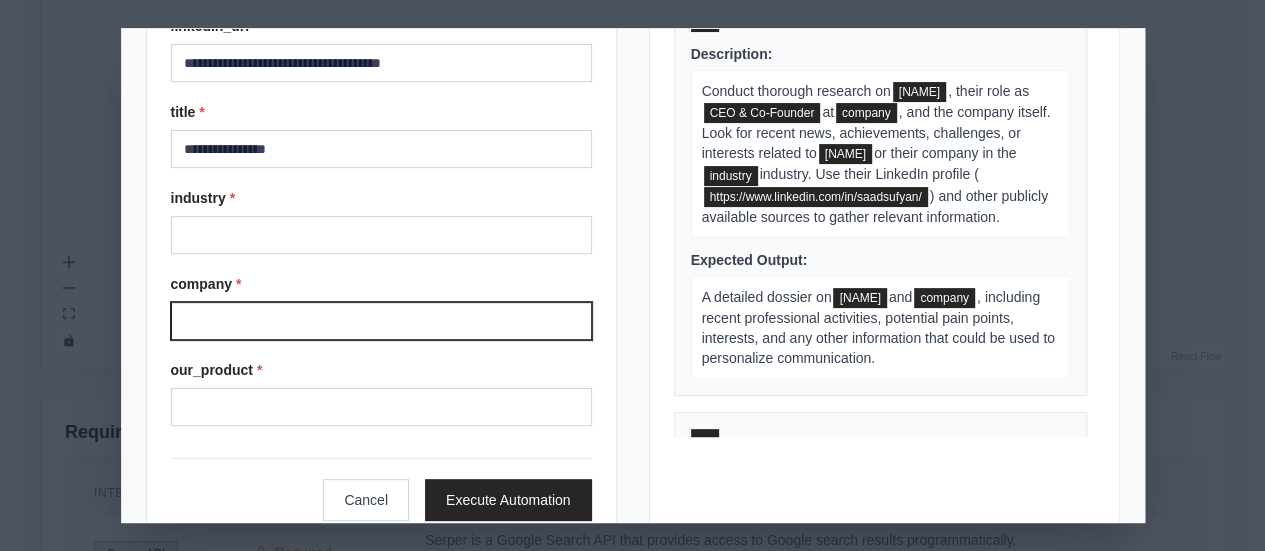 click on "company   *" at bounding box center (381, 321) 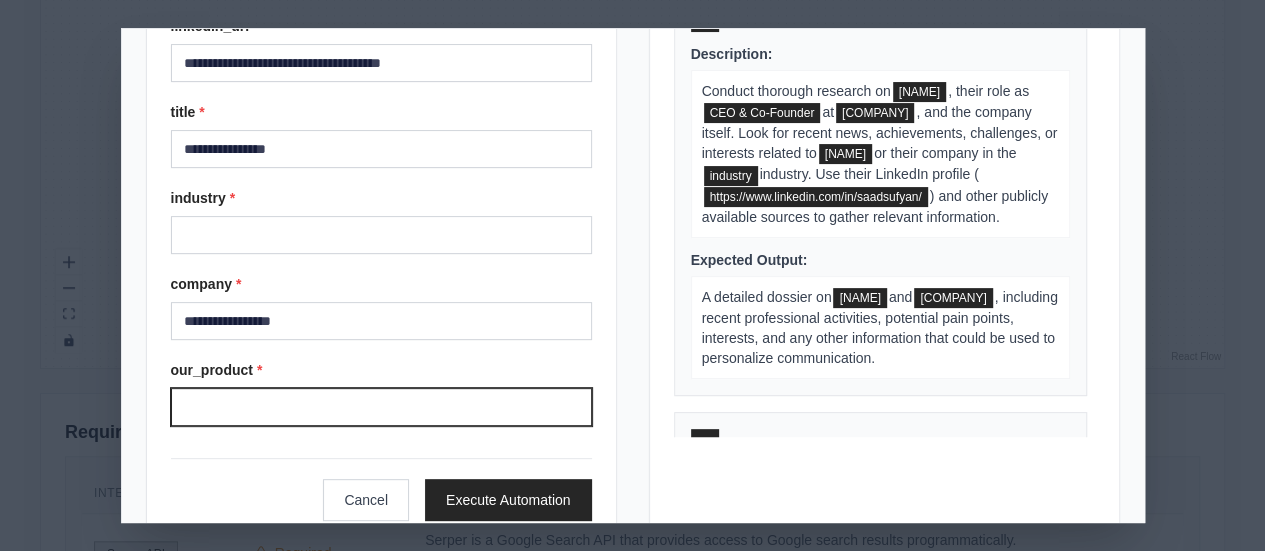 click on "our_product   *" at bounding box center (381, 407) 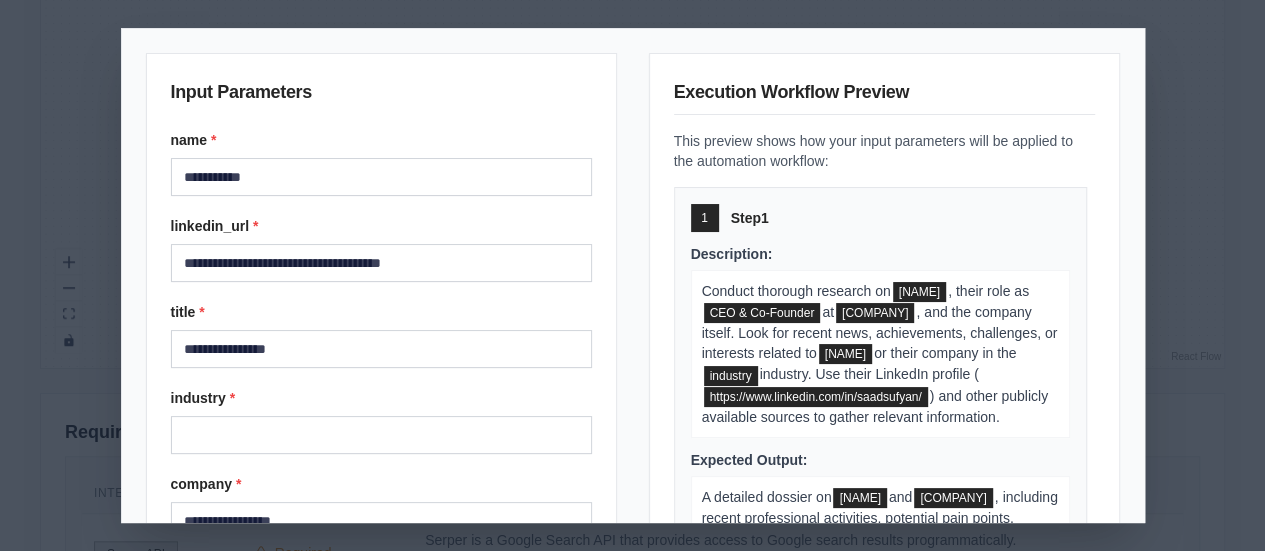 scroll, scrollTop: 240, scrollLeft: 0, axis: vertical 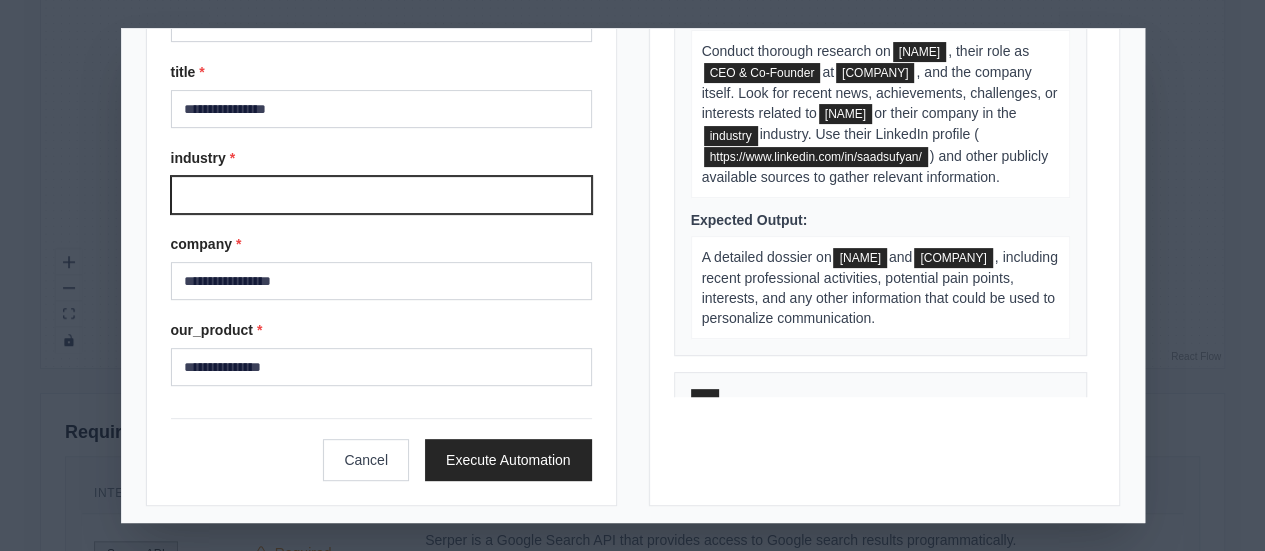 click on "industry   *" at bounding box center [381, 195] 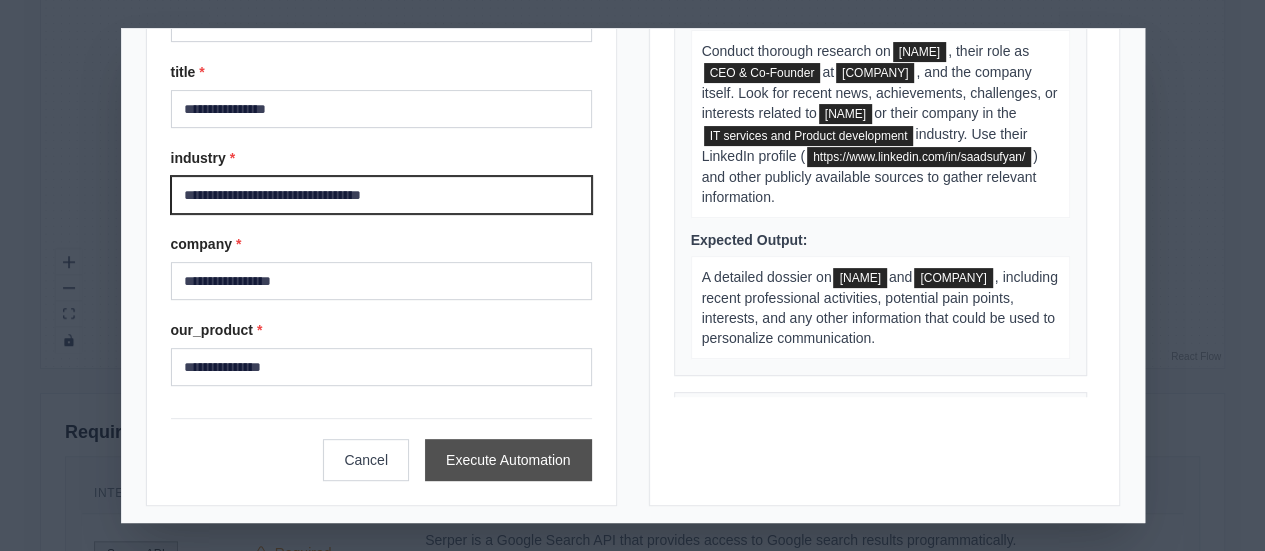 type on "**********" 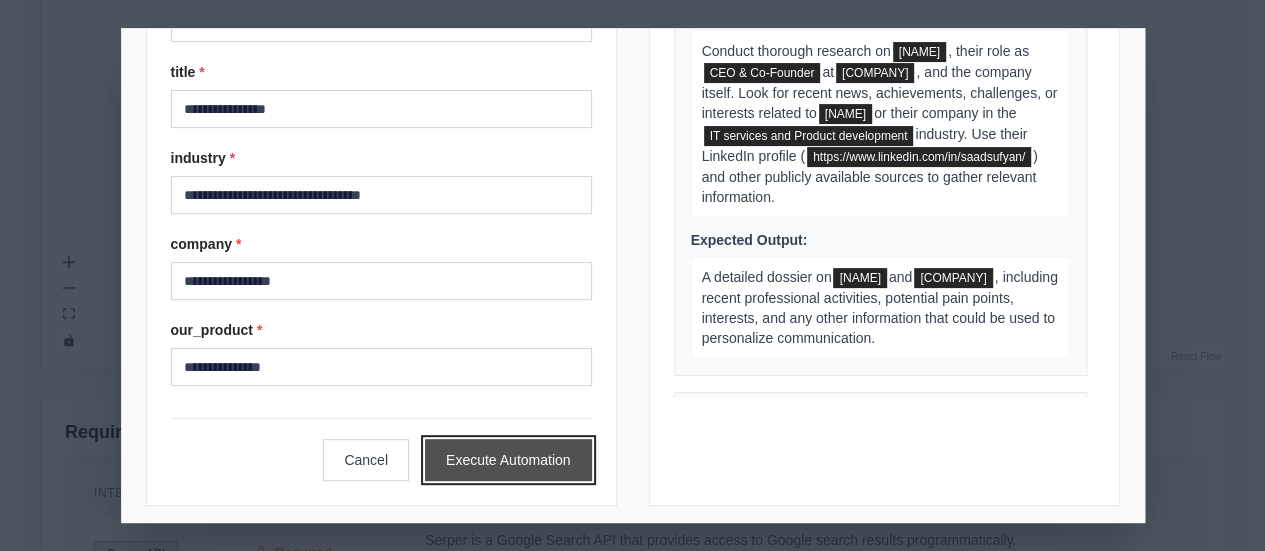 click on "Execute Automation" at bounding box center [508, 460] 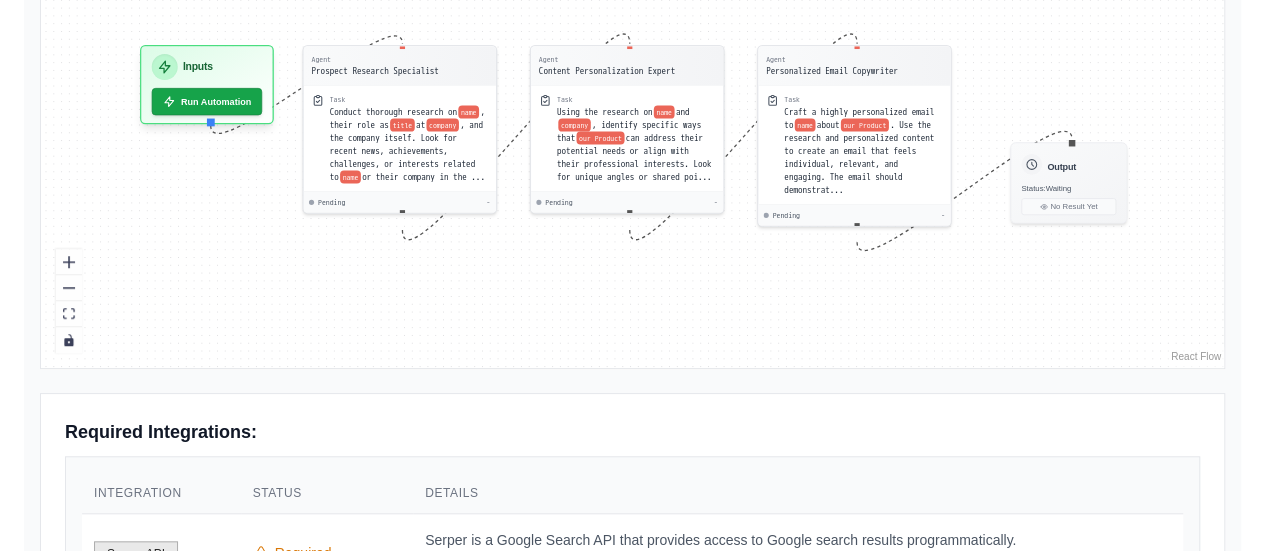 scroll, scrollTop: 62, scrollLeft: 0, axis: vertical 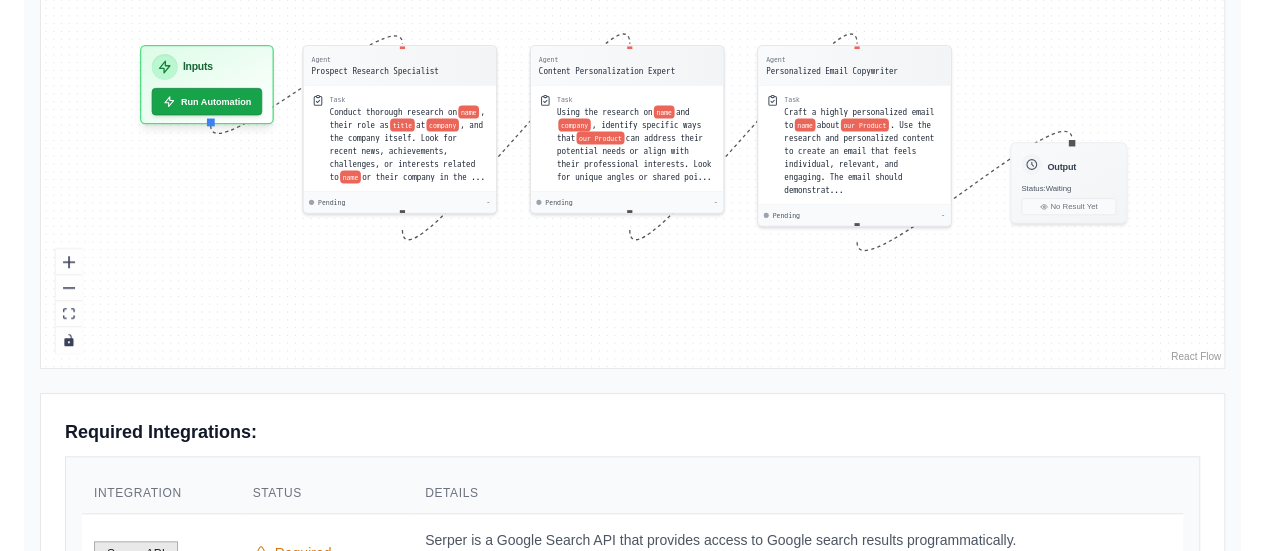 drag, startPoint x: 536, startPoint y: 459, endPoint x: 956, endPoint y: 327, distance: 440.2545 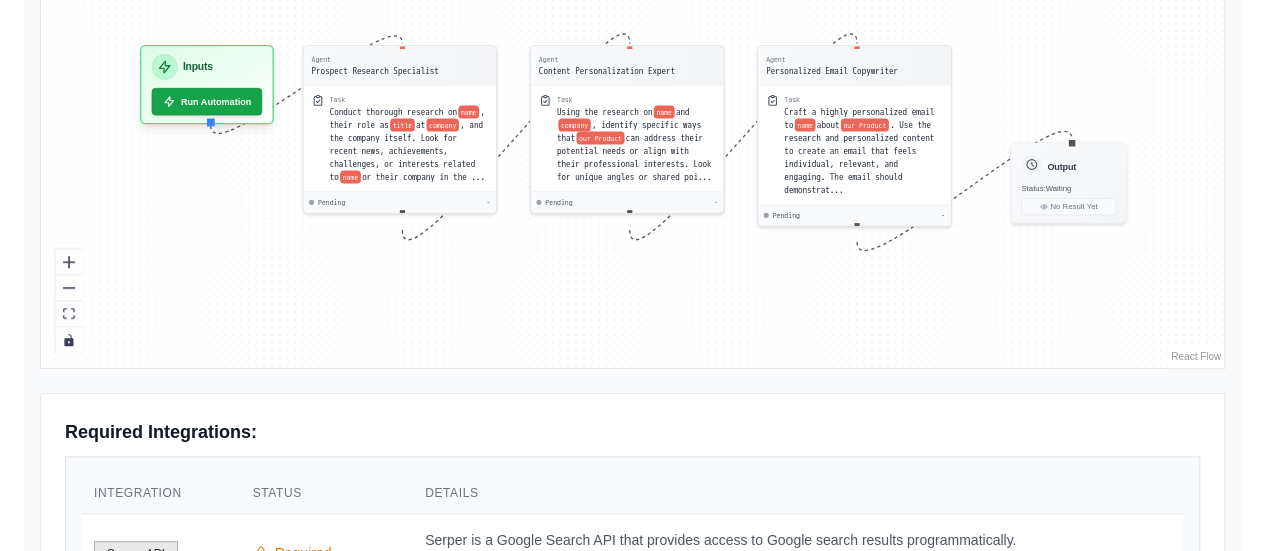 click on "Agent Prospect Research Specialist Task Conduct thorough research on name, their role as title at company, and the company itself. Look for recent news, achievements, challenges, or interests related to name or their company in the ... Pending - Agent Content Personalization Expert Task Using the research on name and company, identify specific ways that our Product can address their potential needs or align with their professional interests. Look for unique angles or shared poi... Pending - Agent Personalized Email Copywriter Task Craft a highly personalized email to name about our Product. Use the research and personalized content to create an email that feels individual, relevant, and engaging. The email should demonstrat... Pending - Inputs Run Automation Output Status: Waiting No Result Yet" at bounding box center (632, 143) 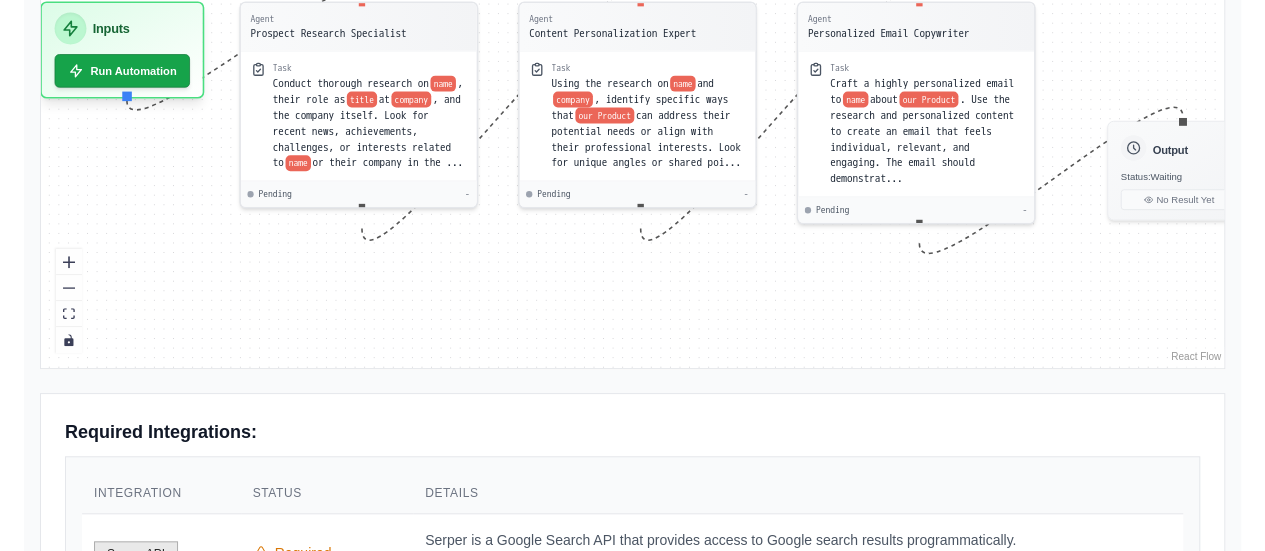 scroll, scrollTop: 236, scrollLeft: 0, axis: vertical 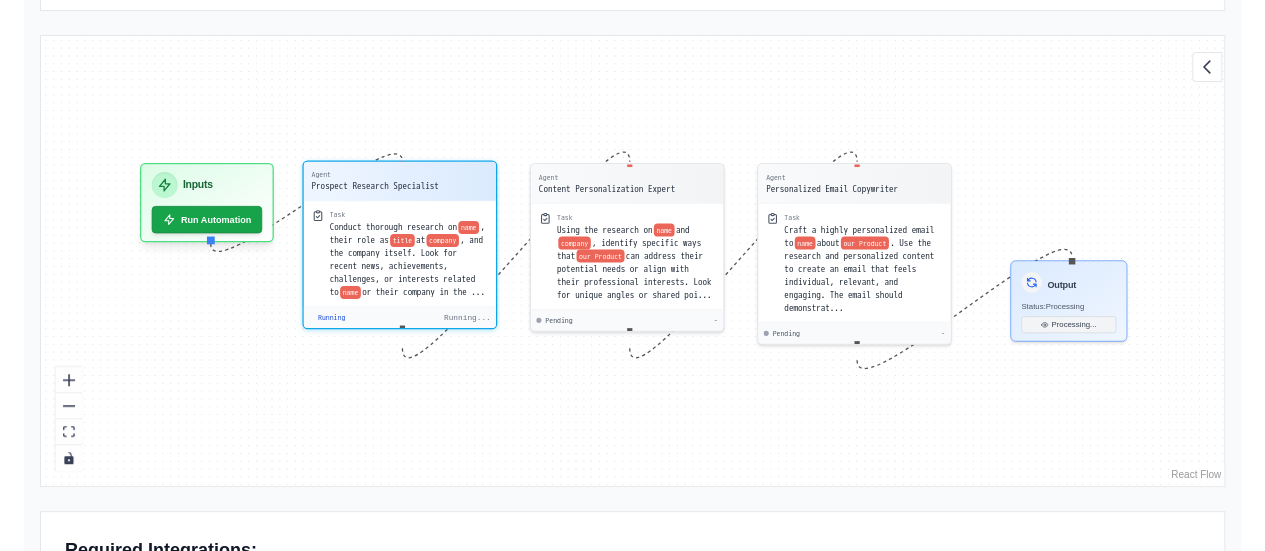 click on "Agent Prospect Research Specialist" at bounding box center [400, 181] 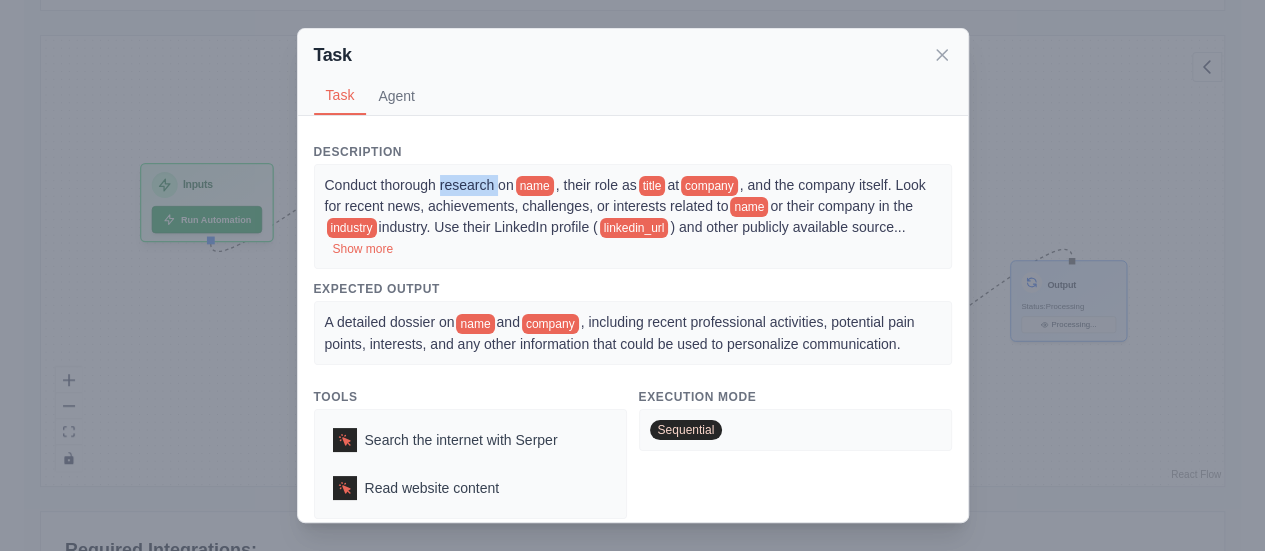 click on "Conduct thorough research on name, their role as title at company, and the company itself. Look for recent news, achievements, challenges, or interests related to name or their company in the industry industry. Use their LinkedIn profile (linkedin_url) and other publicly available source ... Show more" at bounding box center [633, 217] 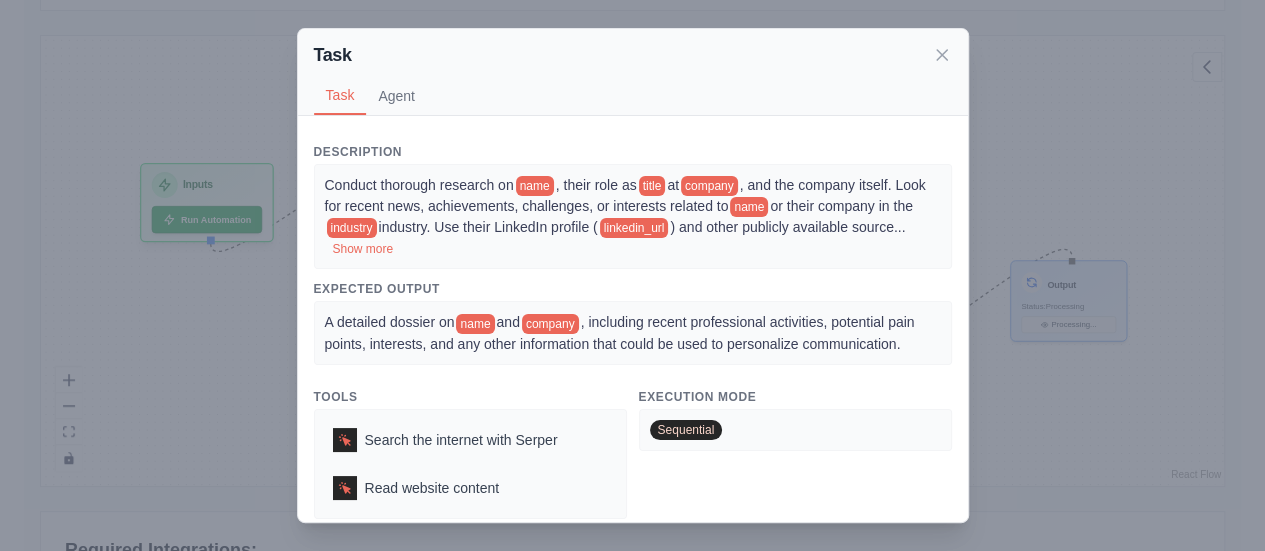 click on "Conduct thorough research on name, their role as title at company, and the company itself. Look for recent news, achievements, challenges, or interests related to name or their company in the industry industry. Use their LinkedIn profile (linkedin_url) and other publicly available source ... Show more" at bounding box center (633, 217) 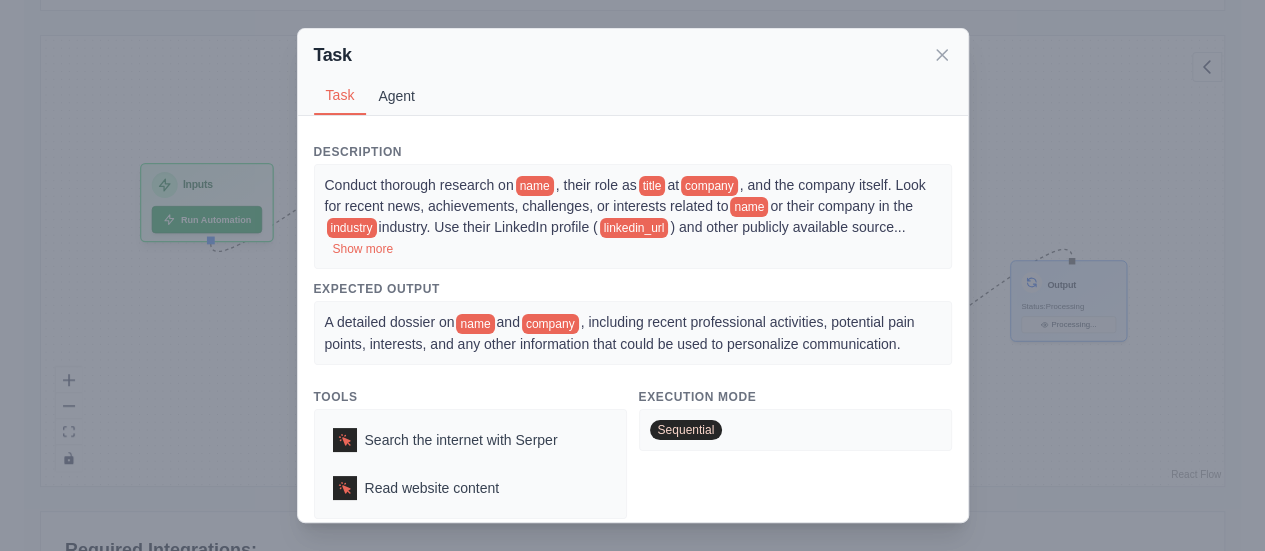 click on "Agent" at bounding box center (396, 96) 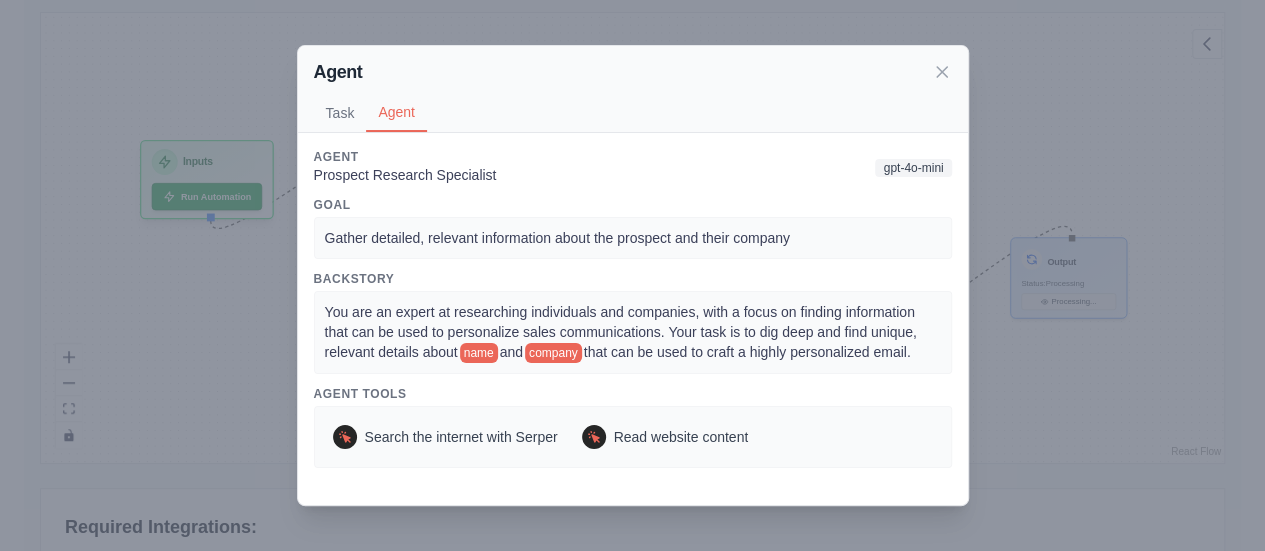 scroll, scrollTop: 582, scrollLeft: 0, axis: vertical 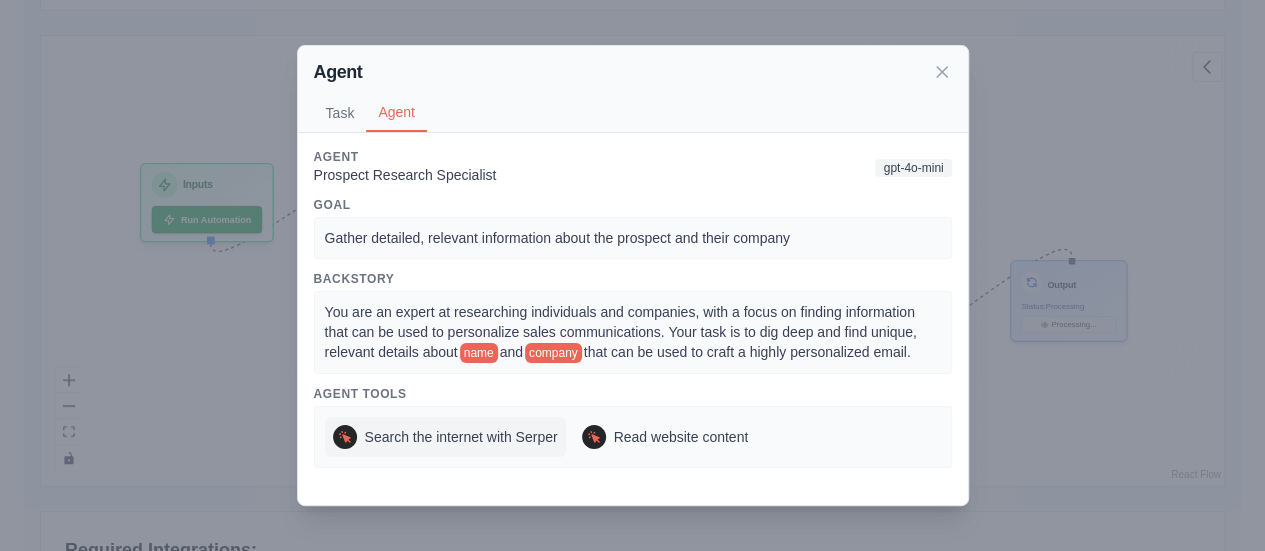 click on "Search the internet with Serper" at bounding box center [461, 437] 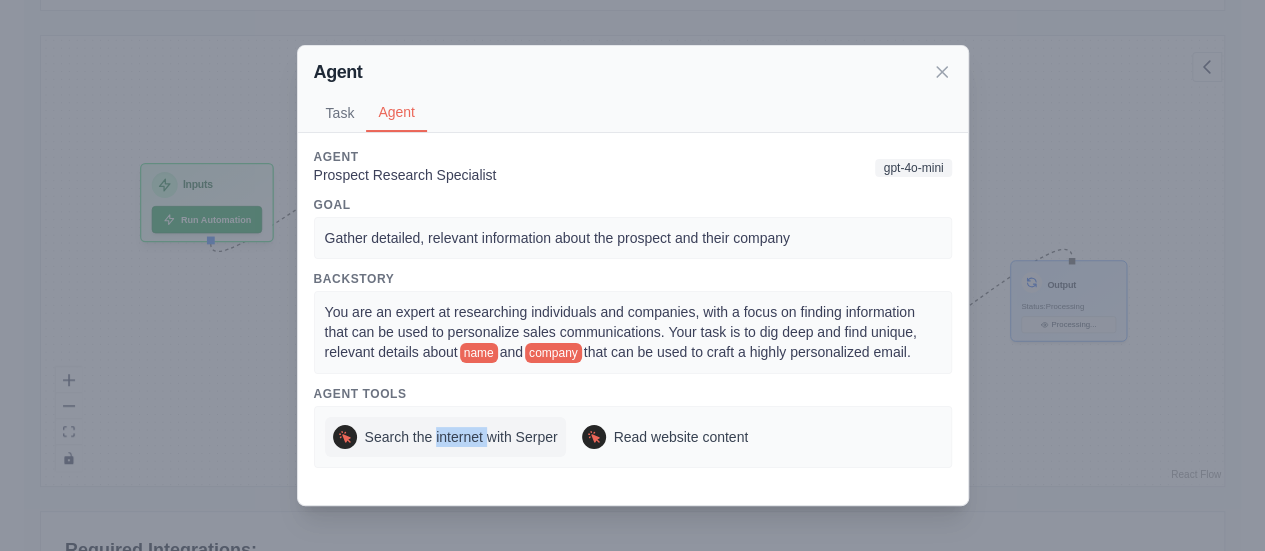 click on "Search the internet with Serper" at bounding box center [461, 437] 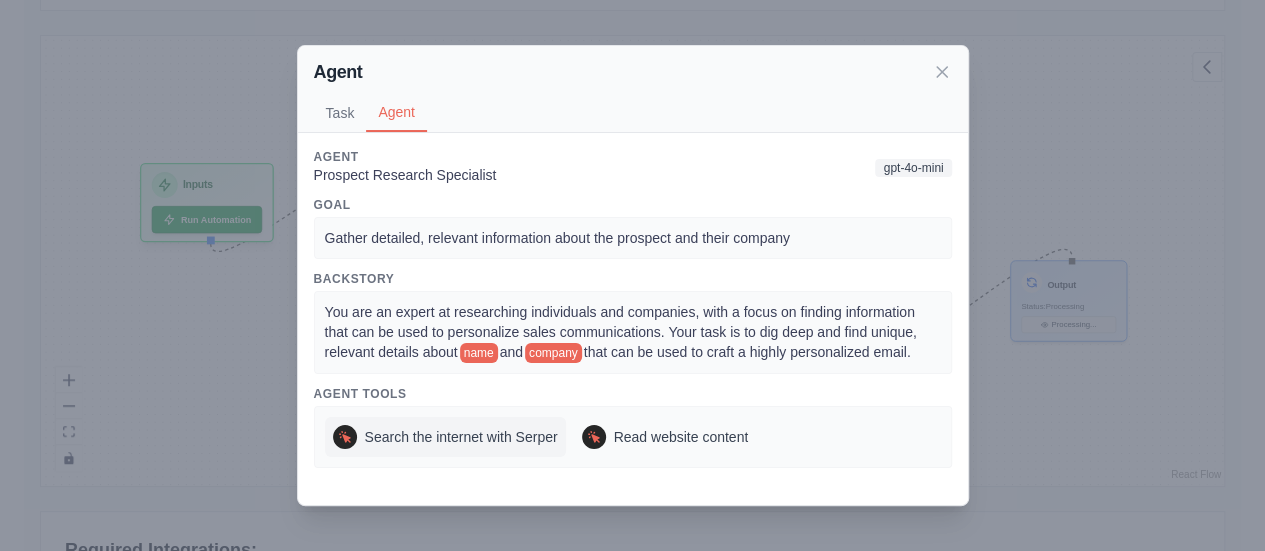 click 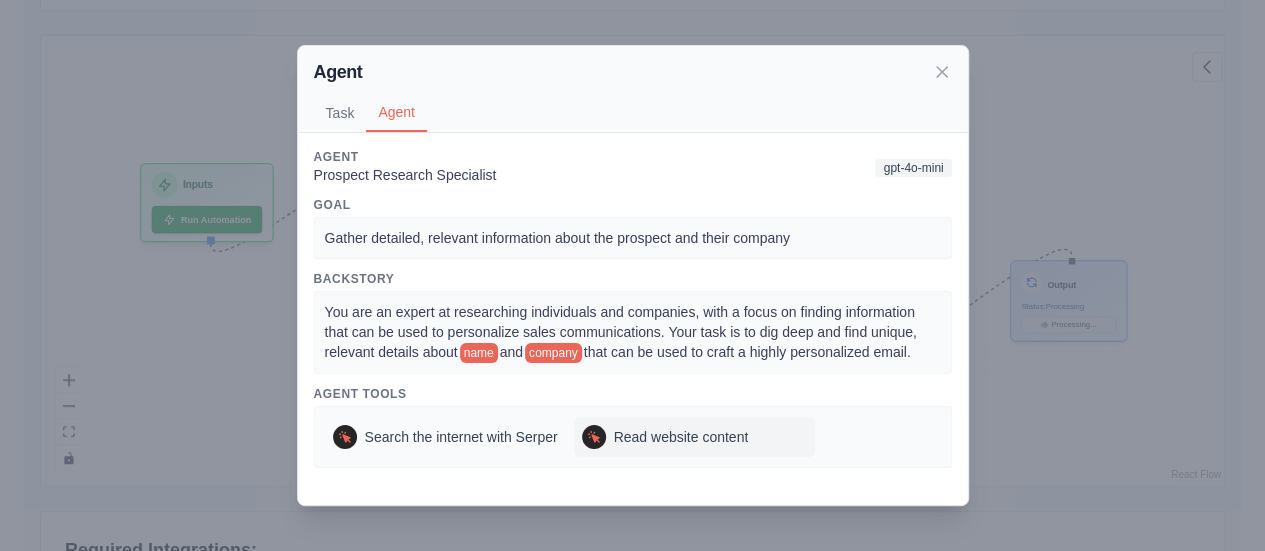 click on "Read website content" at bounding box center [681, 437] 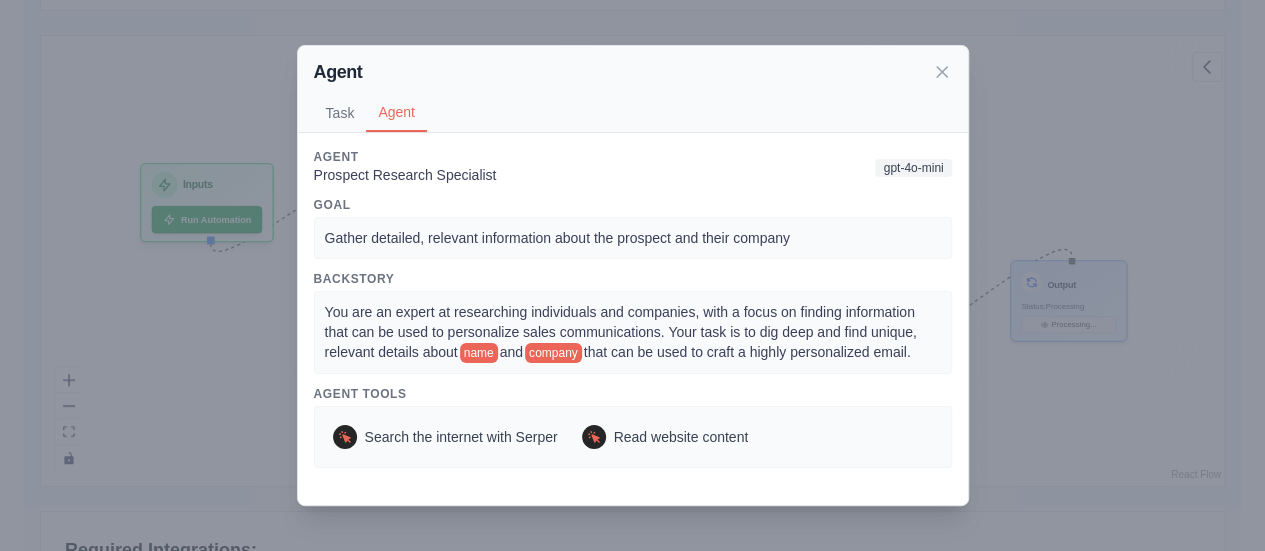 click on "Agent Task Agent Description Conduct thorough research on [NAME], their role as [TITLE] at [COMPANY], and the company itself. Look for recent news, achievements, challenges, or interests related to [NAME] or their company in the [INDUSTRY] industry. Use their LinkedIn profile ([URL]) and other publicly available source ... Show more Expected Output A detailed dossier on [NAME] and [COMPANY], including recent professional activities, potential pain points, interests, and any other information that could be used to personalize communication.
Tools Search the internet with Serper Read website content Execution Mode Sequential Agent Prospect Research Specialist gpt-4o-mini Goal Gather detailed, relevant information about the prospect and their company Backstory You are an expert at researching individuals and companies, with a focus on finding information that can be used to personalize sales communications. Your task is to dig deep and find unique, relevant details about [NAME] and [COMPANY] Agent Tools" at bounding box center (632, 275) 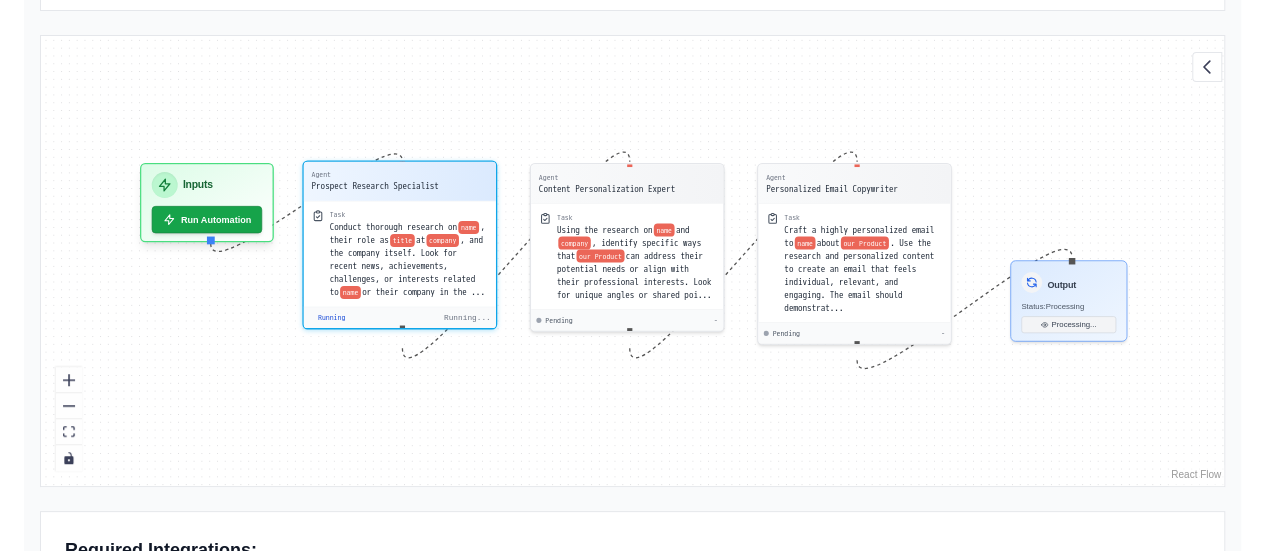 click on "Agent Prospect Research Specialist" at bounding box center [399, 181] 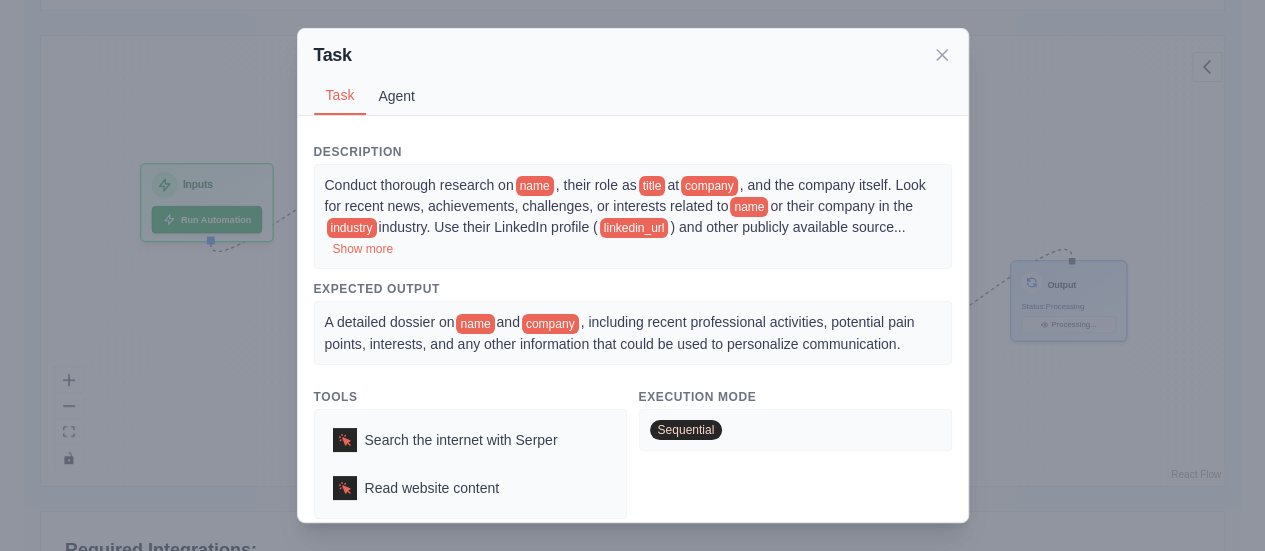 drag, startPoint x: 408, startPoint y: 96, endPoint x: 642, endPoint y: 141, distance: 238.28764 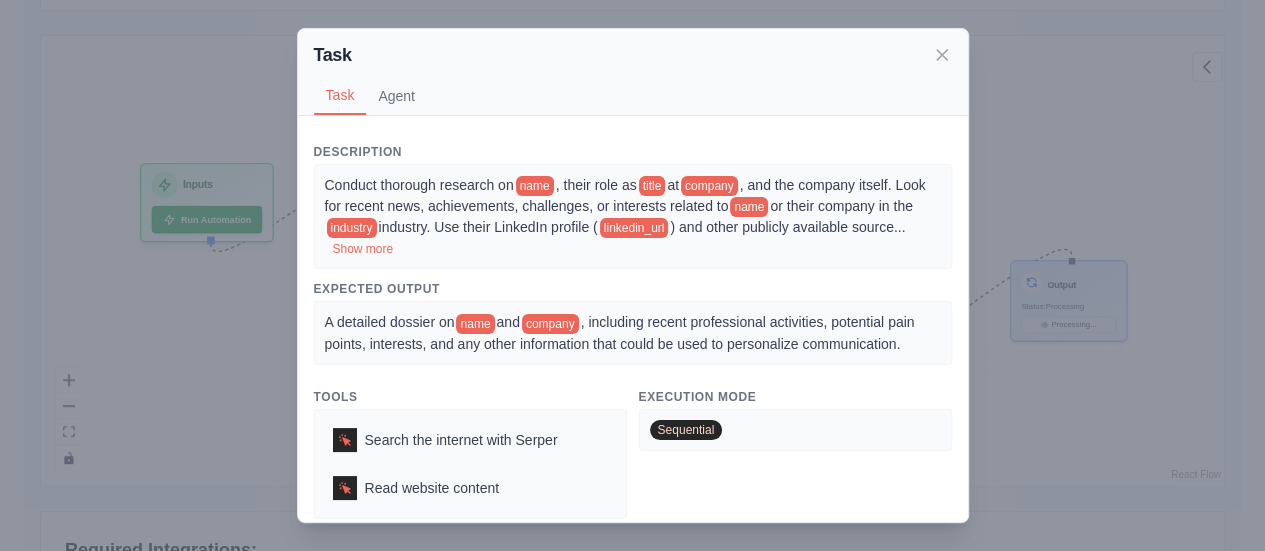 click on "Agent" at bounding box center [396, 96] 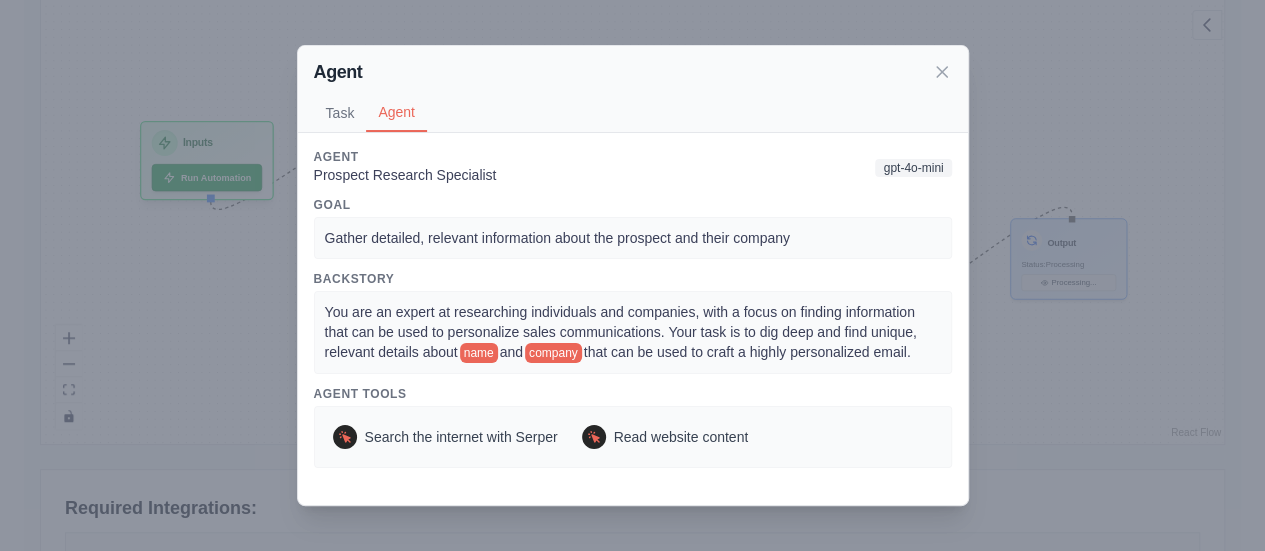 scroll, scrollTop: 582, scrollLeft: 0, axis: vertical 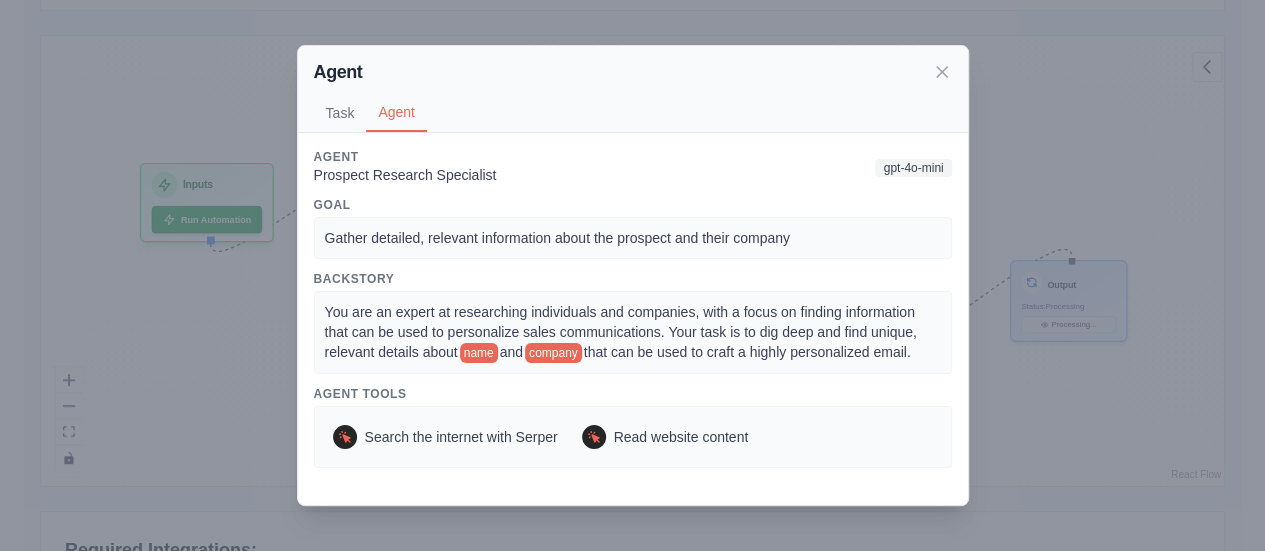 click on "Agent Task Agent Description Conduct thorough research on [NAME], their role as [TITLE] at [COMPANY], and the company itself. Look for recent news, achievements, challenges, or interests related to [NAME] or their company in the [INDUSTRY] industry. Use their LinkedIn profile ([URL]) and other publicly available source ... Show more Expected Output A detailed dossier on [NAME] and [COMPANY], including recent professional activities, potential pain points, interests, and any other information that could be used to personalize communication.
Tools Search the internet with Serper Read website content Execution Mode Sequential Agent Prospect Research Specialist gpt-4o-mini Goal Gather detailed, relevant information about the prospect and their company Backstory You are an expert at researching individuals and companies, with a focus on finding information that can be used to personalize sales communications. Your task is to dig deep and find unique, relevant details about [NAME] and [COMPANY] Agent Tools" at bounding box center (632, 275) 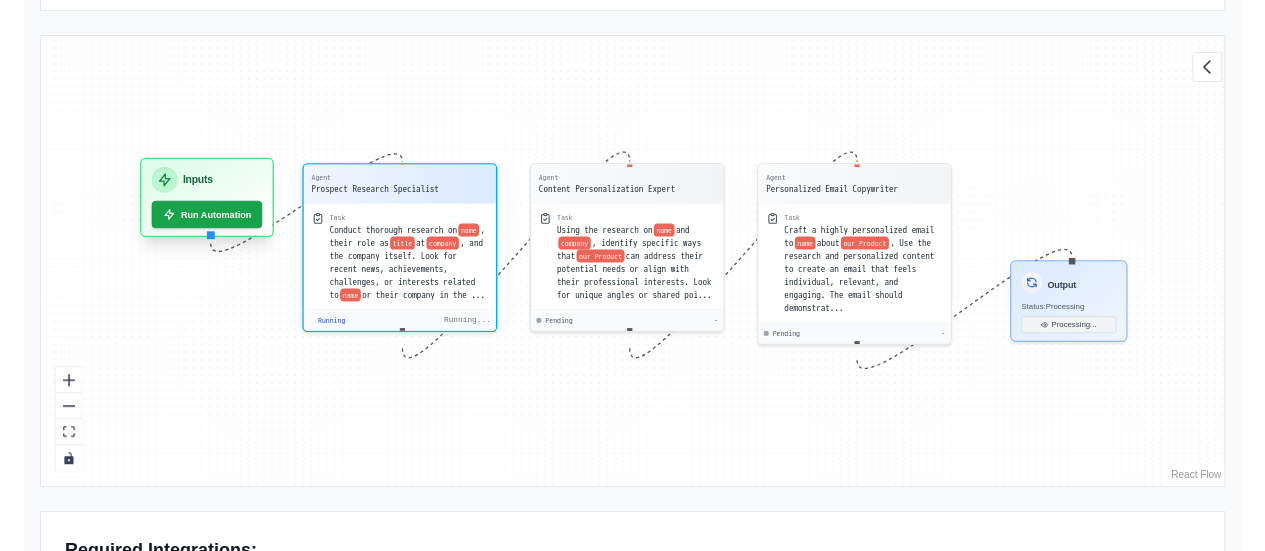 click on "Inputs" at bounding box center (198, 180) 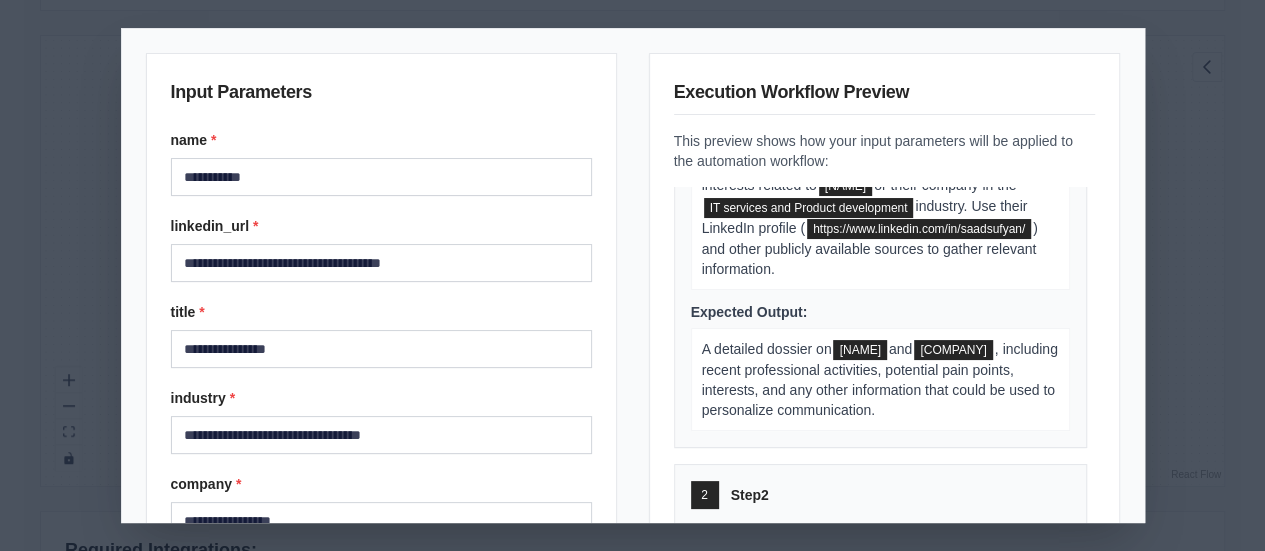 scroll, scrollTop: 300, scrollLeft: 0, axis: vertical 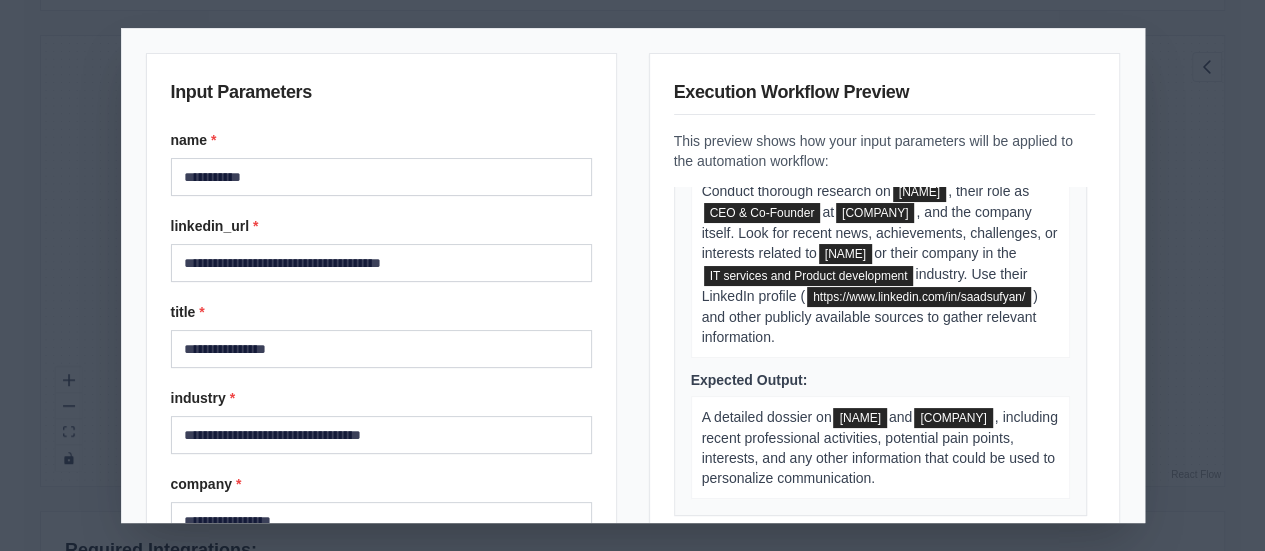 click on "**********" at bounding box center (632, 275) 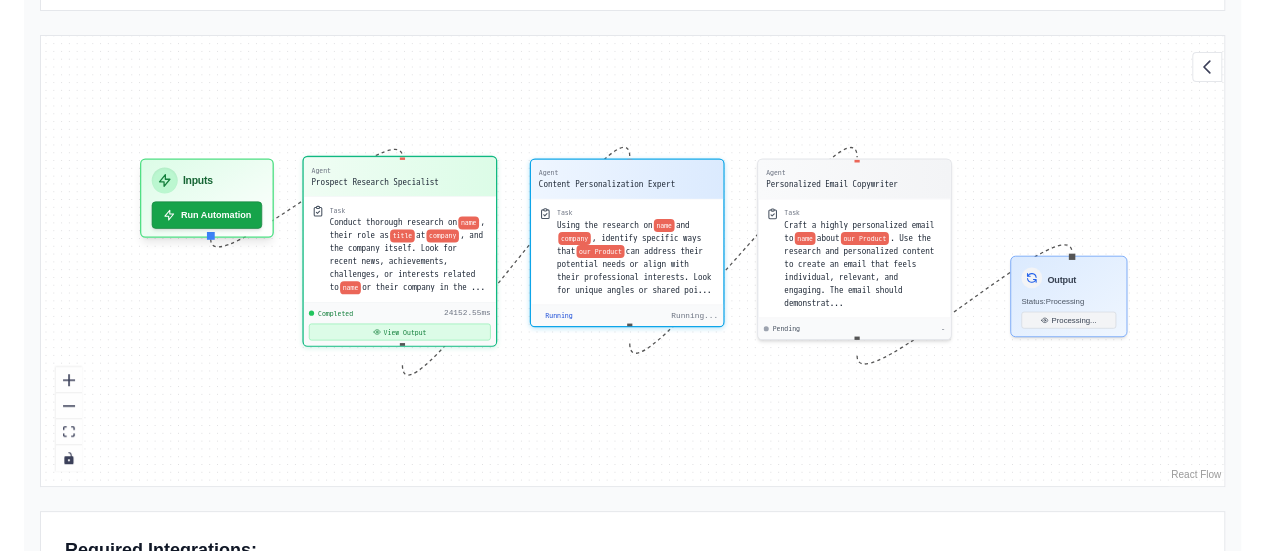 click on "View Output" at bounding box center (400, 331) 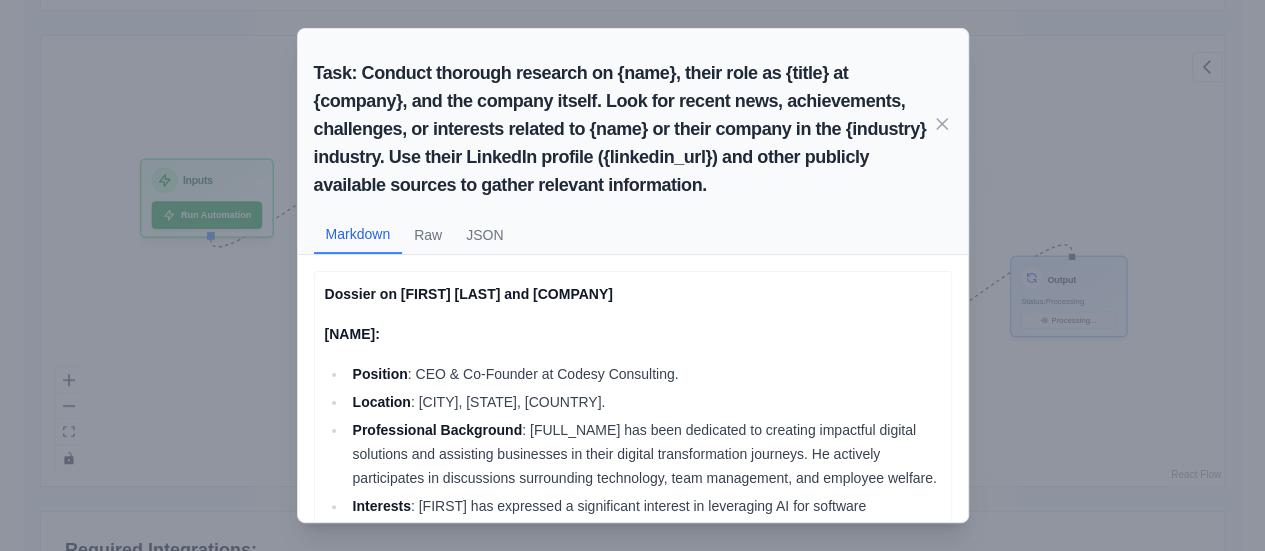 scroll, scrollTop: 69, scrollLeft: 0, axis: vertical 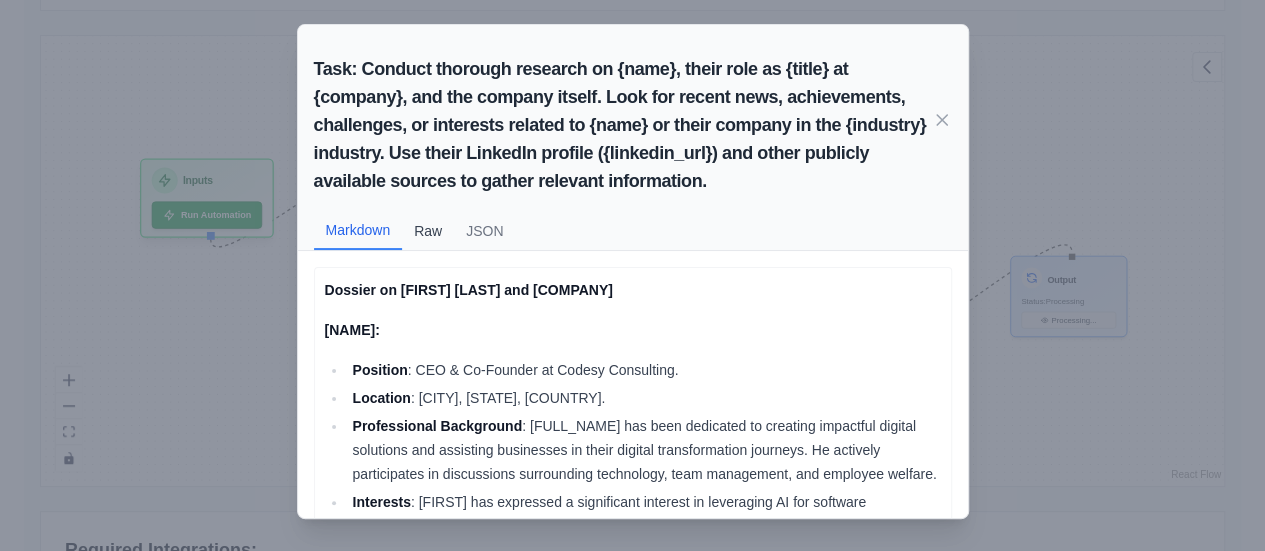 click on "Raw" at bounding box center [428, 231] 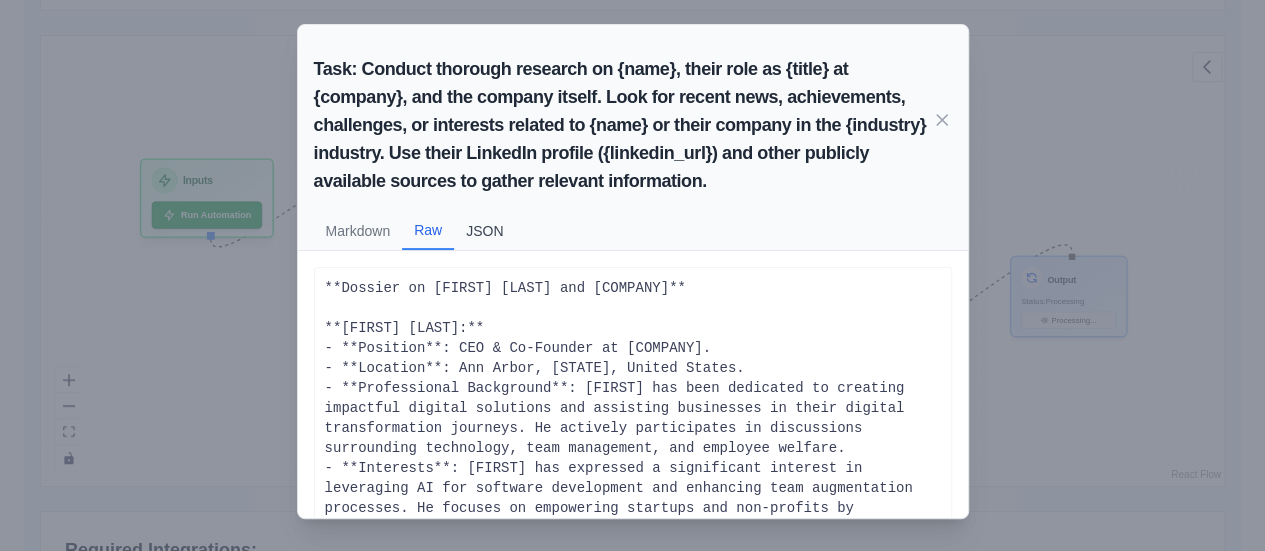 click on "JSON" at bounding box center [484, 231] 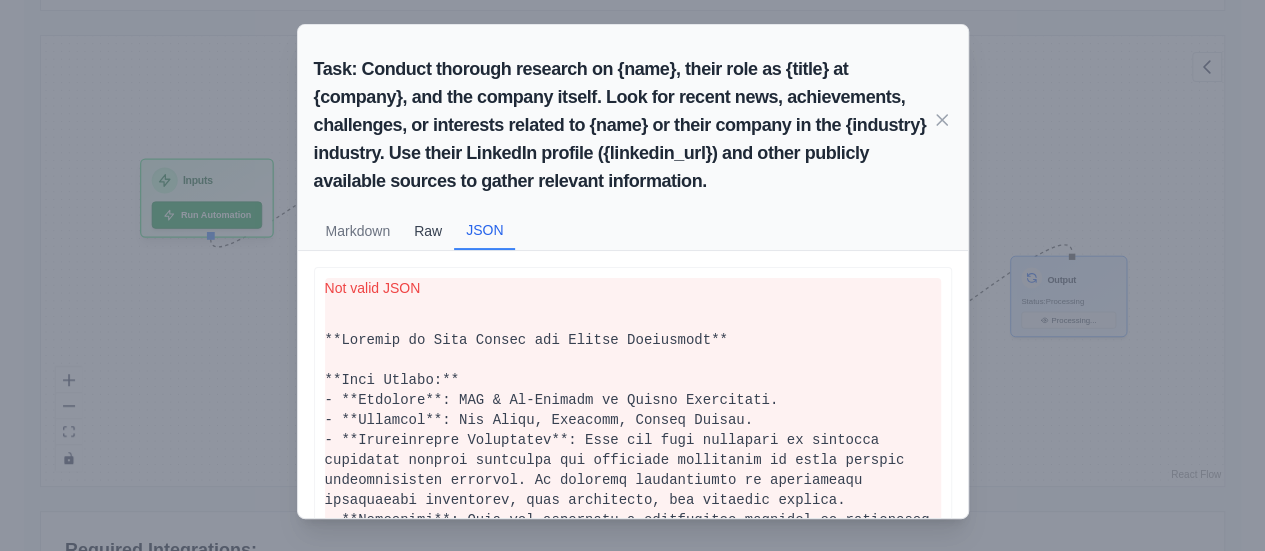 click on "Raw" at bounding box center [428, 231] 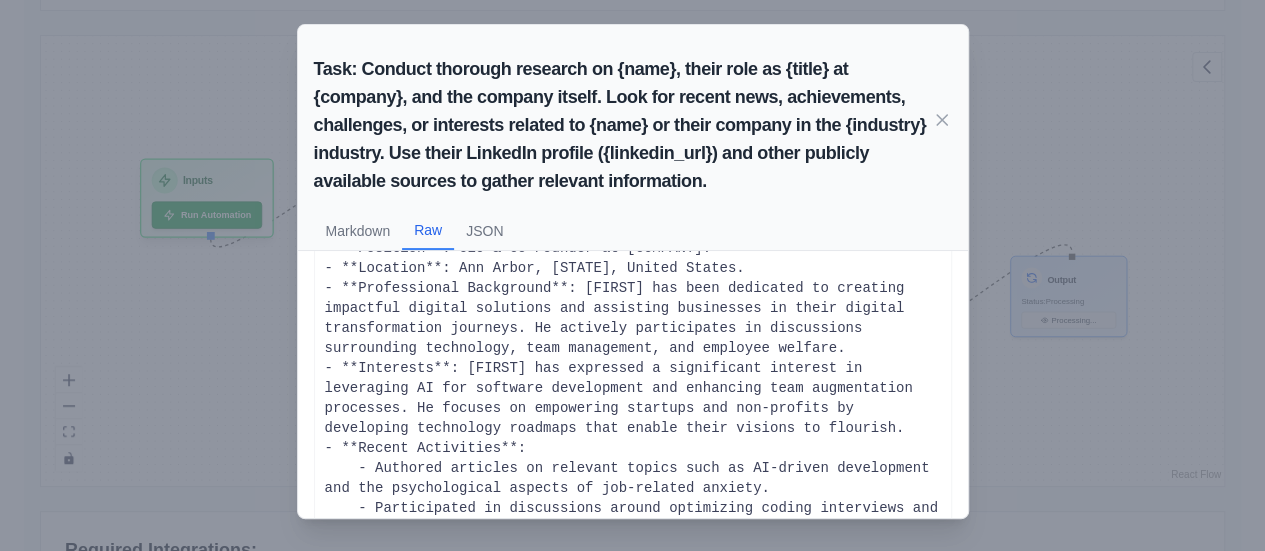 scroll, scrollTop: 164, scrollLeft: 0, axis: vertical 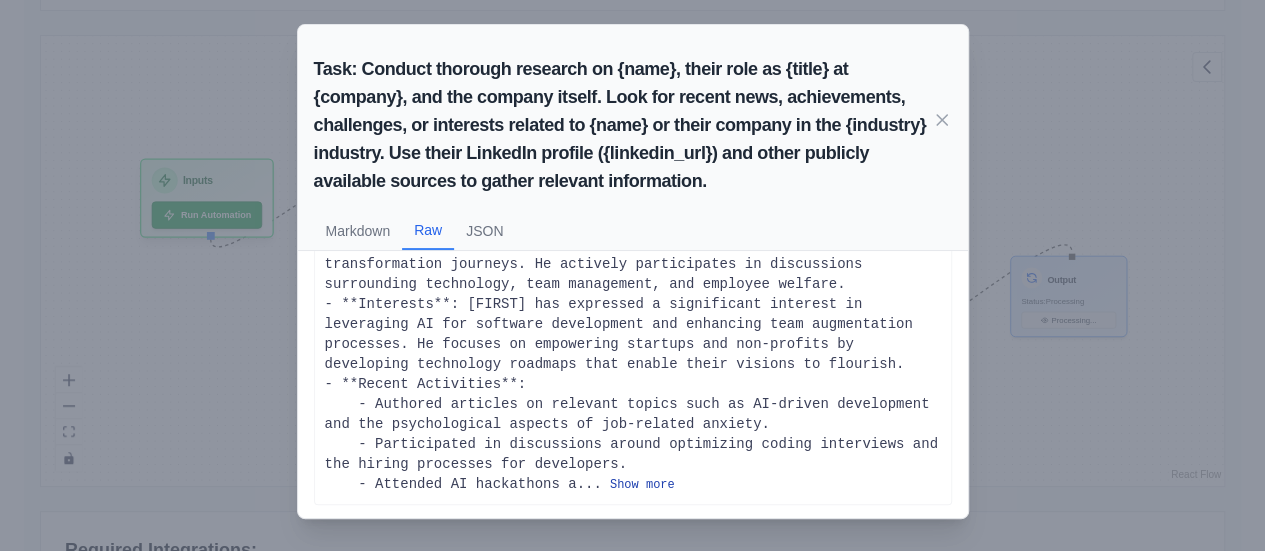 click on "Show more" at bounding box center [642, 485] 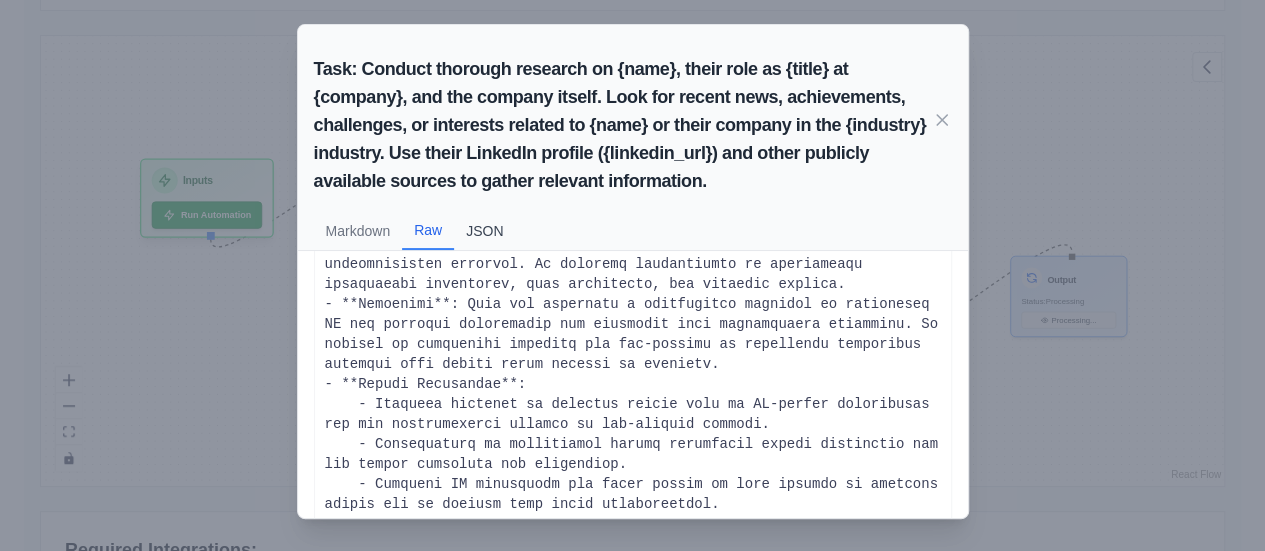 scroll, scrollTop: 8560, scrollLeft: 0, axis: vertical 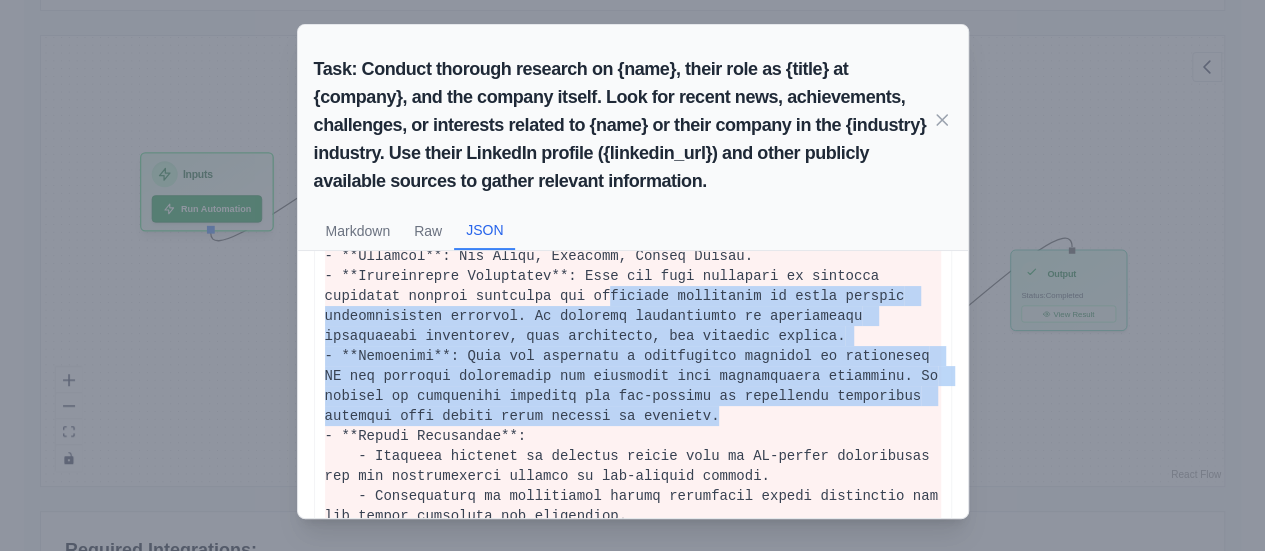 drag, startPoint x: 512, startPoint y: 316, endPoint x: 568, endPoint y: 412, distance: 111.13955 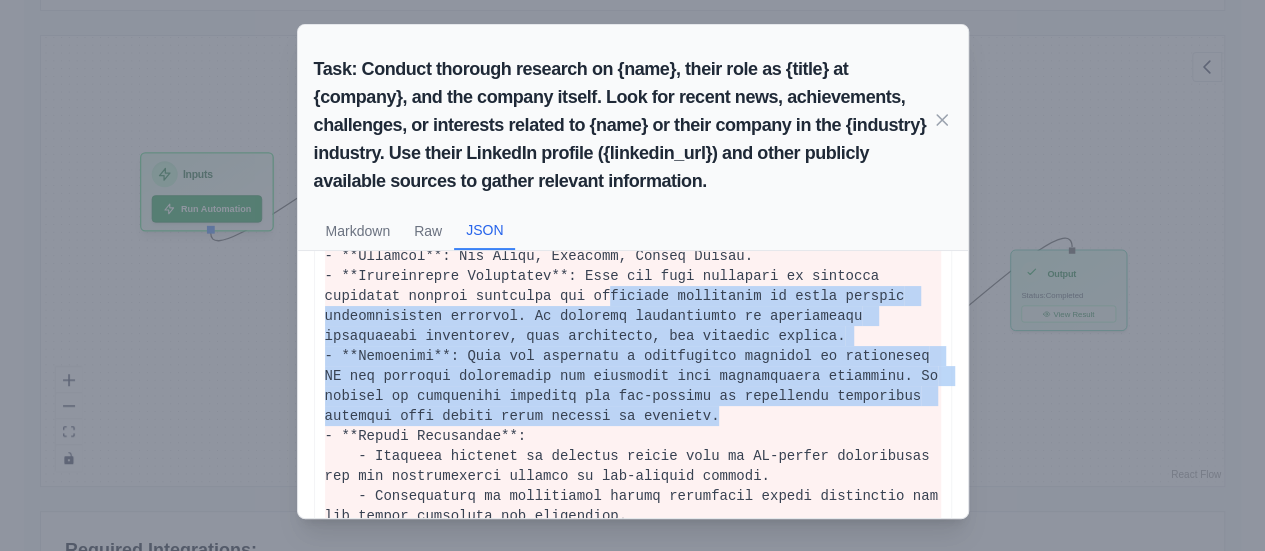 click at bounding box center (633, 686) 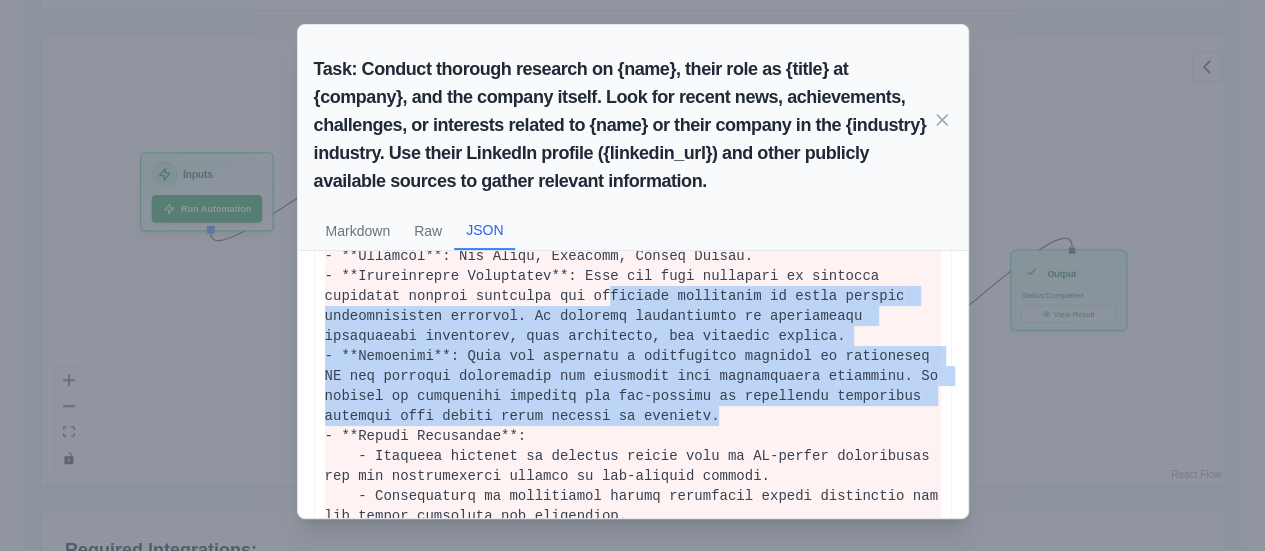 click on "JSON" at bounding box center [484, 231] 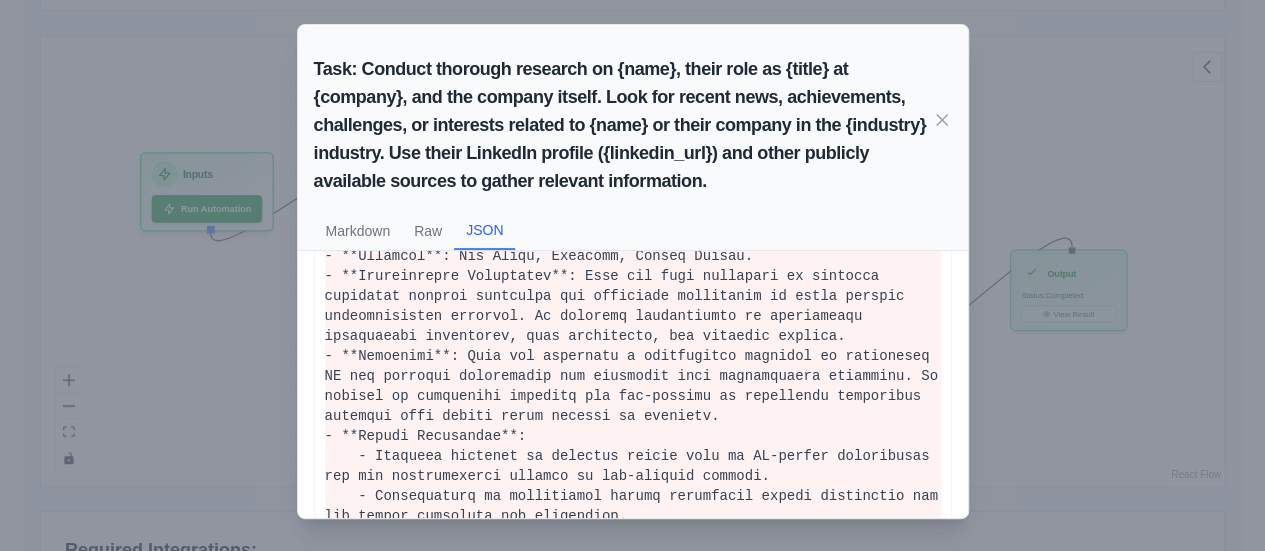 click at bounding box center (633, 686) 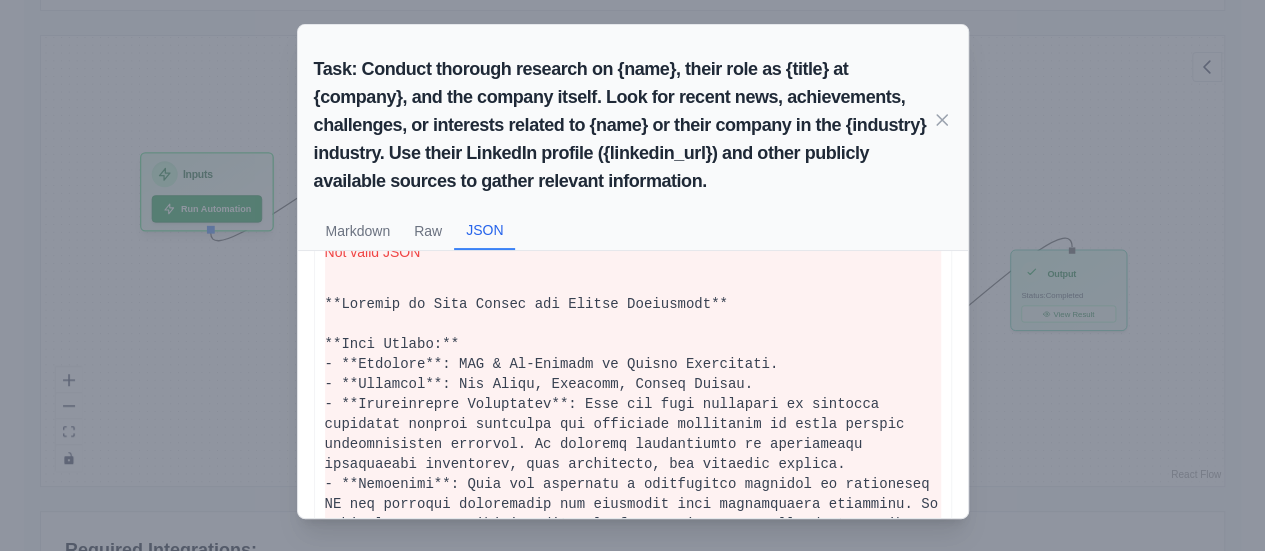 scroll, scrollTop: 0, scrollLeft: 0, axis: both 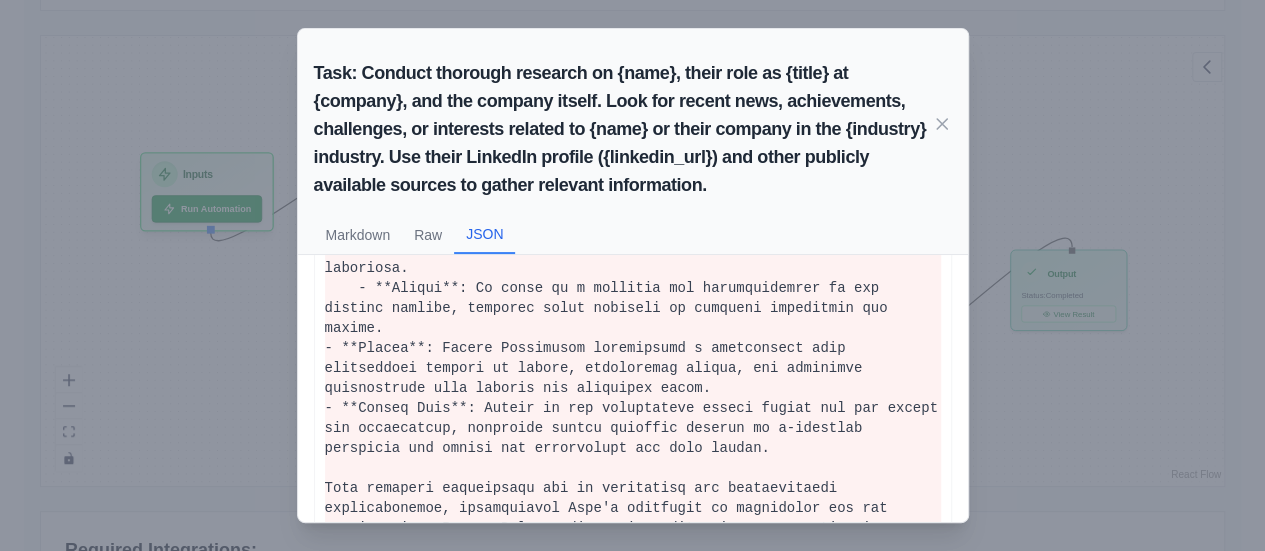 click on "Task: Conduct thorough research on {name}, their role as {title} at {company}, and the company itself. Look for recent news, achievements, challenges, or interests related to {name} or their company in the {industry} industry. Use their LinkedIn profile ({linkedin_url}) and other publicly available sources to gather relevant information.
Markdown Raw JSON Dossier on [FIRST] [LAST] and Codesy Consulting
[FIRST] [LAST]:
Position : CEO & Co-Founder at Codesy Consulting.
Location : [CITY], [STATE], [COUNTRY].
Professional Background : [FIRST] has been dedicated to creating impactful digital solutions and assisting businesses in their digital transformation journeys. He actively participates in discussions surrounding technology, team management, and employee welfare.
Interests
Recent Activities :
Authored articles on relevant topics such as AI-driven development and the psychological aspects of job-related anxiety.
Codesy Consulting:
Overview
Services Offered :" at bounding box center [632, 275] 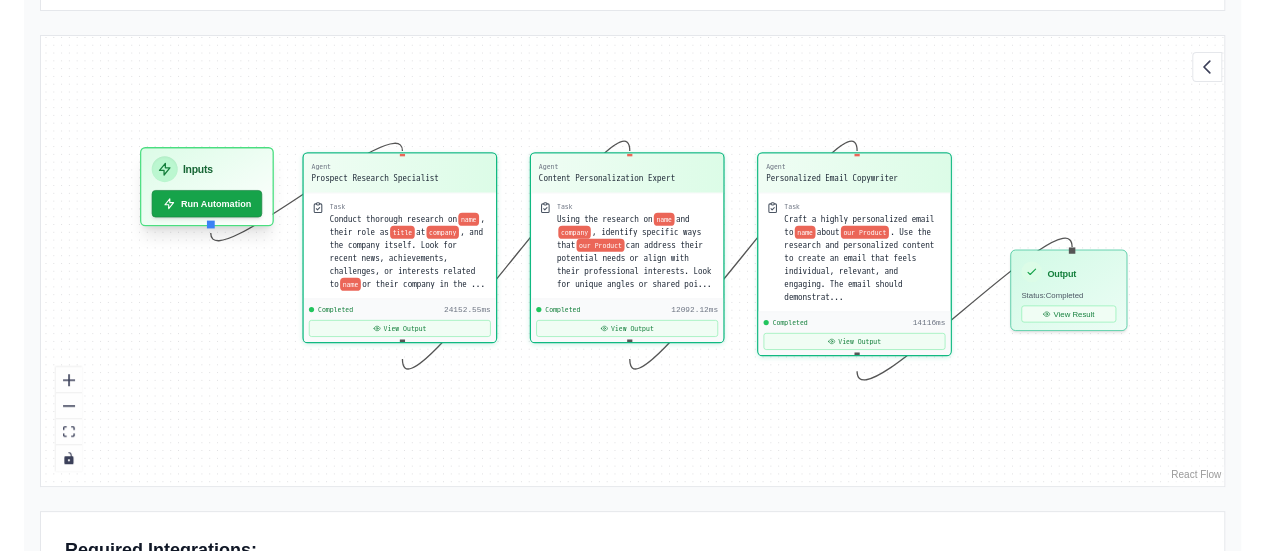 click on "Inputs Run Automation" at bounding box center [207, 186] 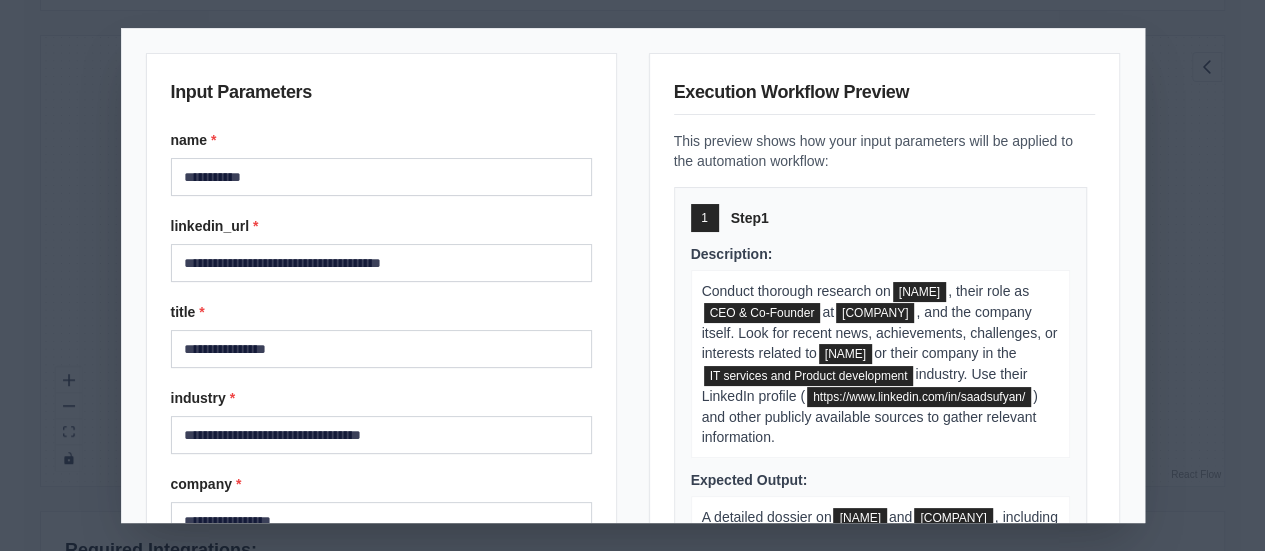 scroll, scrollTop: 200, scrollLeft: 0, axis: vertical 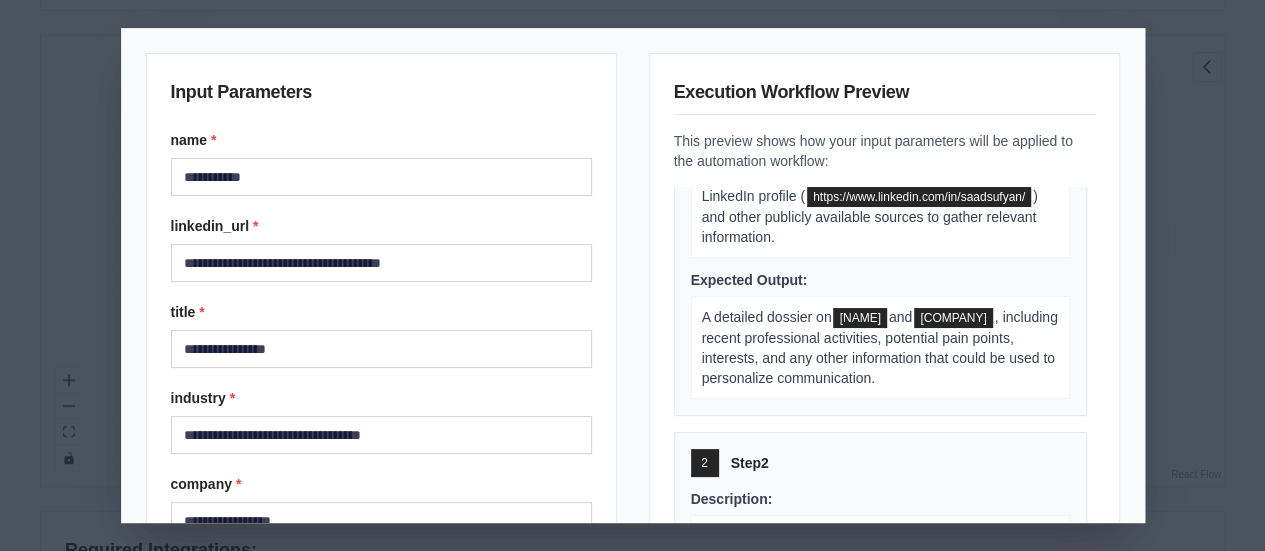 click on "**********" at bounding box center (632, 275) 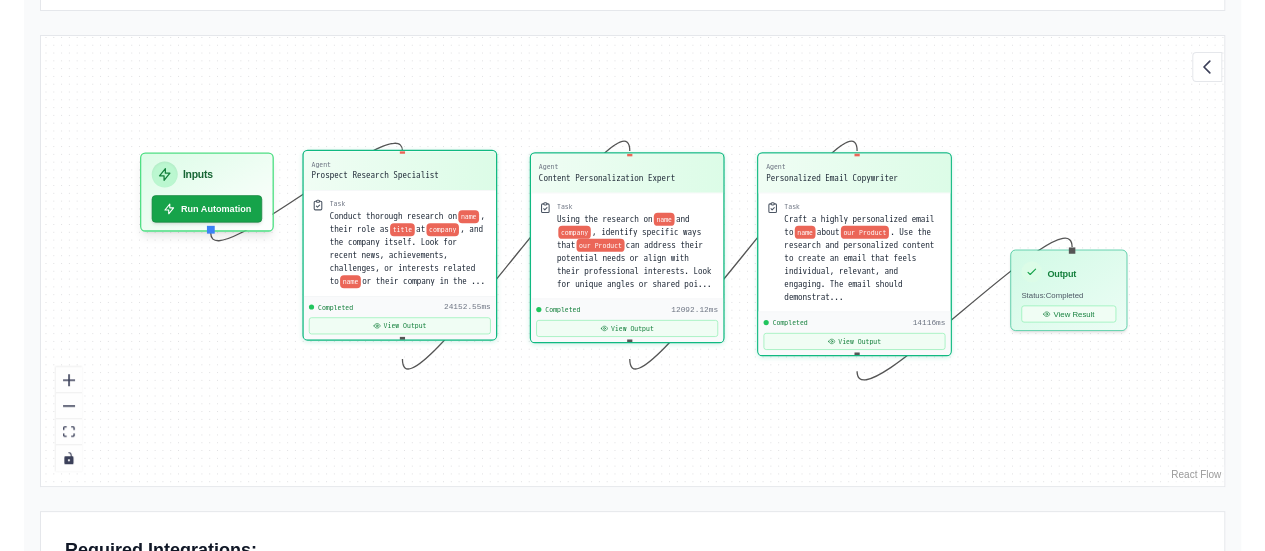 click on "Agent" at bounding box center [374, 164] 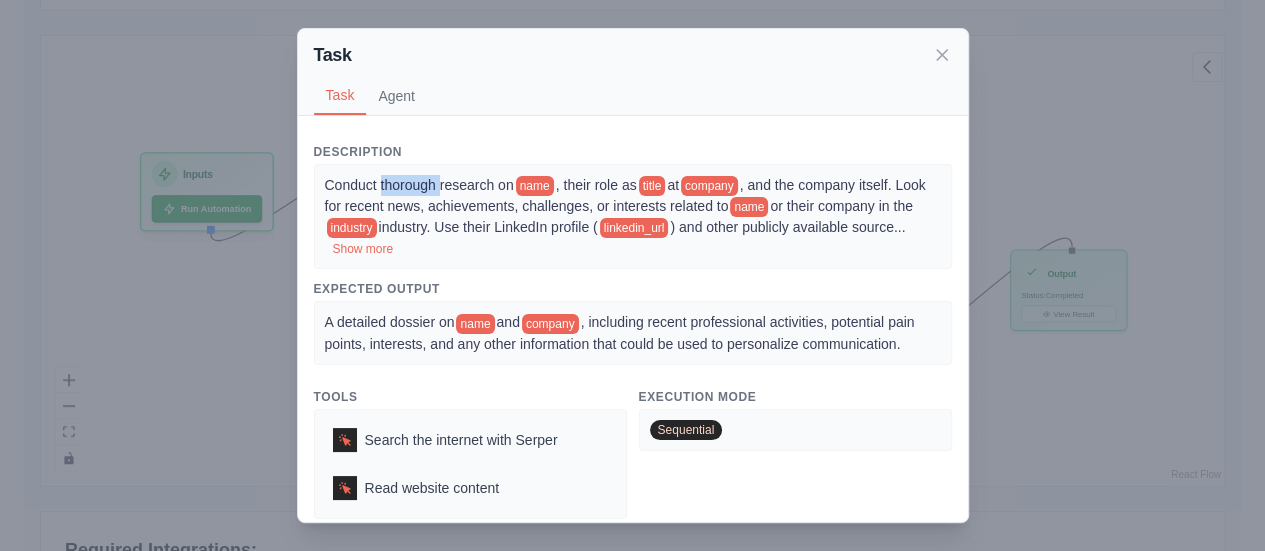 click on "Description Conduct thorough research on name , their role as title at company , and the company itself. Look for recent news, achievements, challenges, or interests related to name or their company in the industry industry. Use their LinkedIn profile ( linkedin_url ) and other publicly available source ... Show more" at bounding box center (633, 207) 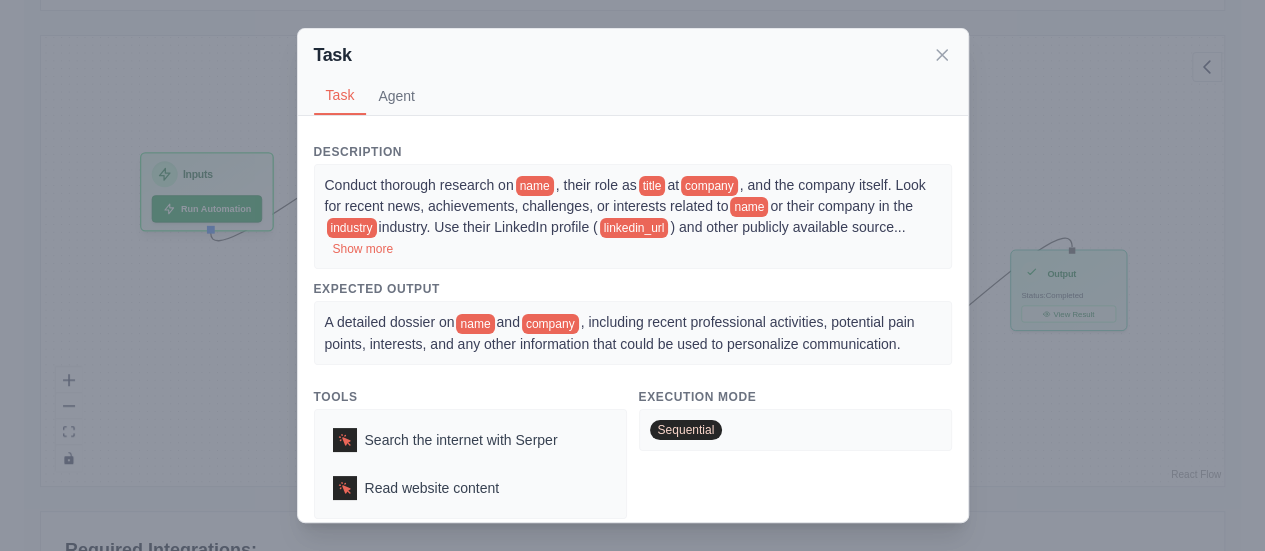 click on "Conduct thorough research on name, their role as title at company, and the company itself. Look for recent news, achievements, challenges, or interests related to name or their company in the industry industry. Use their LinkedIn profile (linkedin_url) and other publicly available source ... Show more" at bounding box center (633, 217) 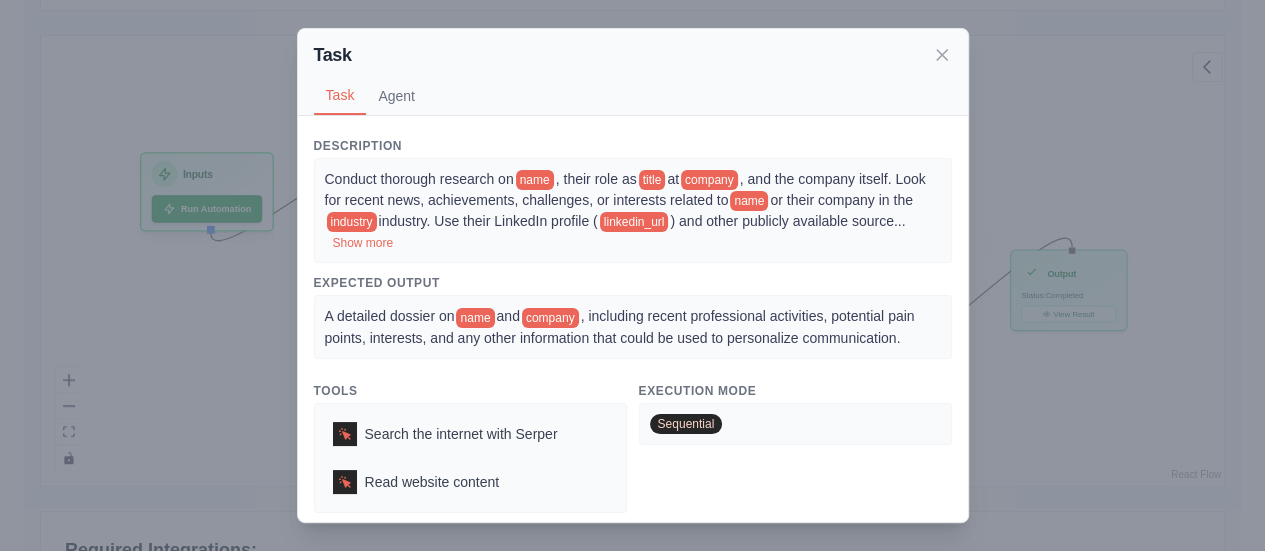 scroll, scrollTop: 8, scrollLeft: 0, axis: vertical 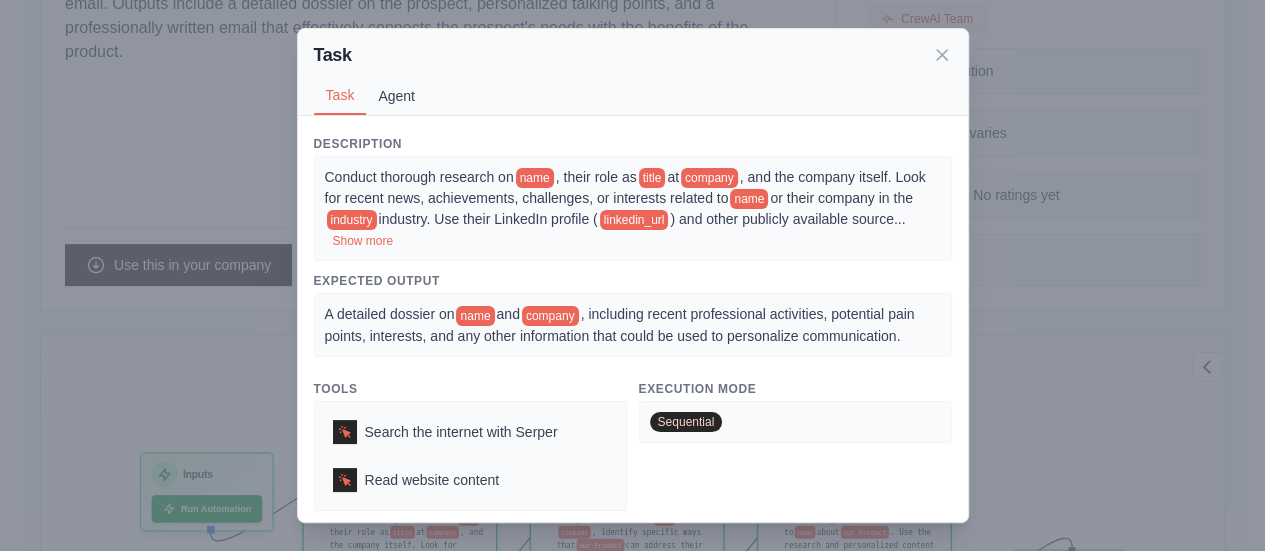 click on "Agent" at bounding box center (396, 96) 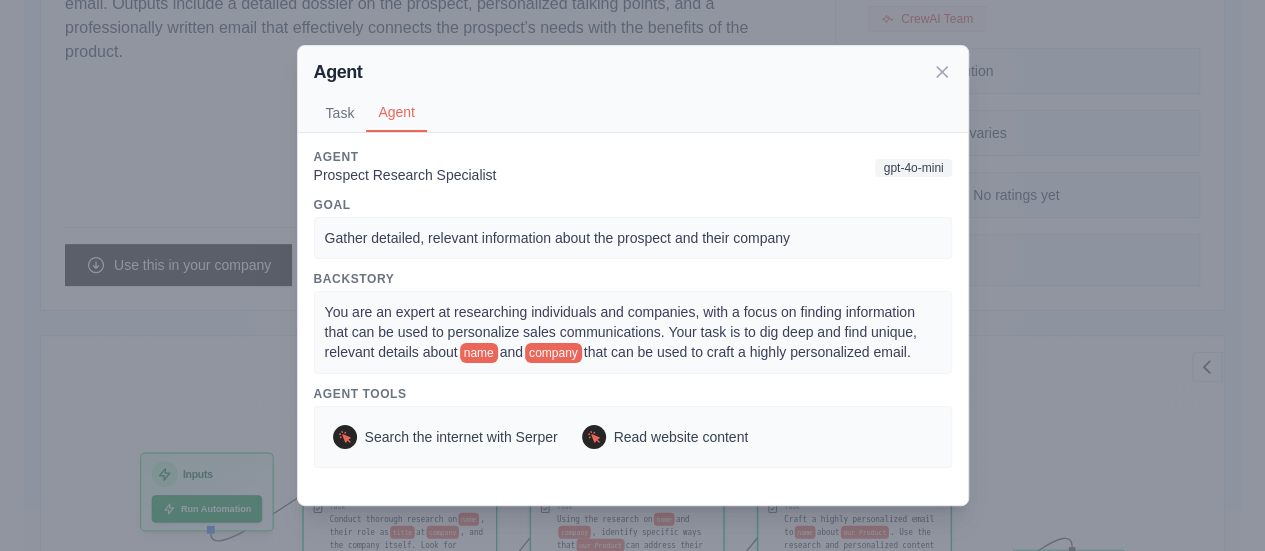 scroll, scrollTop: 0, scrollLeft: 0, axis: both 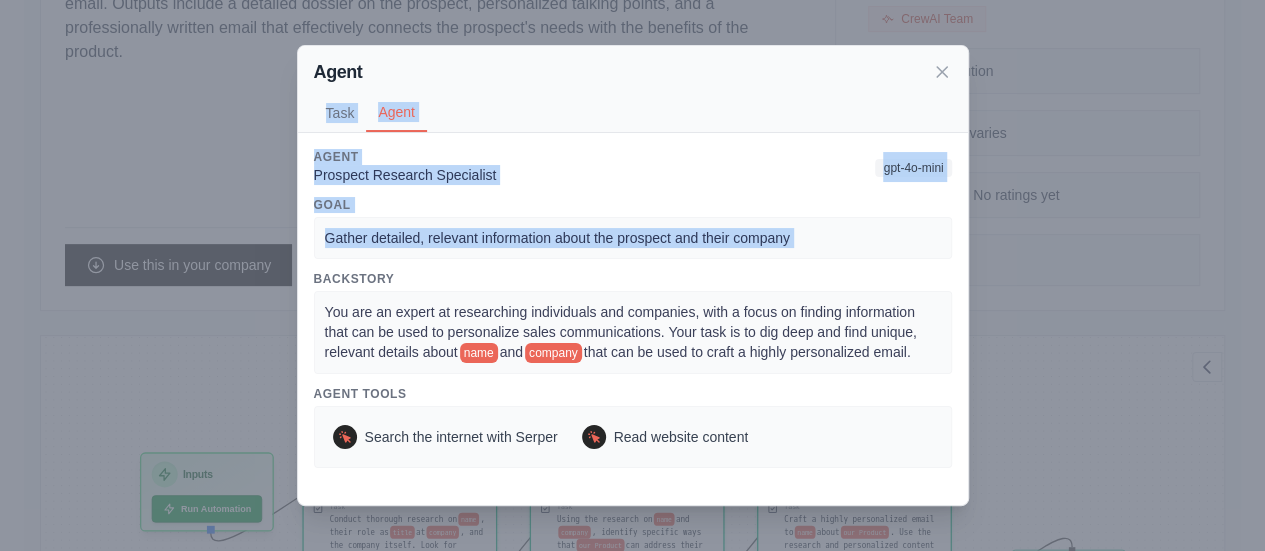 drag, startPoint x: 602, startPoint y: 195, endPoint x: 964, endPoint y: 241, distance: 364.91095 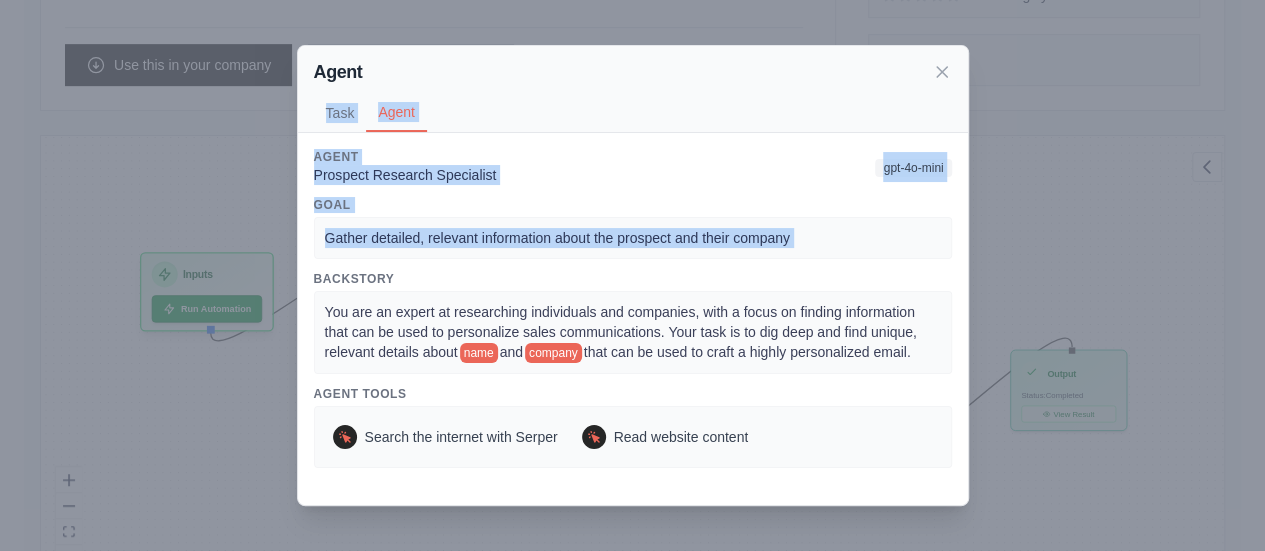 click on "Gather detailed, relevant information about the prospect and their company" at bounding box center (633, 238) 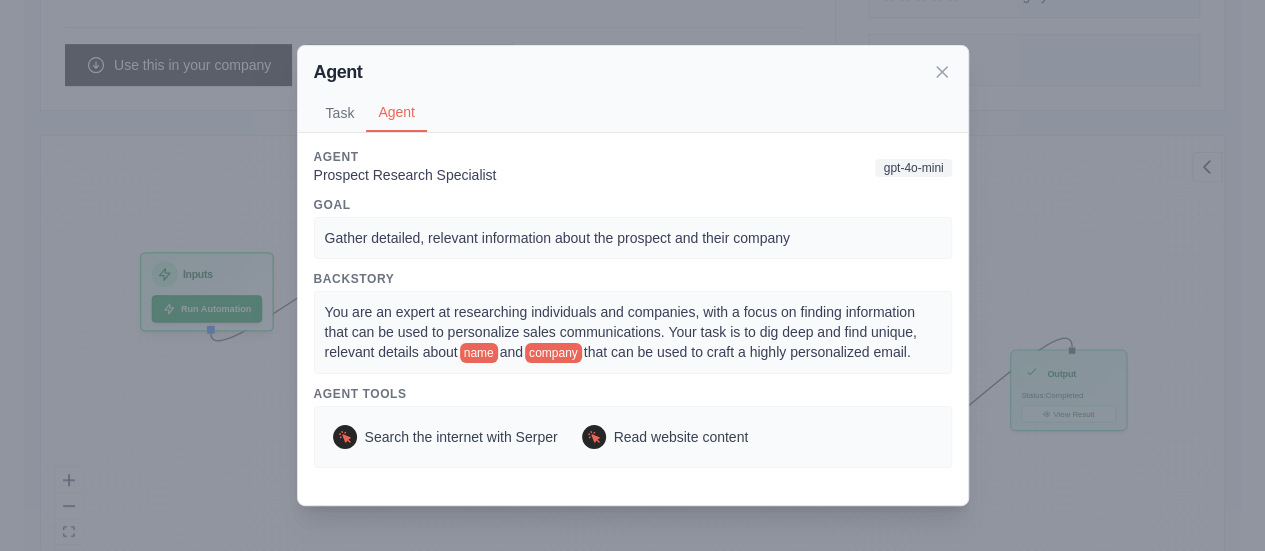 click on "Agent Task Agent Description Conduct thorough research on [NAME], their role as [TITLE] at [COMPANY], and the company itself. Look for recent news, achievements, challenges, or interests related to [NAME] or their company in the [INDUSTRY] industry. Use their LinkedIn profile ([URL]) and other publicly available source ... Show more Expected Output A detailed dossier on [NAME] and [COMPANY], including recent professional activities, potential pain points, interests, and any other information that could be used to personalize communication.
Tools Search the internet with Serper Read website content Execution Mode Sequential Agent Prospect Research Specialist gpt-4o-mini Goal Gather detailed, relevant information about the prospect and their company Backstory You are an expert at researching individuals and companies, with a focus on finding information that can be used to personalize sales communications. Your task is to dig deep and find unique, relevant details about [NAME] and [COMPANY] Agent Tools" at bounding box center (632, 275) 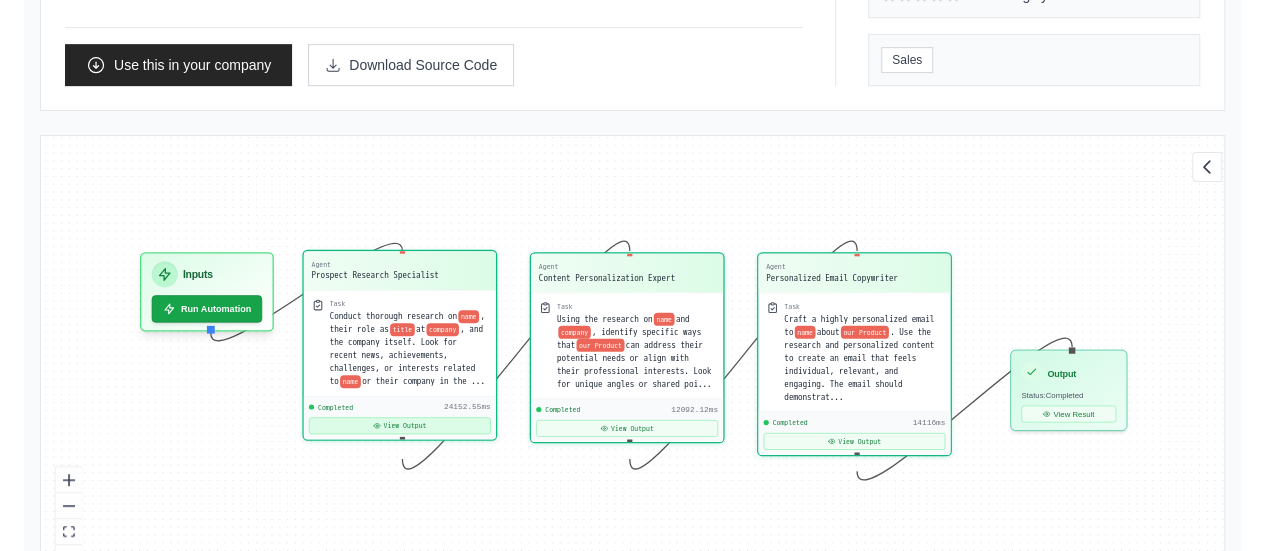 click on "View Output" at bounding box center [400, 425] 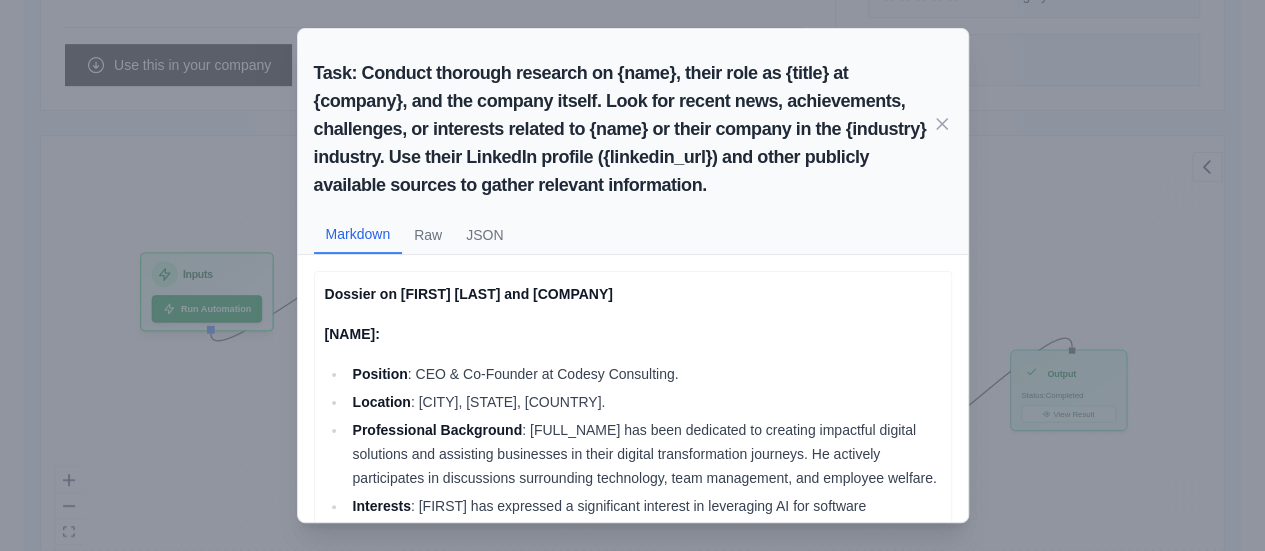 click on "Task: Conduct thorough research on {name}, their role as {title} at {company}, and the company itself. Look for recent news, achievements, challenges, or interests related to {name} or their company in the {industry} industry. Use their LinkedIn profile ({linkedin_url}) and other publicly available sources to gather relevant information.
Markdown Raw JSON Dossier on [FIRST] [LAST] and Codesy Consulting
[FIRST] [LAST]:
Position : CEO & Co-Founder at Codesy Consulting.
Location : [CITY], [STATE], [COUNTRY].
Professional Background : [FIRST] has been dedicated to creating impactful digital solutions and assisting businesses in their digital transformation journeys. He actively participates in discussions surrounding technology, team management, and employee welfare.
Interests
Recent Activities :
Authored articles on relevant topics such as AI-driven development and the psychological aspects of job-related anxiety.
Codesy Consulting:
Overview
Services Offered :" at bounding box center (632, 275) 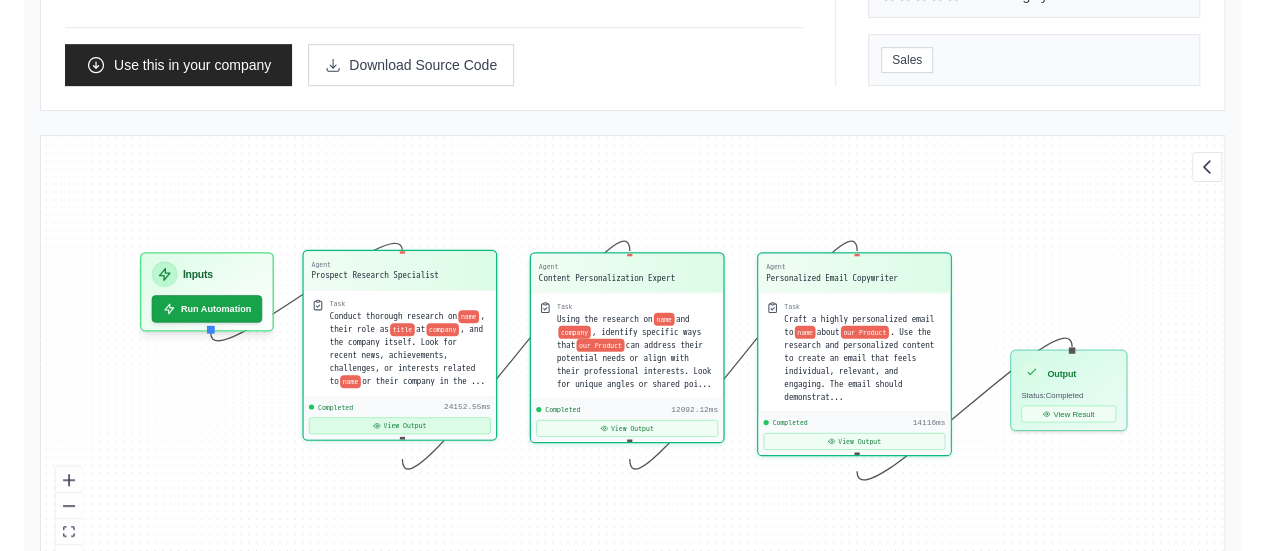 click on "View Output" at bounding box center [400, 425] 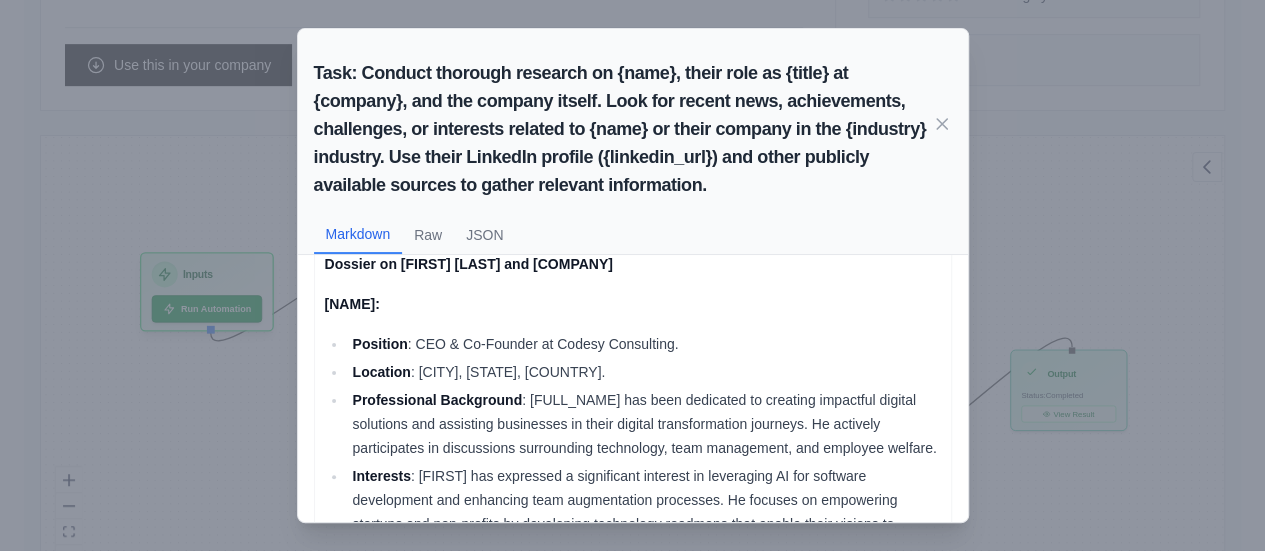 scroll, scrollTop: 0, scrollLeft: 0, axis: both 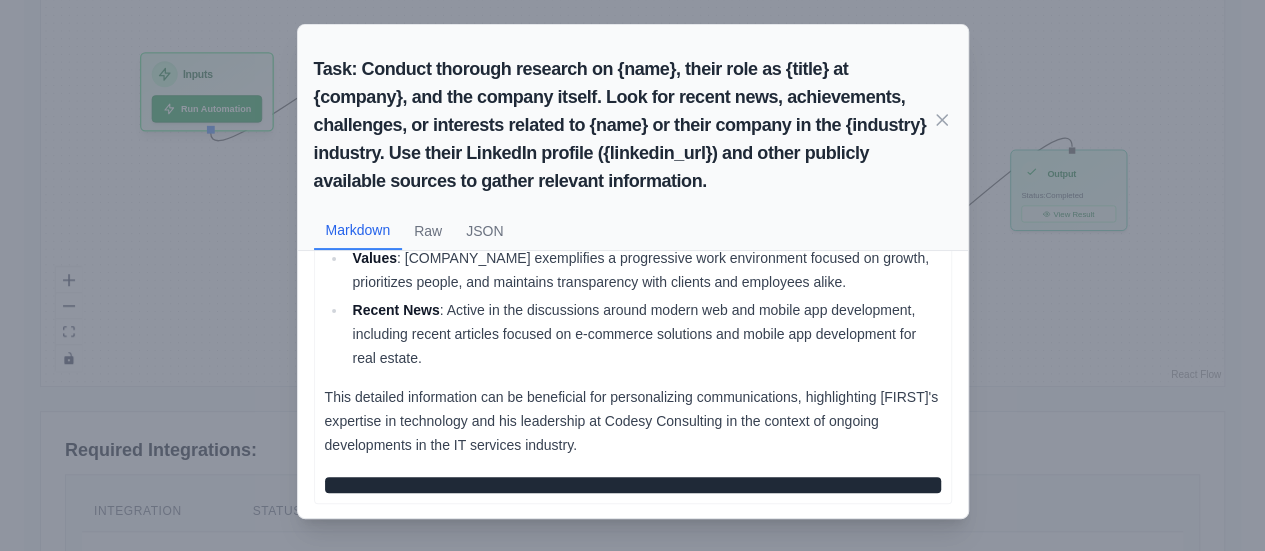click on "Task: Conduct thorough research on {name}, their role as {title} at {company}, and the company itself. Look for recent news, achievements, challenges, or interests related to {name} or their company in the {industry} industry. Use their LinkedIn profile ({linkedin_url}) and other publicly available sources to gather relevant information.
Markdown Raw JSON Dossier on [FIRST] [LAST] and Codesy Consulting
[FIRST] [LAST]:
Position : CEO & Co-Founder at Codesy Consulting.
Location : [CITY], [STATE], [COUNTRY].
Professional Background : [FIRST] has been dedicated to creating impactful digital solutions and assisting businesses in their digital transformation journeys. He actively participates in discussions surrounding technology, team management, and employee welfare.
Interests
Recent Activities :
Authored articles on relevant topics such as AI-driven development and the psychological aspects of job-related anxiety.
Codesy Consulting:
Overview
Services Offered :" at bounding box center [632, 275] 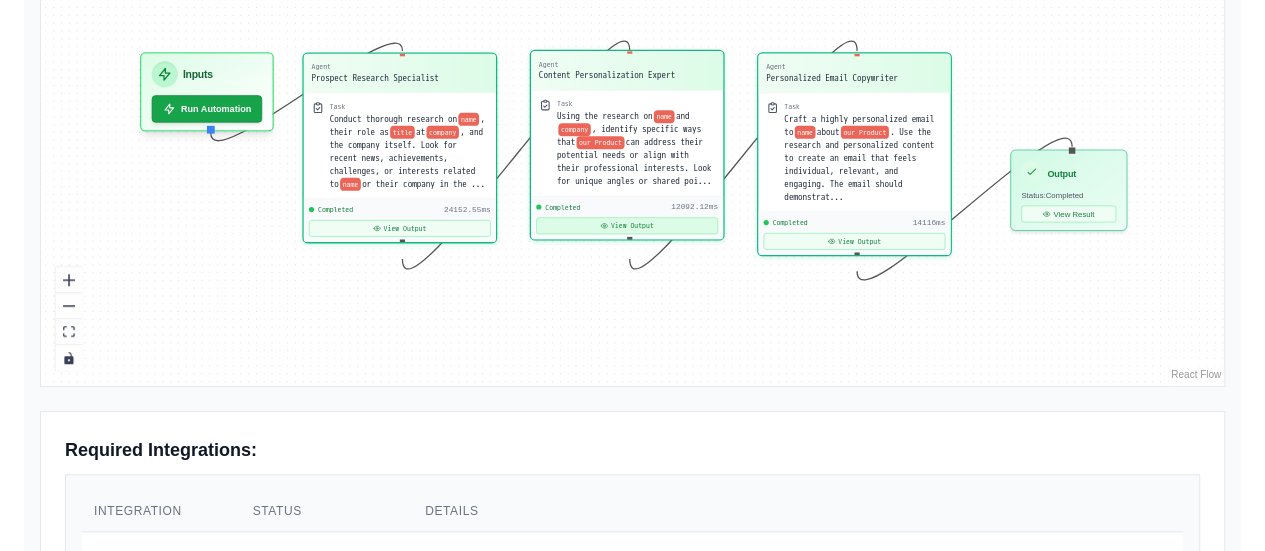 click on "View Output" at bounding box center (627, 225) 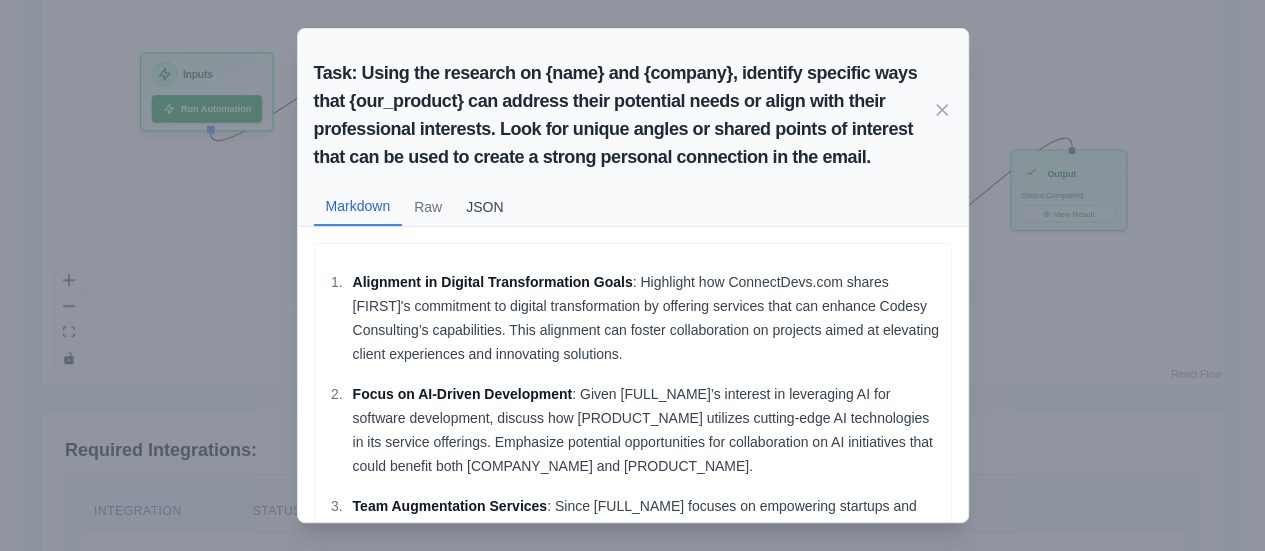 click on "JSON" at bounding box center (484, 207) 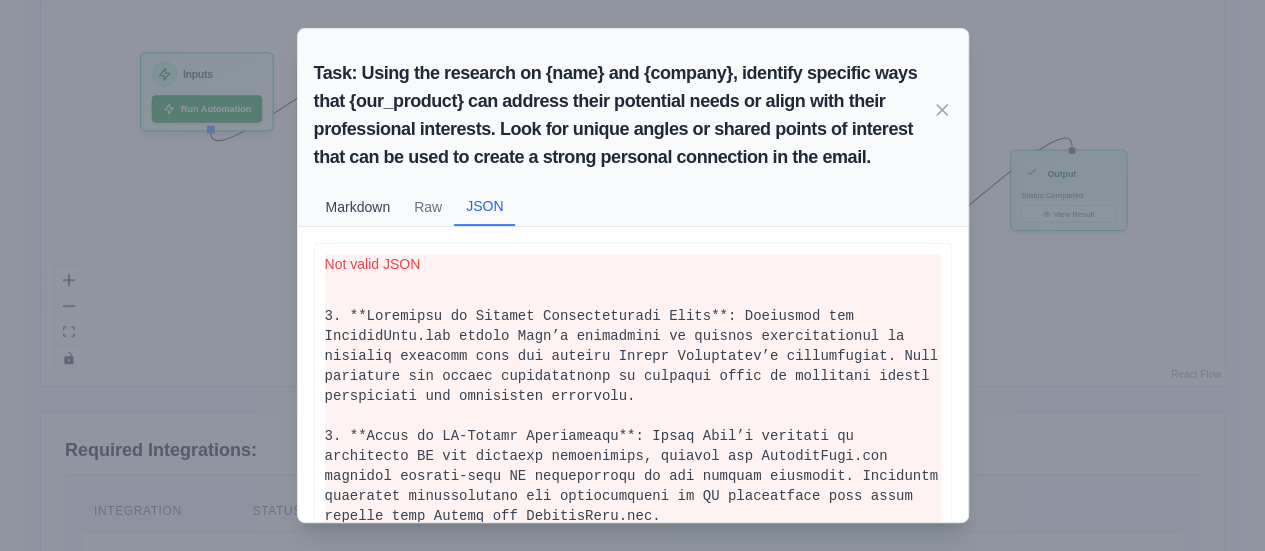 click on "Markdown" at bounding box center [358, 207] 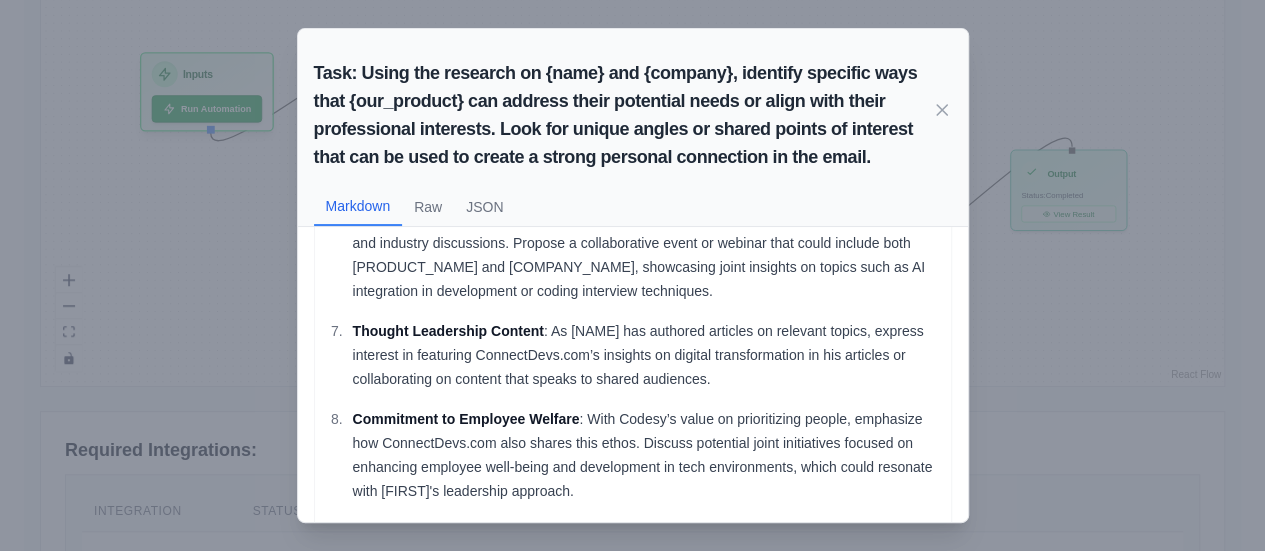 scroll, scrollTop: 716, scrollLeft: 0, axis: vertical 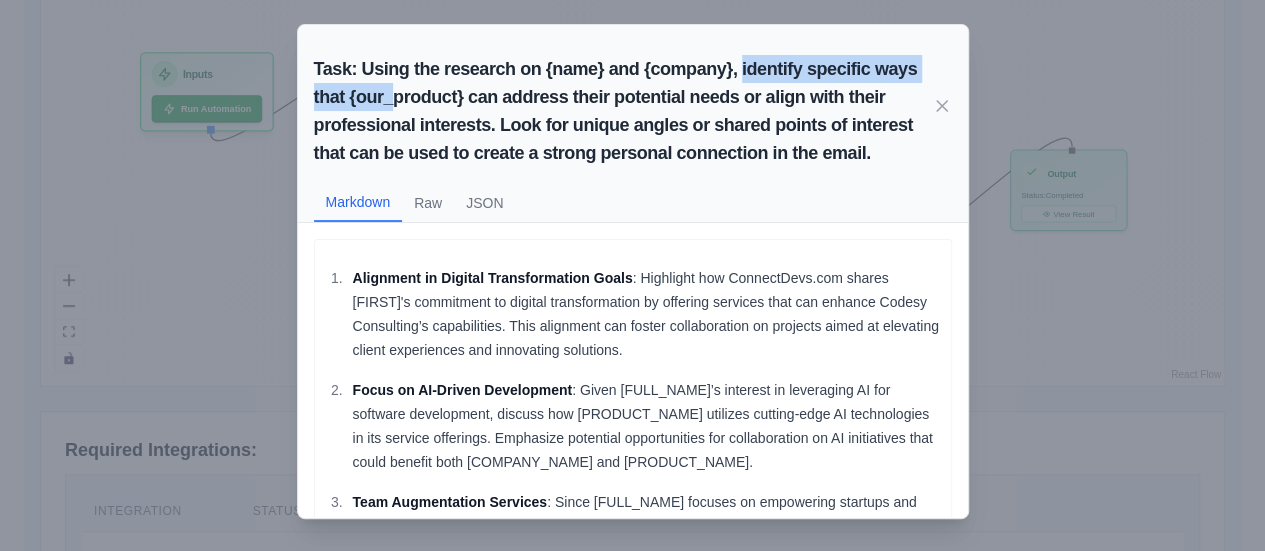 drag, startPoint x: 732, startPoint y: 66, endPoint x: 387, endPoint y: 105, distance: 347.19736 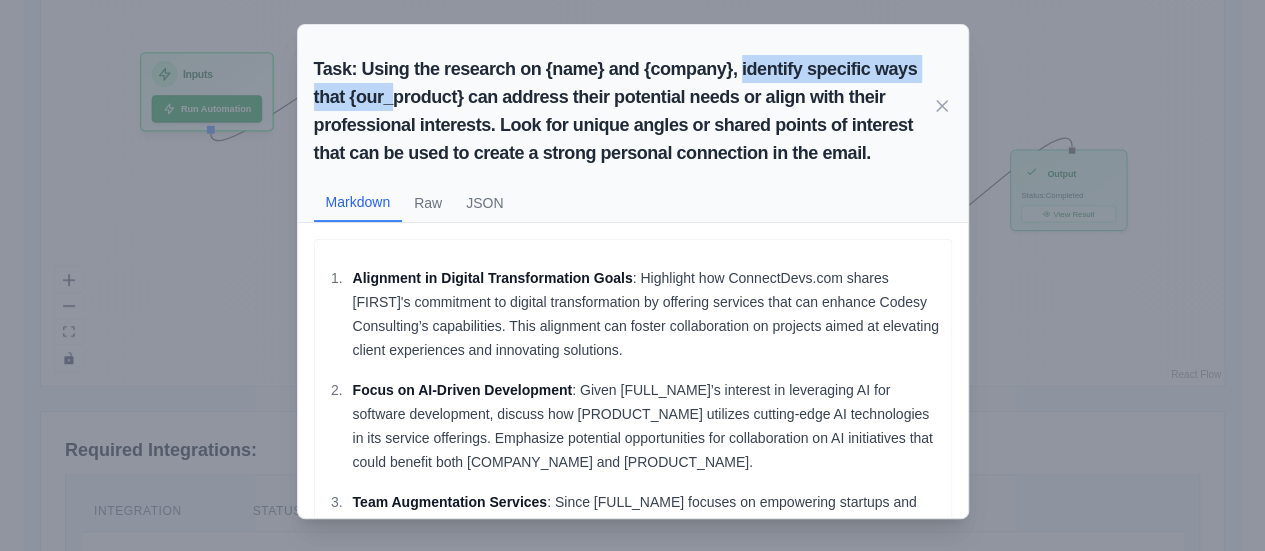 click on "Task: Using the research on {name} and {company}, identify specific ways that {our_product} can address their potential needs or align with their professional interests. Look for unique angles or shared points of interest that can be used to create a strong personal connection in the email." at bounding box center (623, 111) 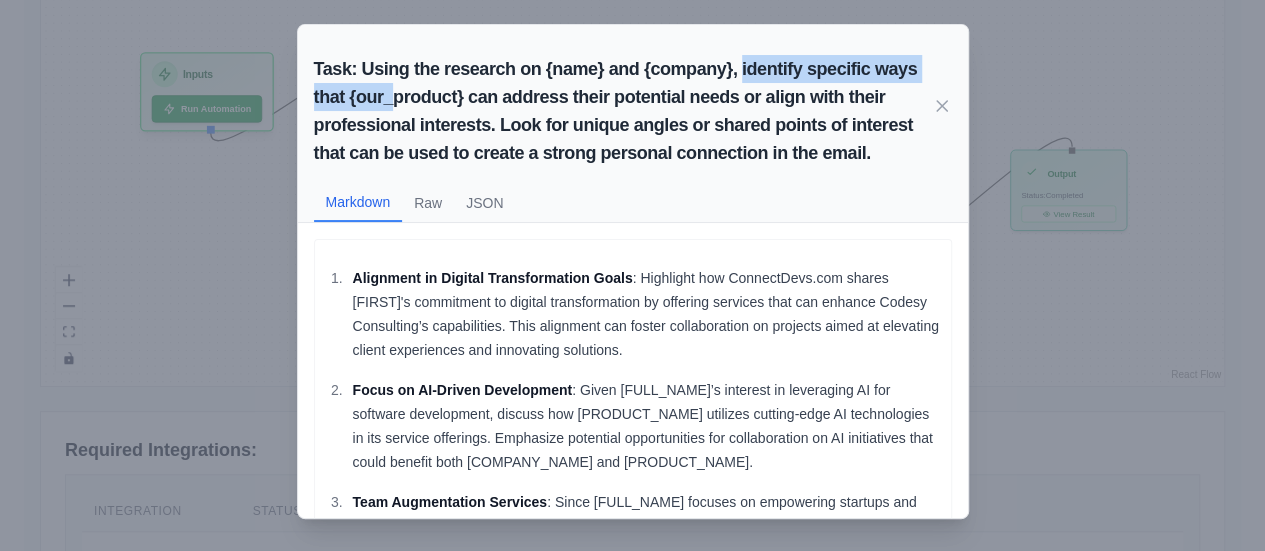 click on "Task: Using the research on {name} and {company}, identify specific ways that {our_product} can address their potential needs or align with their professional interests. Look for unique angles or shared points of interest that can be used to create a strong personal connection in the email." at bounding box center [623, 111] 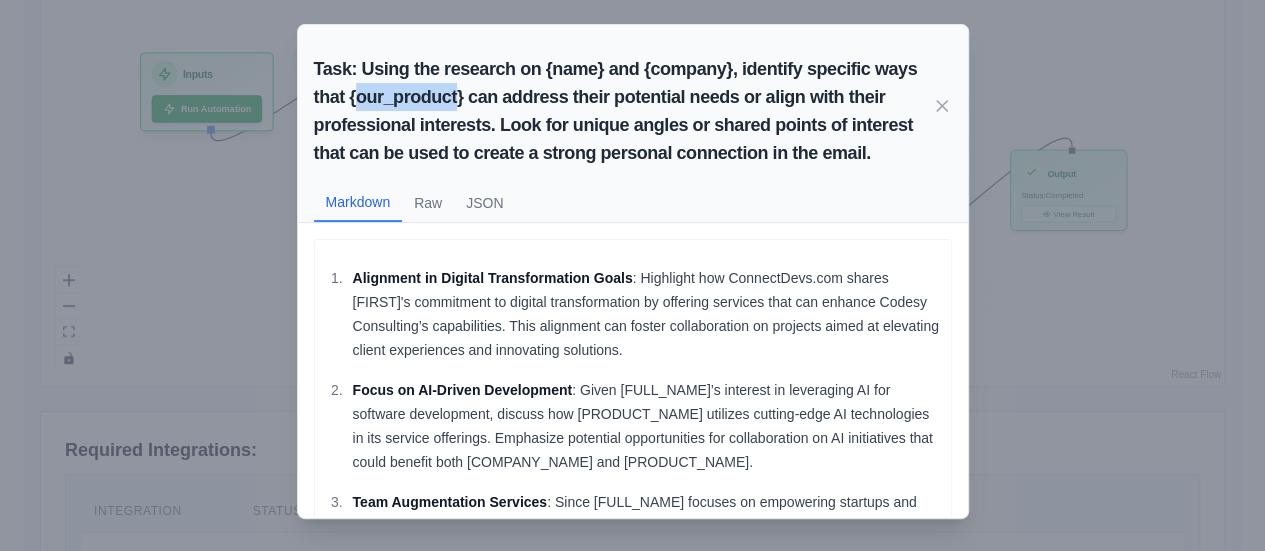 drag, startPoint x: 348, startPoint y: 98, endPoint x: 451, endPoint y: 94, distance: 103.077644 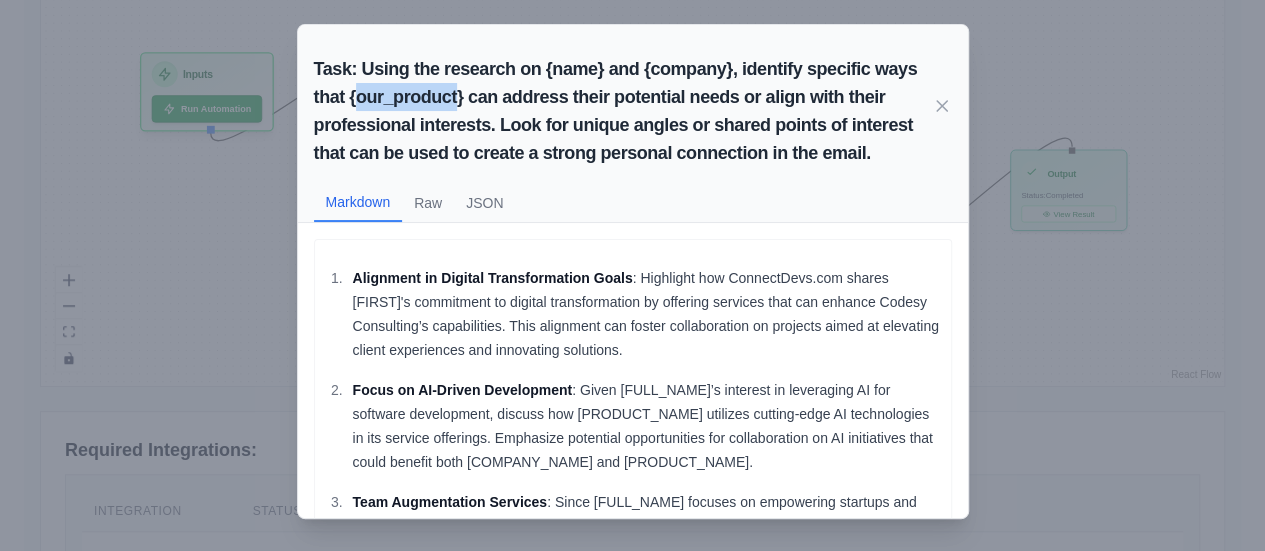 click on "Task: Using the research on {name} and {company}, identify specific ways that {our_product} can address their potential needs or align with their professional interests. Look for unique angles or shared points of interest that can be used to create a strong personal connection in the email." at bounding box center (623, 111) 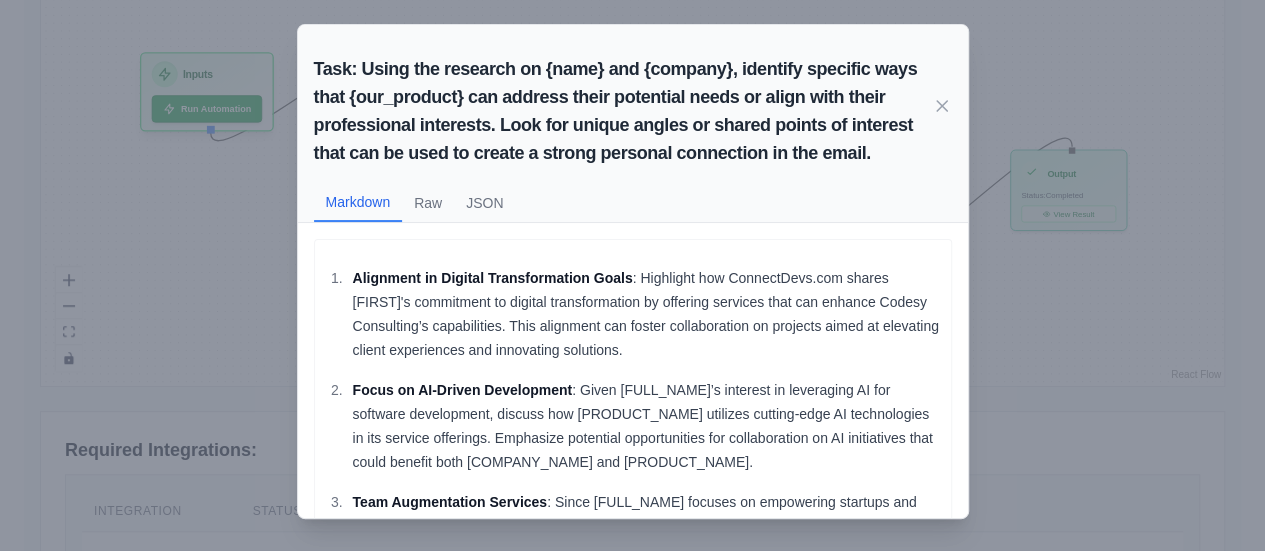 click on "Task: Using the research on {name} and {company}, identify specific ways that {our_product} can address their potential needs or align with their professional interests. Look for unique angles or shared points of interest that can be used to create a strong personal connection in the email." at bounding box center [623, 111] 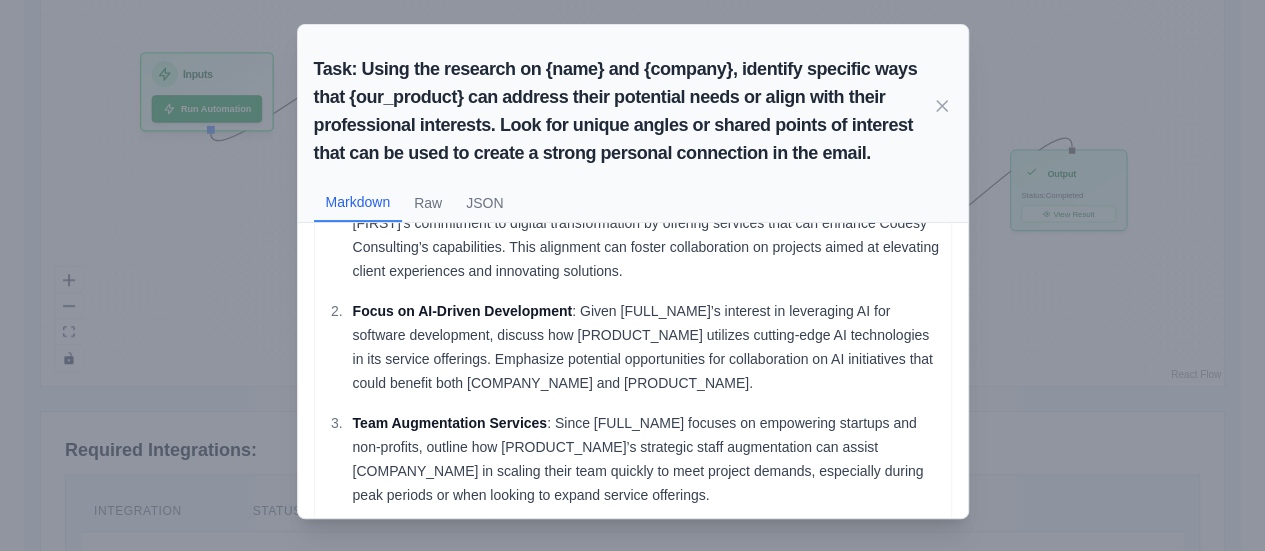 scroll, scrollTop: 100, scrollLeft: 0, axis: vertical 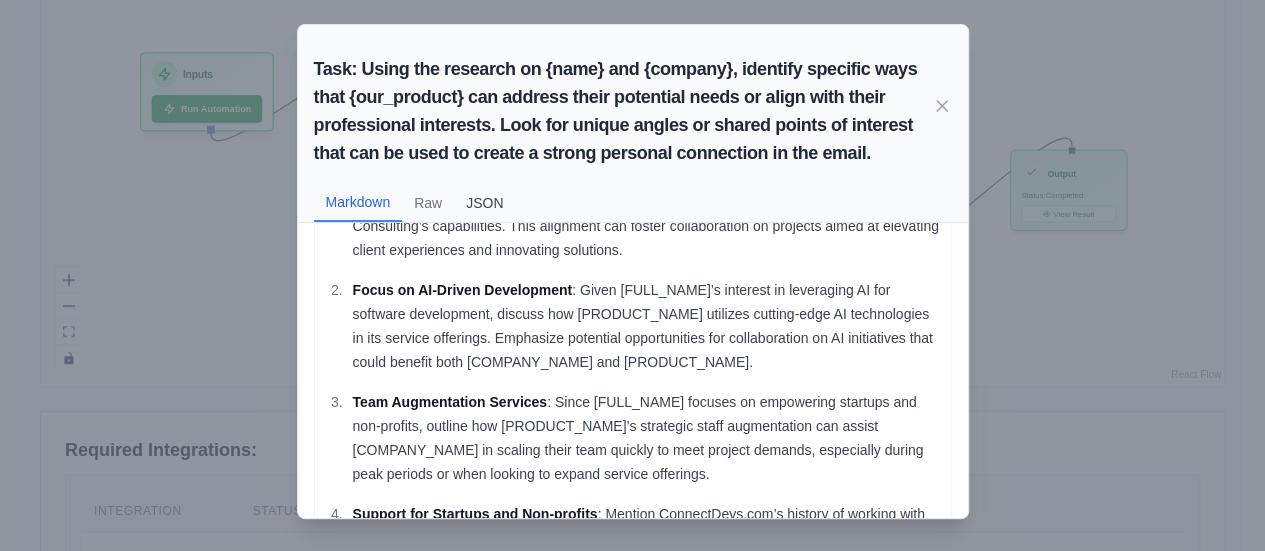 click on "JSON" at bounding box center [484, 203] 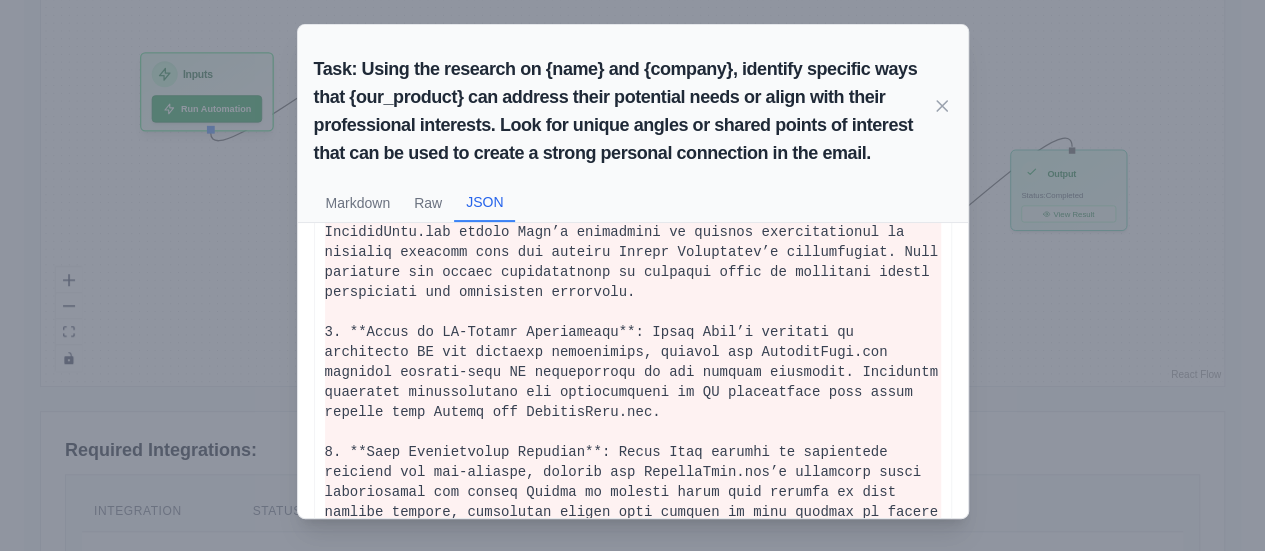 click on "Task: Using the research on [NAME] and [COMPANY], identify specific ways that [OUR_PRODUCT] can address their potential needs or align with their professional interests. Look for unique angles or shared points of interest that can be used to create a strong personal connection in the email.
Markdown Raw JSON
Alignment in Digital Transformation Goals : Highlight how ConnectDevs.com shares [NAME]’s commitment to digital transformation by offering services that can enhance [COMPANY]’s capabilities. This alignment can foster collaboration on projects aimed at elevating client experiences and innovating solutions.
Focus on AI-Driven Development : Given [NAME]’s interest in leveraging AI for software development, discuss how ConnectDevs.com utilizes cutting-edge AI technologies in its service offerings. Emphasize potential opportunities for collaboration on AI initiatives that could benefit both [COMPANY] and ConnectDevs.com.
Team Augmentation Services
..." at bounding box center (632, 275) 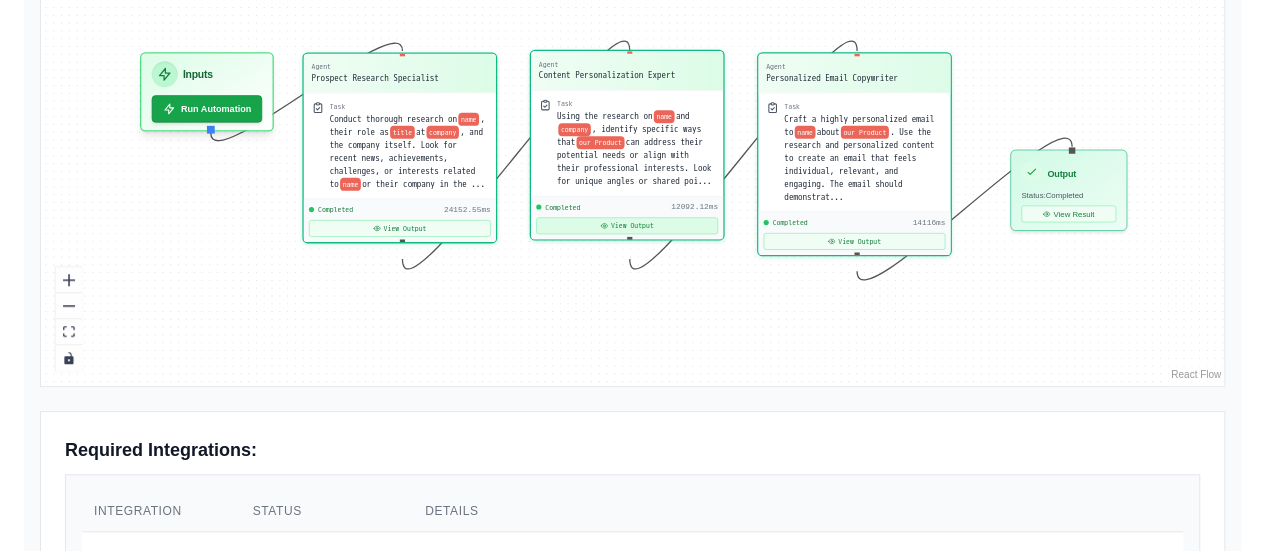click on "View Output" at bounding box center [627, 225] 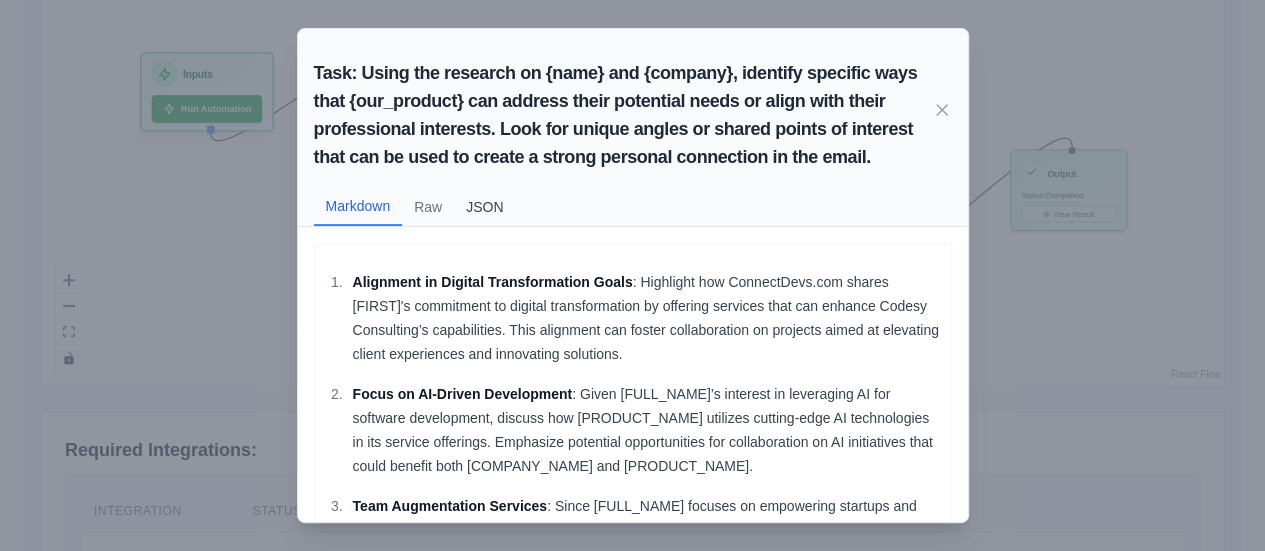 click on "JSON" at bounding box center [484, 207] 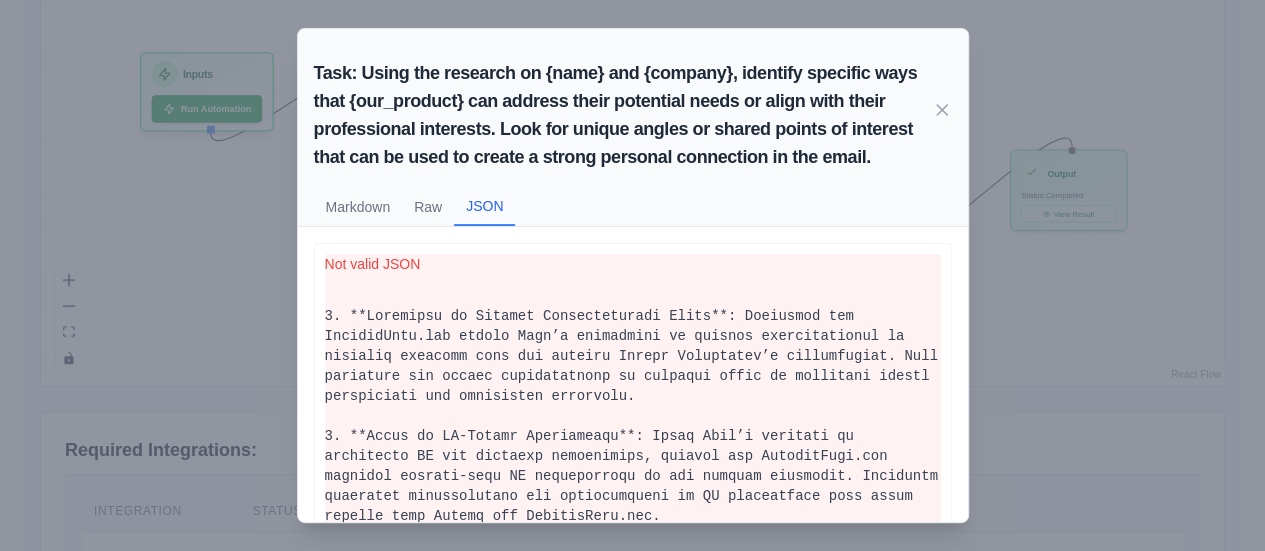 click on "Task: Using the research on [NAME] and [COMPANY], identify specific ways that [OUR_PRODUCT] can address their potential needs or align with their professional interests. Look for unique angles or shared points of interest that can be used to create a strong personal connection in the email.
Markdown Raw JSON
Alignment in Digital Transformation Goals : Highlight how ConnectDevs.com shares [NAME]’s commitment to digital transformation by offering services that can enhance [COMPANY]’s capabilities. This alignment can foster collaboration on projects aimed at elevating client experiences and innovating solutions.
Focus on AI-Driven Development : Given [NAME]’s interest in leveraging AI for software development, discuss how ConnectDevs.com utilizes cutting-edge AI technologies in its service offerings. Emphasize potential opportunities for collaboration on AI initiatives that could benefit both [COMPANY] and ConnectDevs.com.
Team Augmentation Services
..." at bounding box center [632, 275] 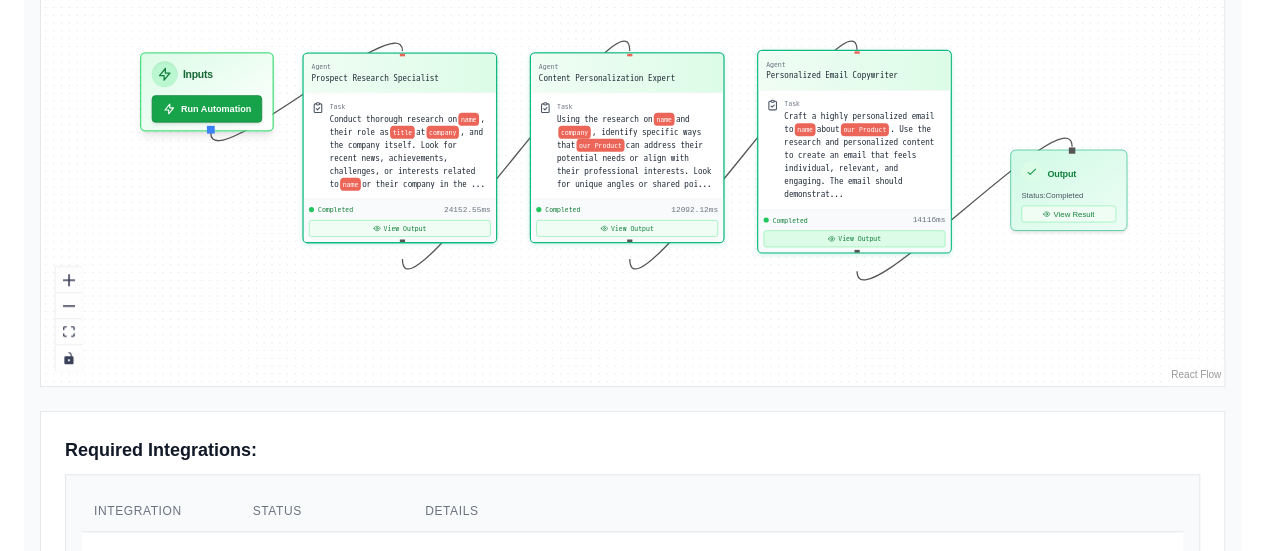 click on "View Output" at bounding box center [854, 238] 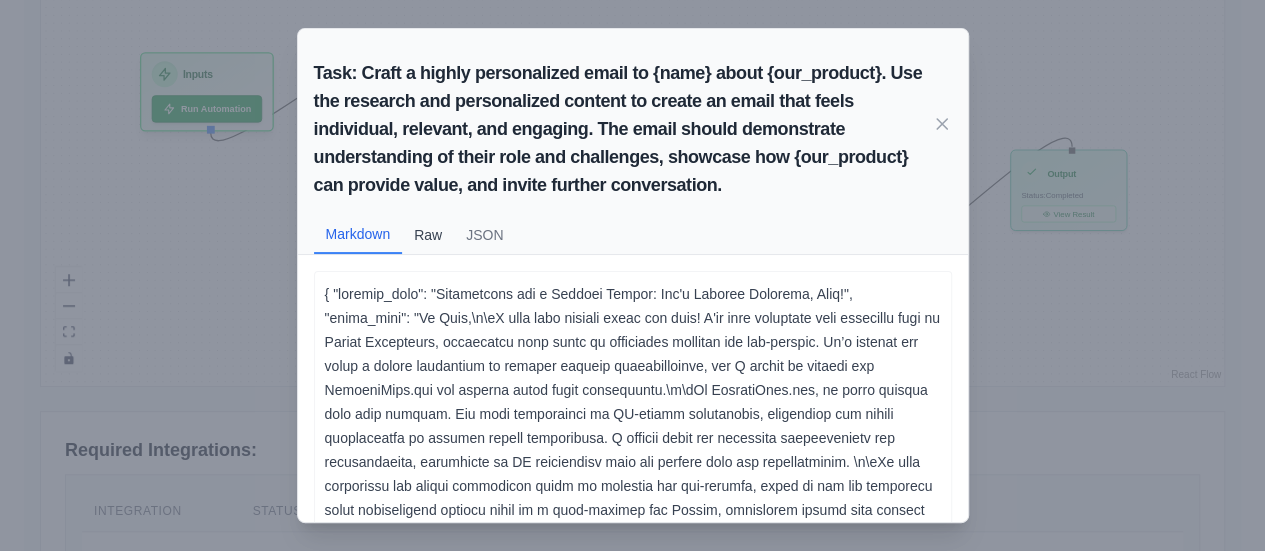 click on "Raw" at bounding box center (428, 235) 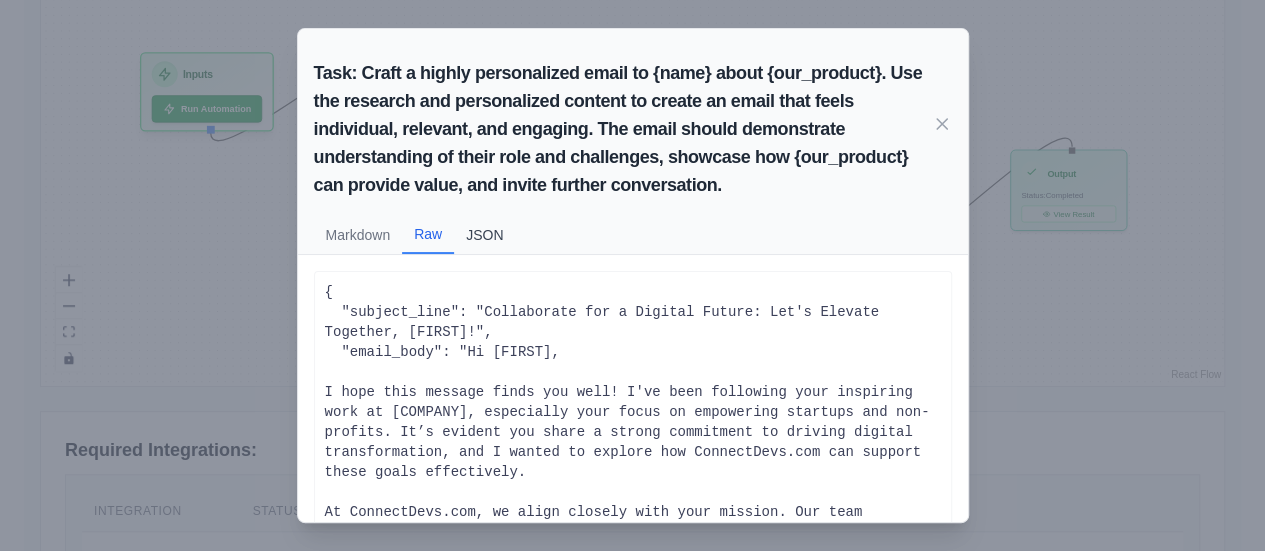 click on "JSON" at bounding box center (484, 235) 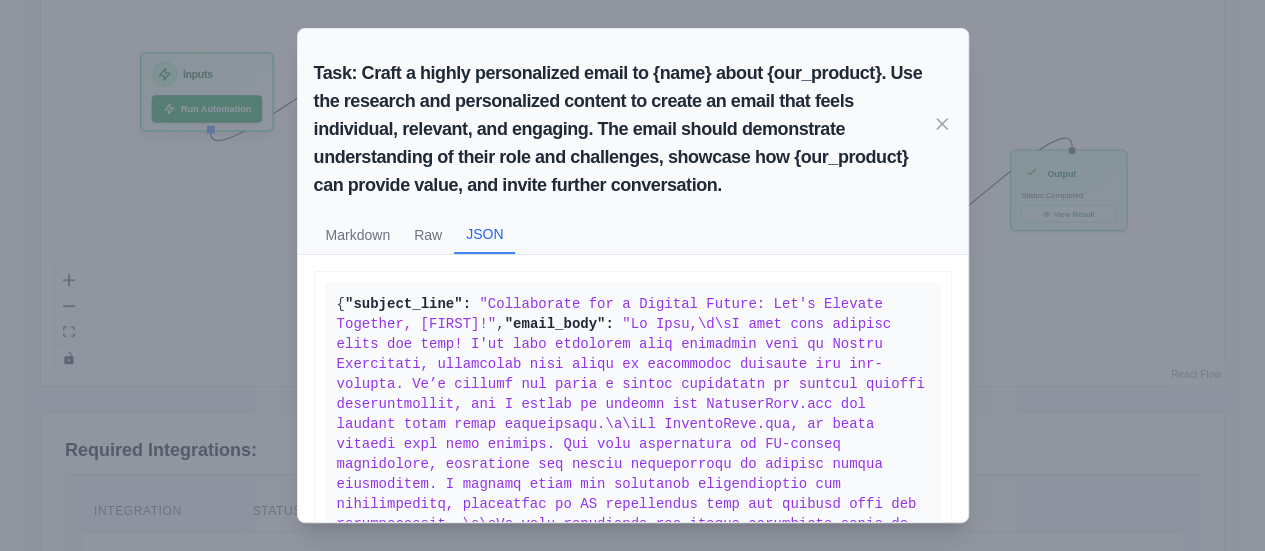 drag, startPoint x: 352, startPoint y: 233, endPoint x: 390, endPoint y: 258, distance: 45.486263 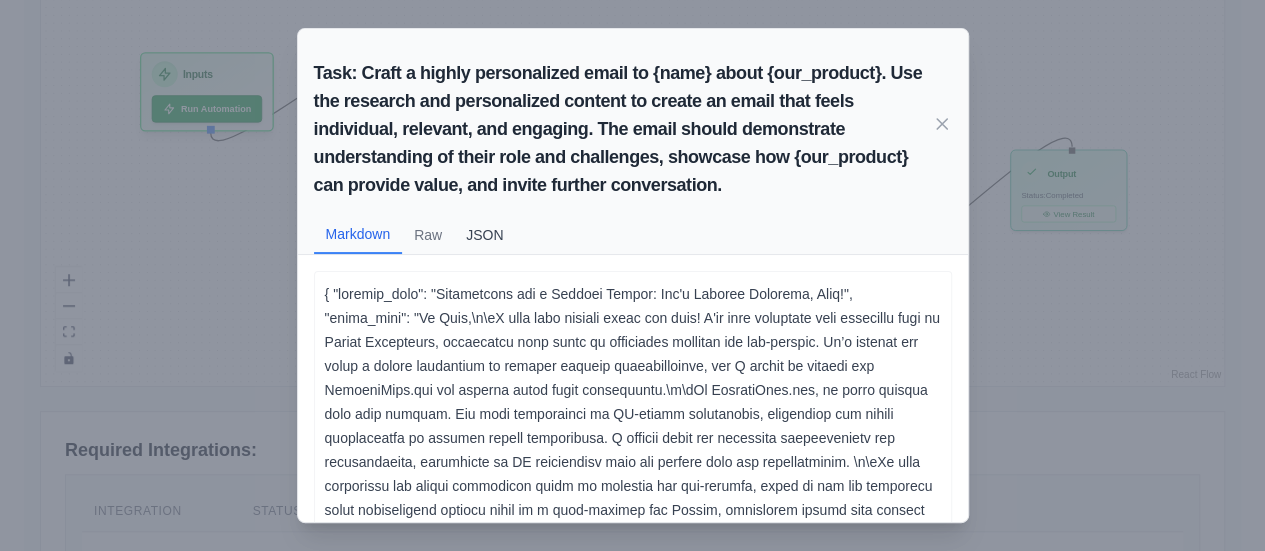 click on "JSON" at bounding box center [484, 235] 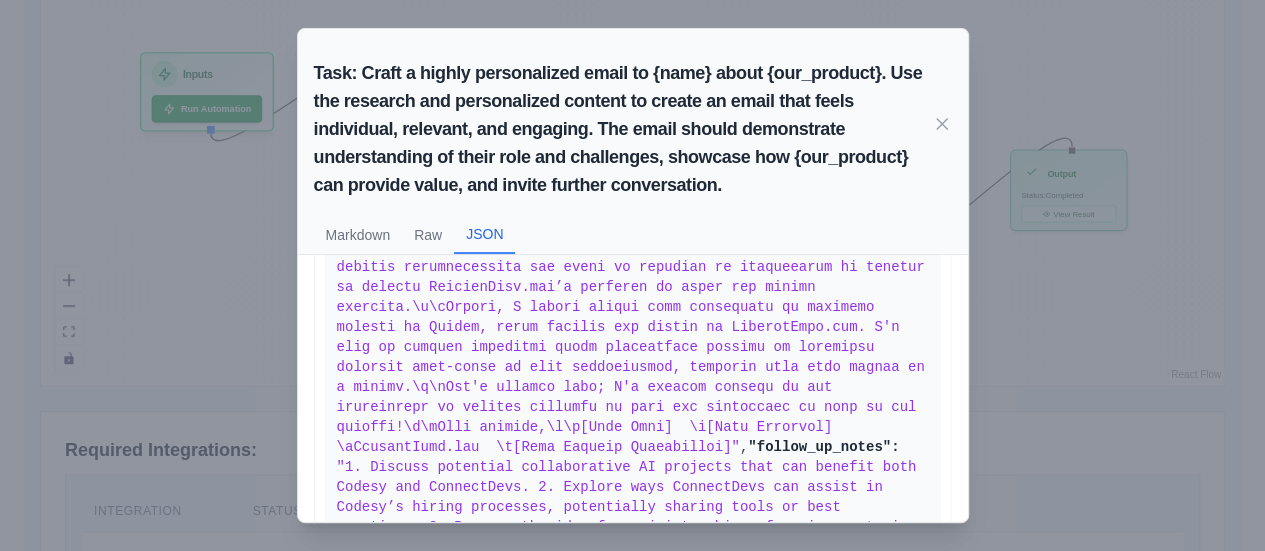 scroll, scrollTop: 608, scrollLeft: 0, axis: vertical 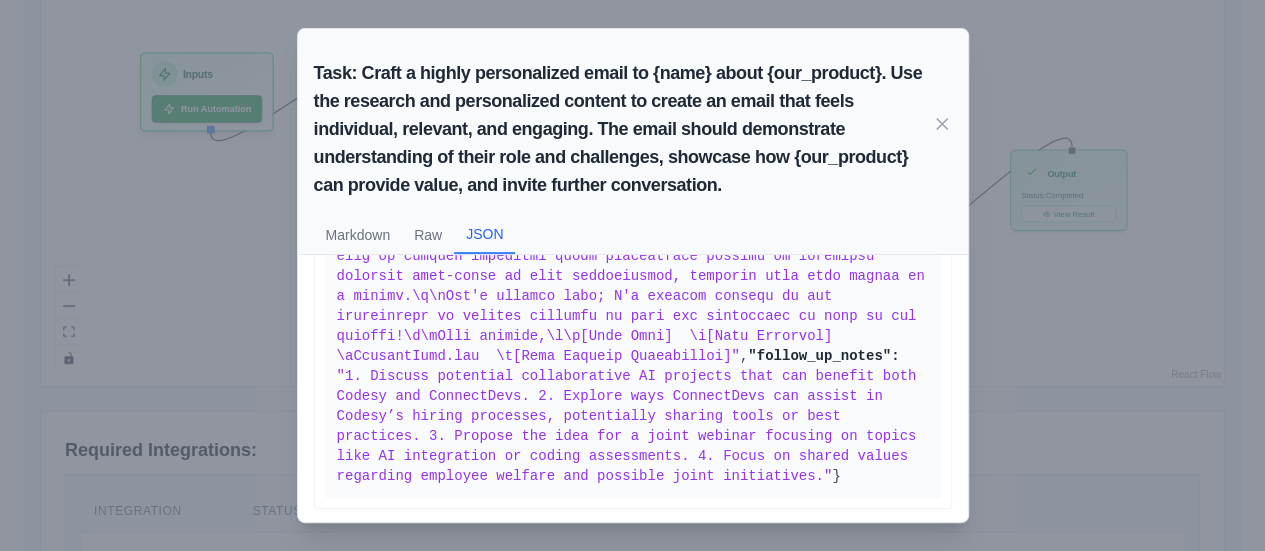 click on "Task: Craft a highly personalized email to {name} about {our_product}. Use the research and personalized content to create an email that feels individual, relevant, and engaging. The email should demonstrate understanding of their role and challenges, showcase how {our_product} can provide value, and invite further conversation.
Markdown Raw JSON ... Show more {
"subject_line":   "Collaborate for a Digital Future: Let's Elevate Together, [FIRST]!" ,
"email_body":   ,
"follow_up_notes":   "1. Discuss potential collaborative AI projects that can benefit both Codesy and ConnectDevs. 2. Explore ways ConnectDevs can assist in Codesy’s hiring processes, potentially sharing tools or best practices. 3. Propose the idea for a joint webinar focusing on topics like AI integration or coding assessments. 4. Focus on shared values regarding employee welfare and possible joint initiatives."
}" at bounding box center [632, 275] 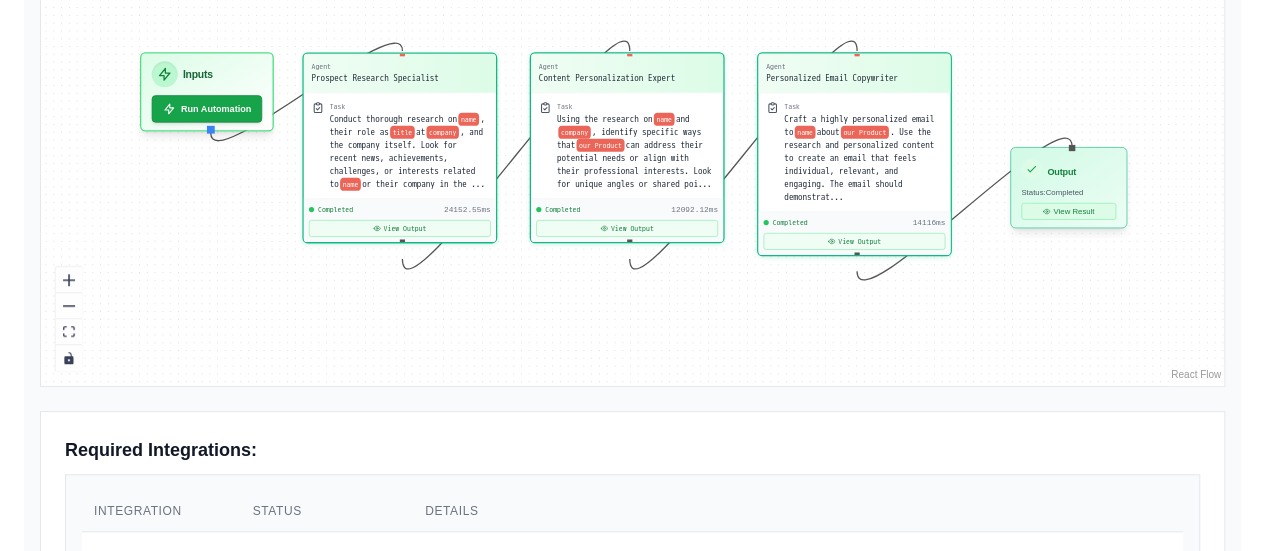 click 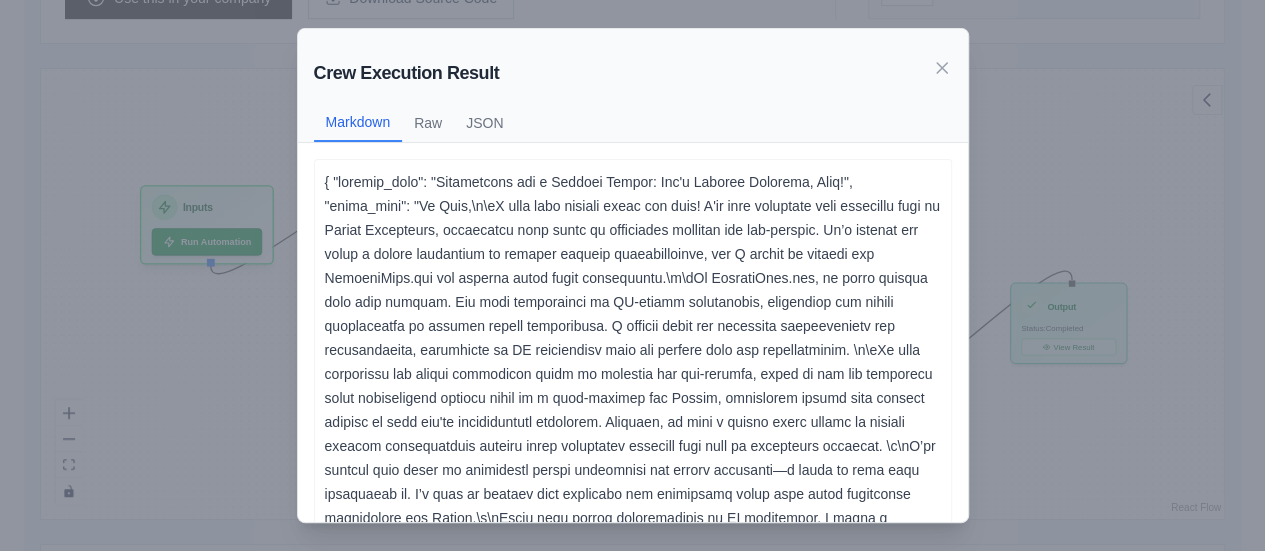 scroll, scrollTop: 482, scrollLeft: 0, axis: vertical 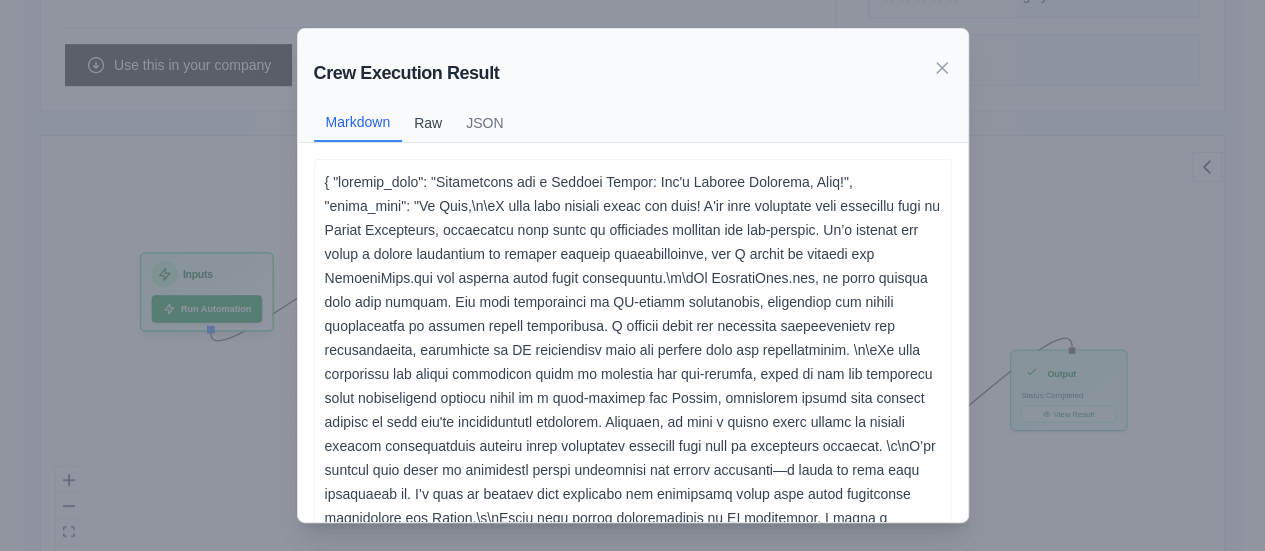 click on "Raw" at bounding box center [428, 123] 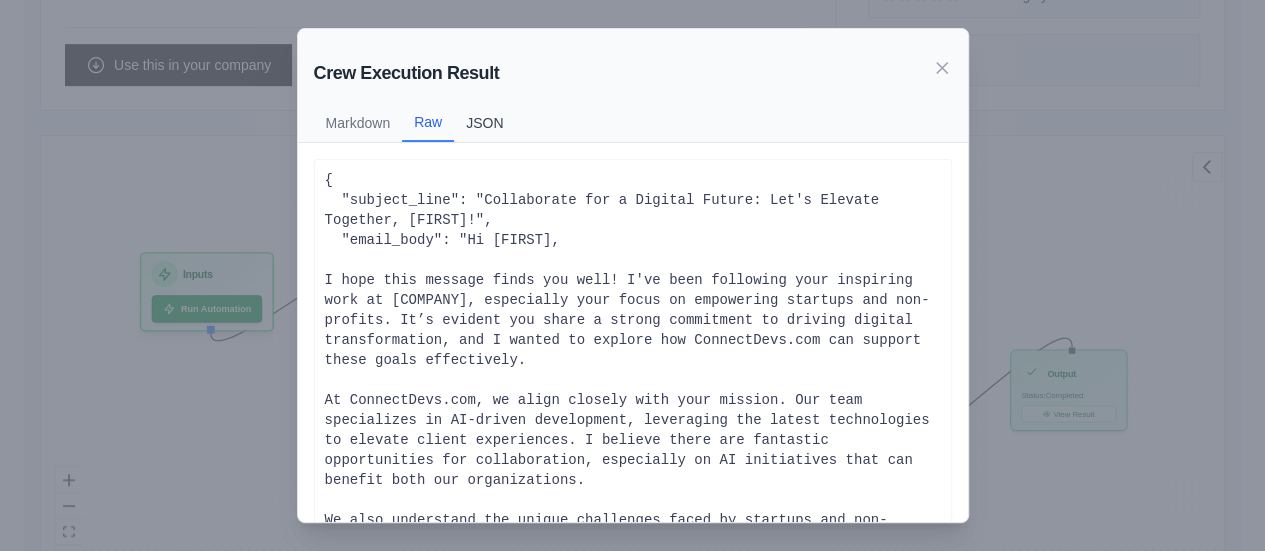 click on "JSON" at bounding box center [484, 123] 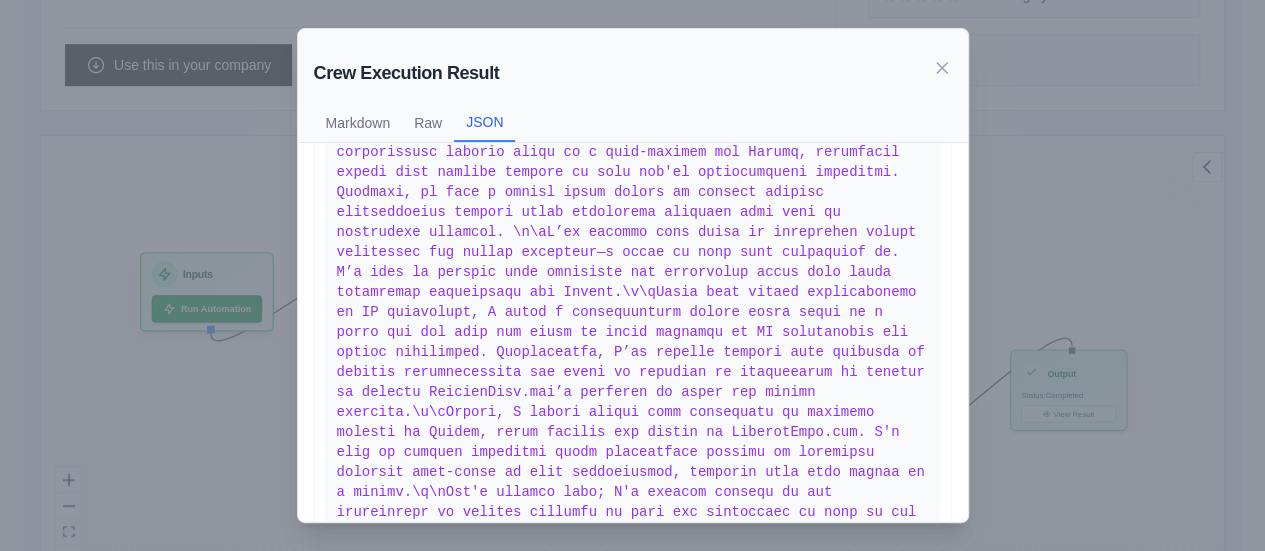 scroll, scrollTop: 496, scrollLeft: 0, axis: vertical 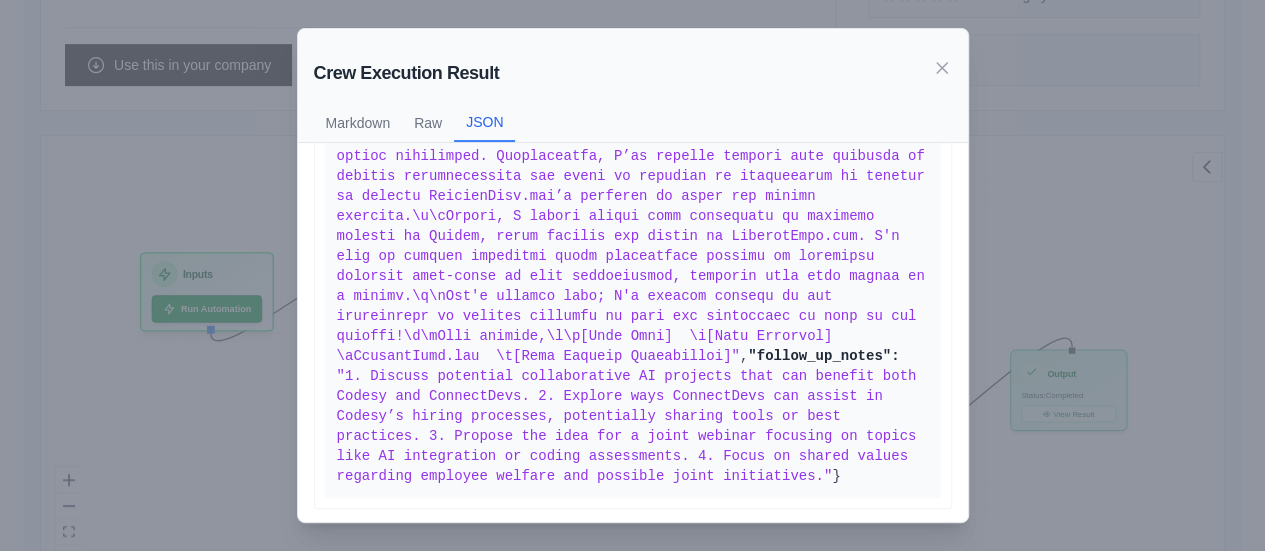 click on "Crew Execution Result Markdown Raw JSON ... Show more {
"subject_line":   "Collaborate for a Digital Future: Let's Elevate Together, [NAME]!" ,
"email_body":   ,
"follow_up_notes":   "1. Discuss potential collaborative AI projects that can benefit both [COMPANY] and ConnectDevs. 2. Explore ways ConnectDevs can assist in [COMPANY]’s hiring processes, potentially sharing tools or best practices. 3. Propose the idea for a joint webinar focusing on topics like AI integration or coding assessments. 4. Focus on shared values regarding employee welfare and possible joint initiatives."
}" at bounding box center (632, 275) 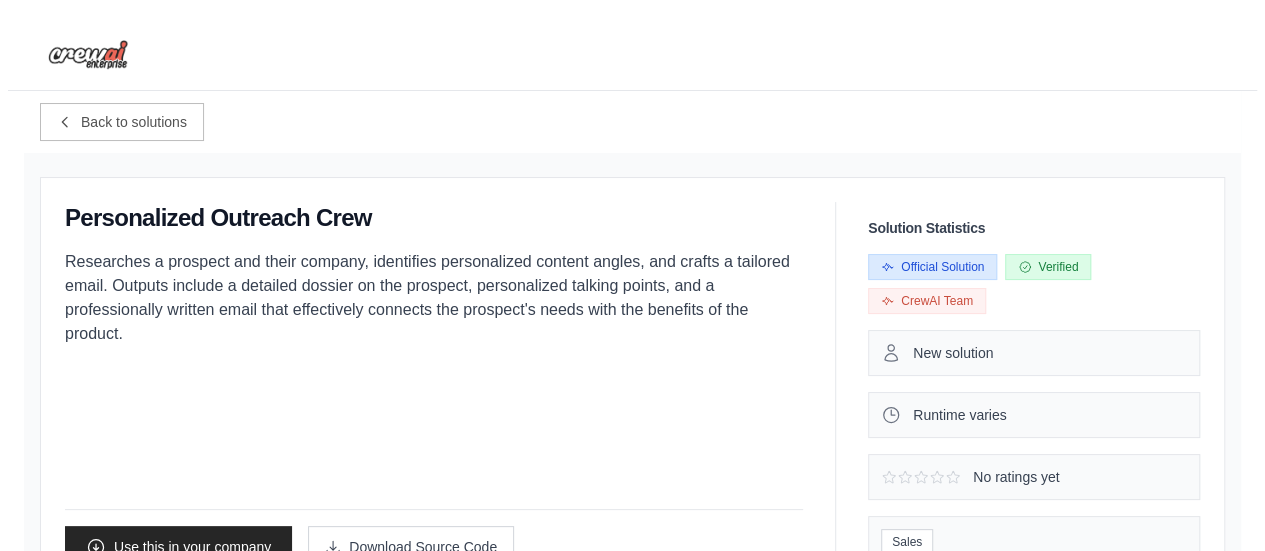 scroll, scrollTop: 166, scrollLeft: 0, axis: vertical 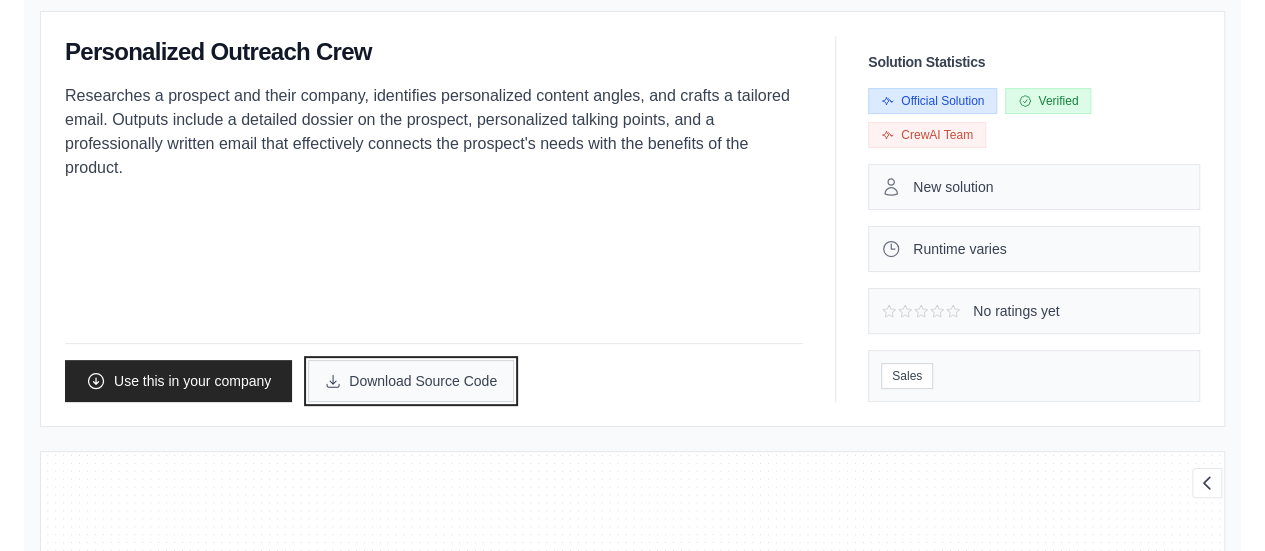 click on "Download Source Code" at bounding box center (411, 381) 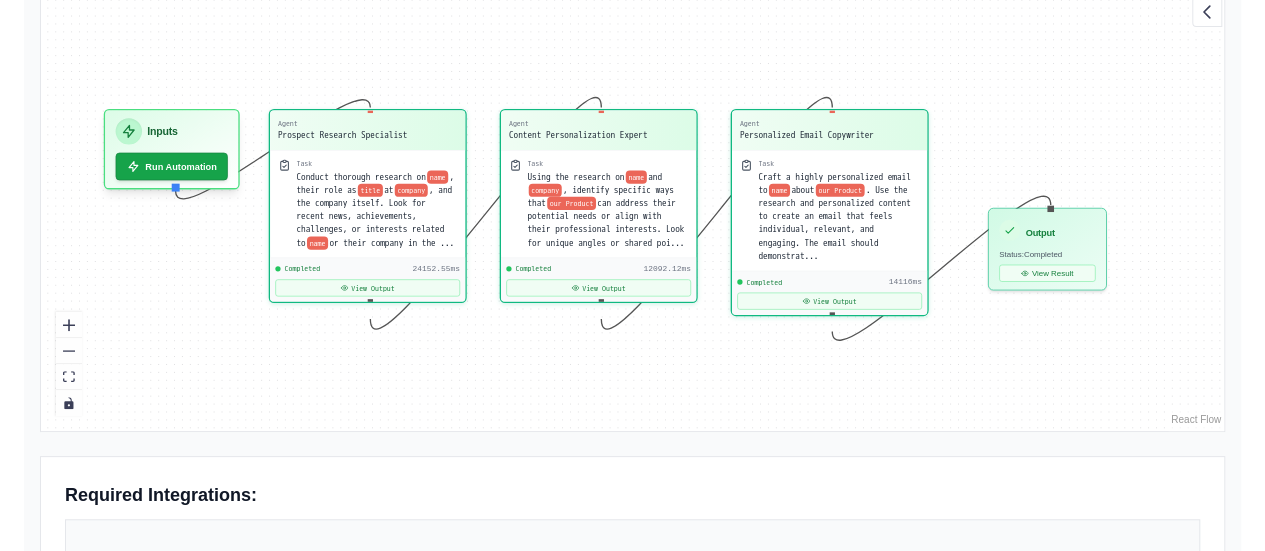 scroll, scrollTop: 437, scrollLeft: 0, axis: vertical 